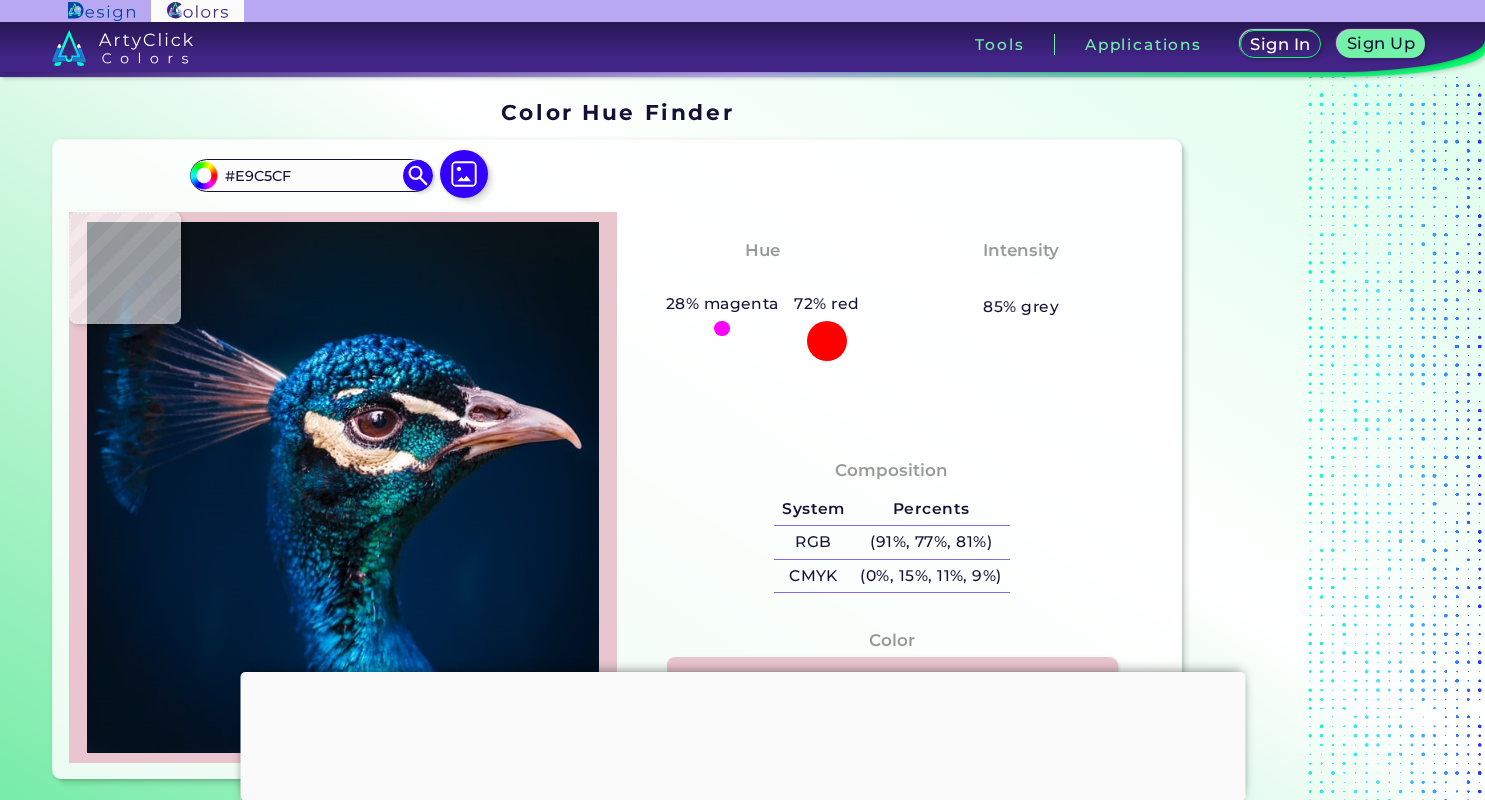 type on "#b591a0" 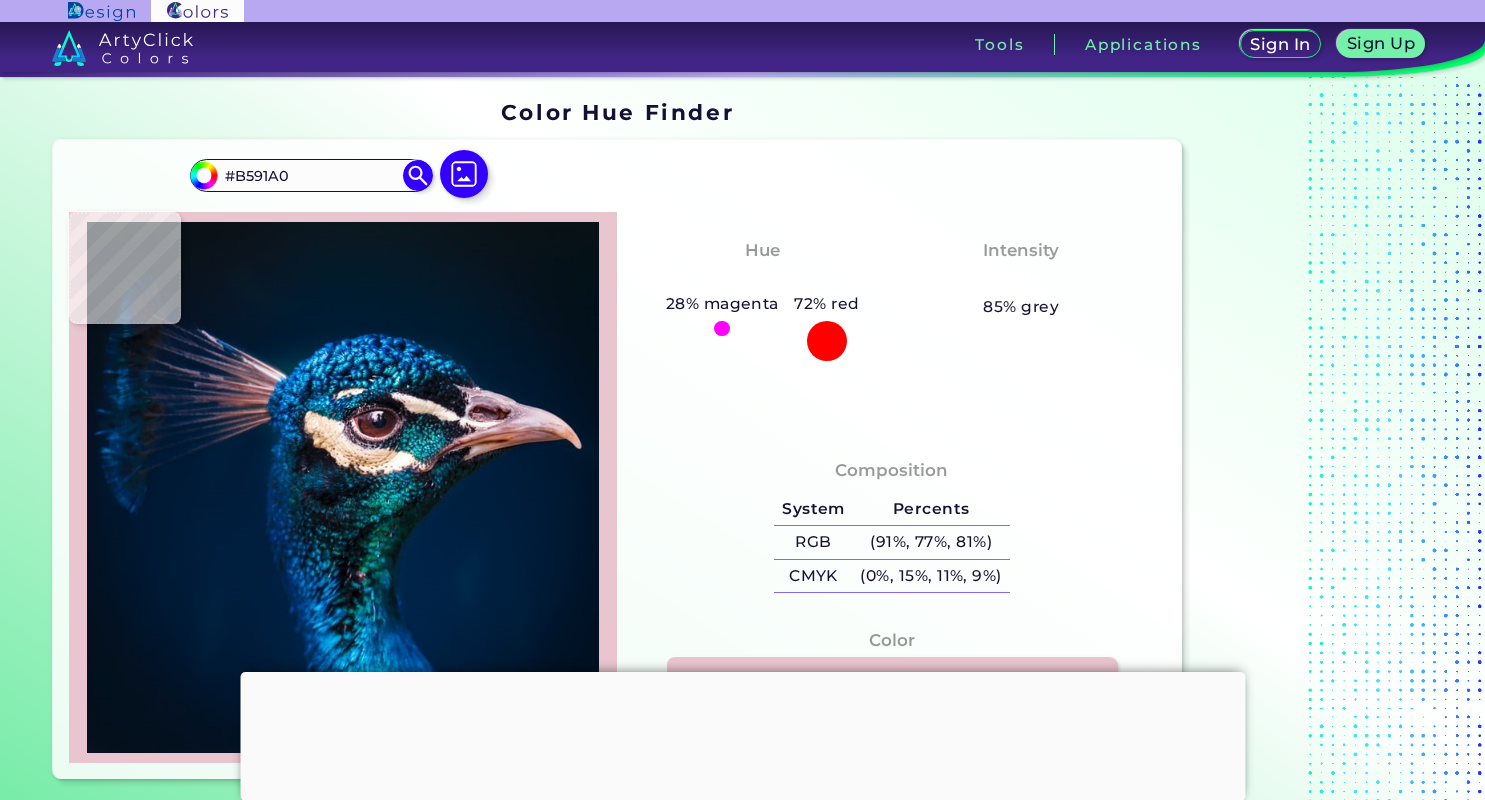 scroll, scrollTop: 0, scrollLeft: 0, axis: both 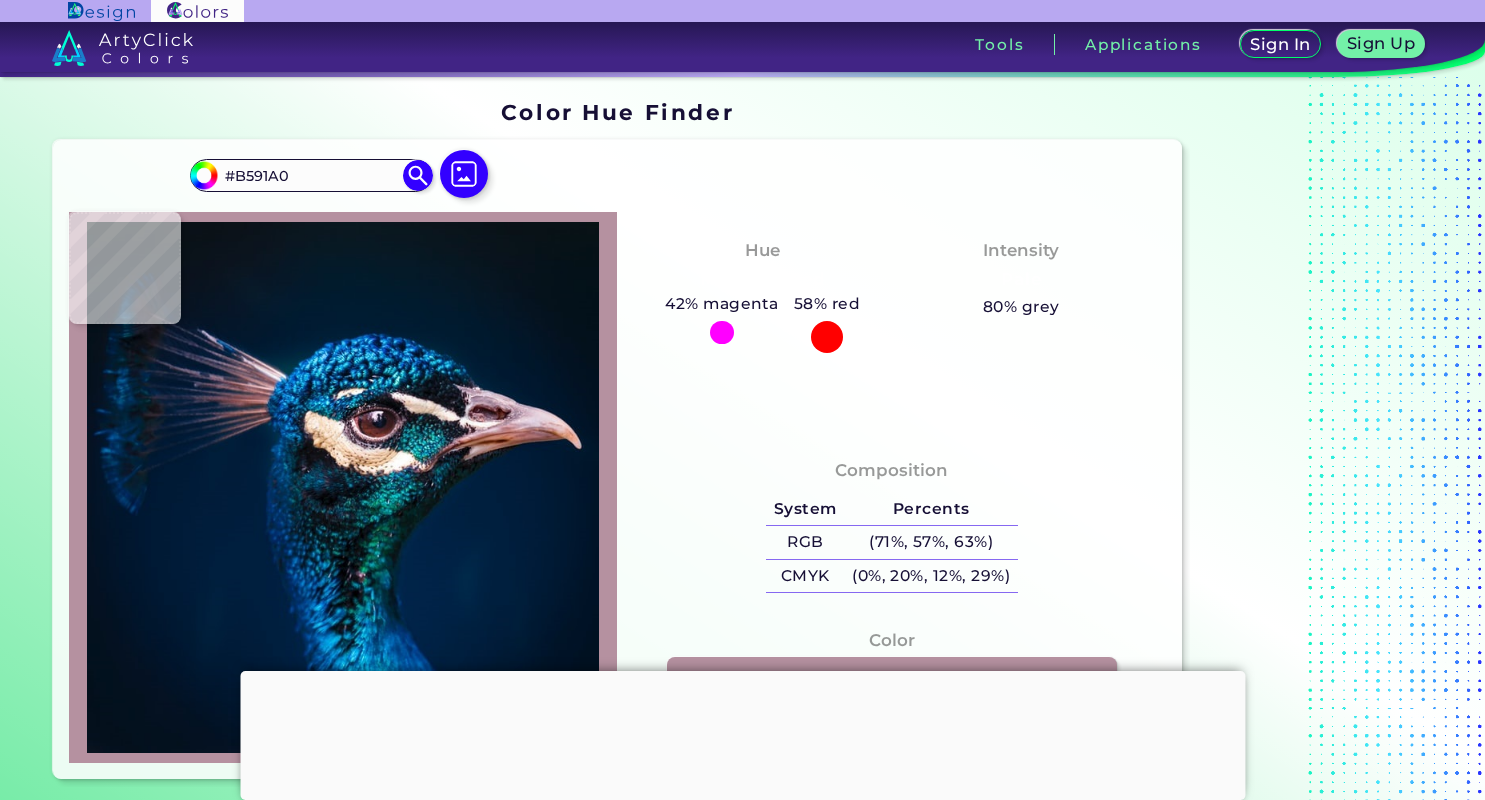 type on "#926d77" 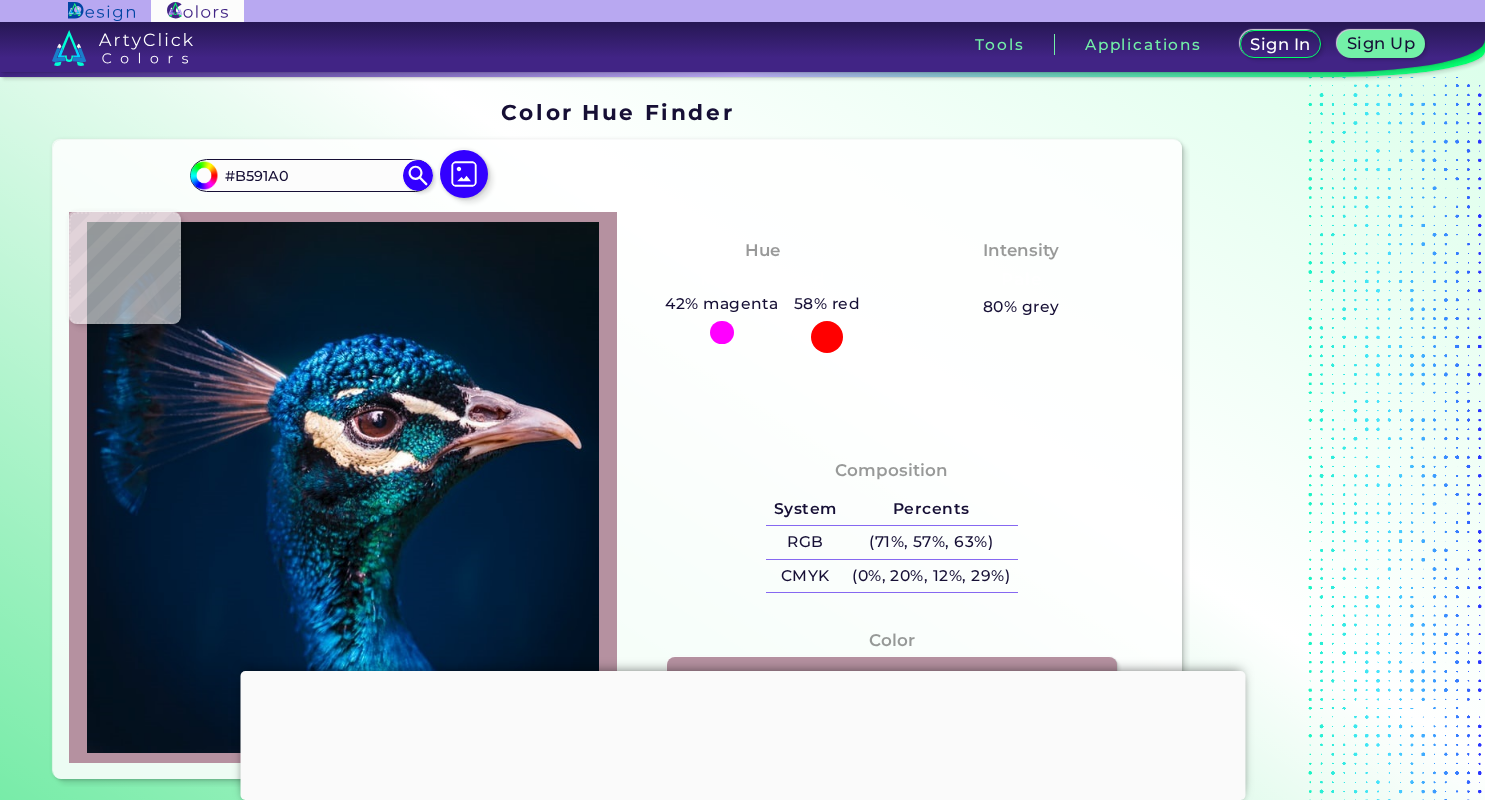 type on "#926D77" 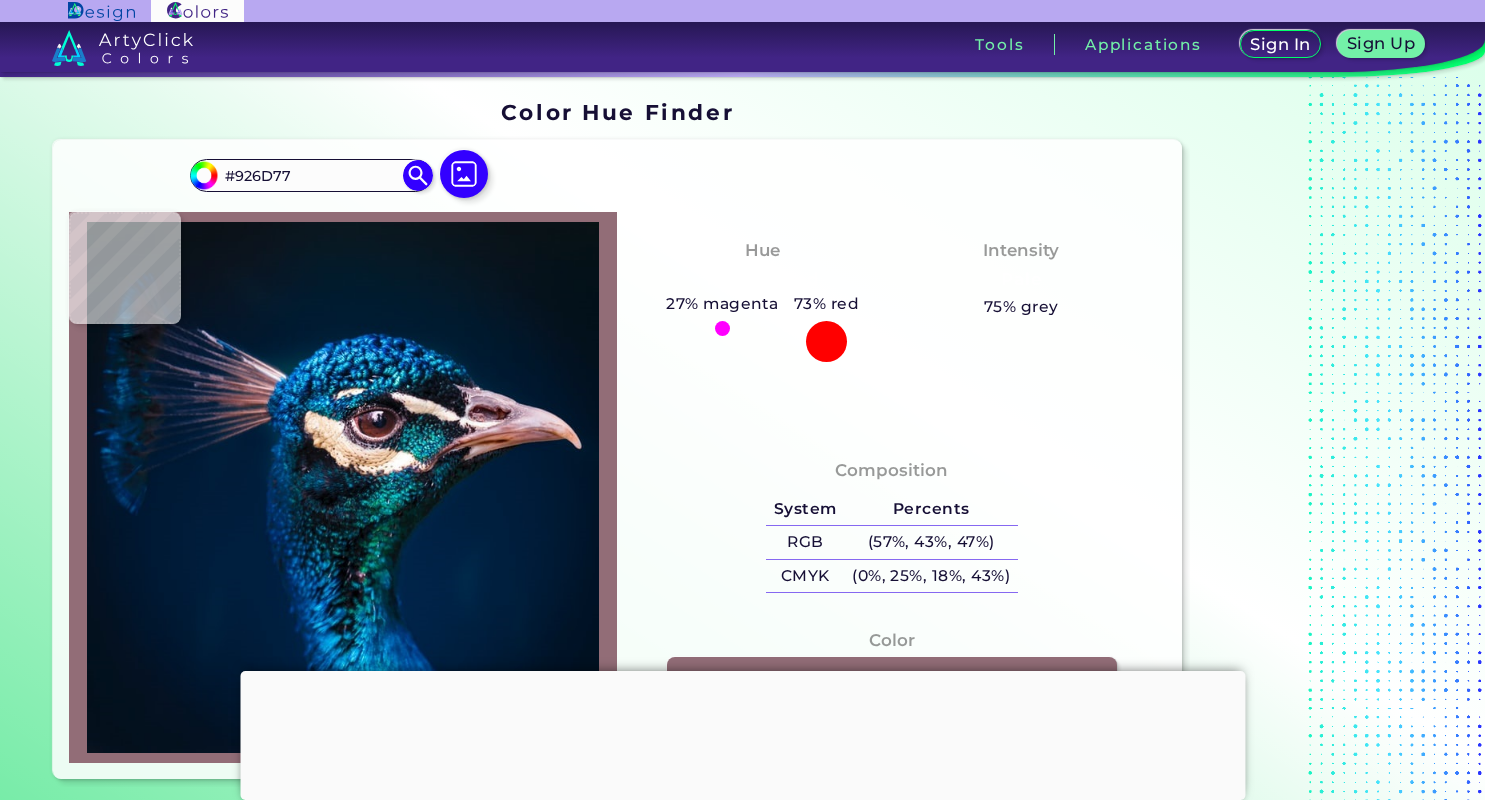 type on "#b59196" 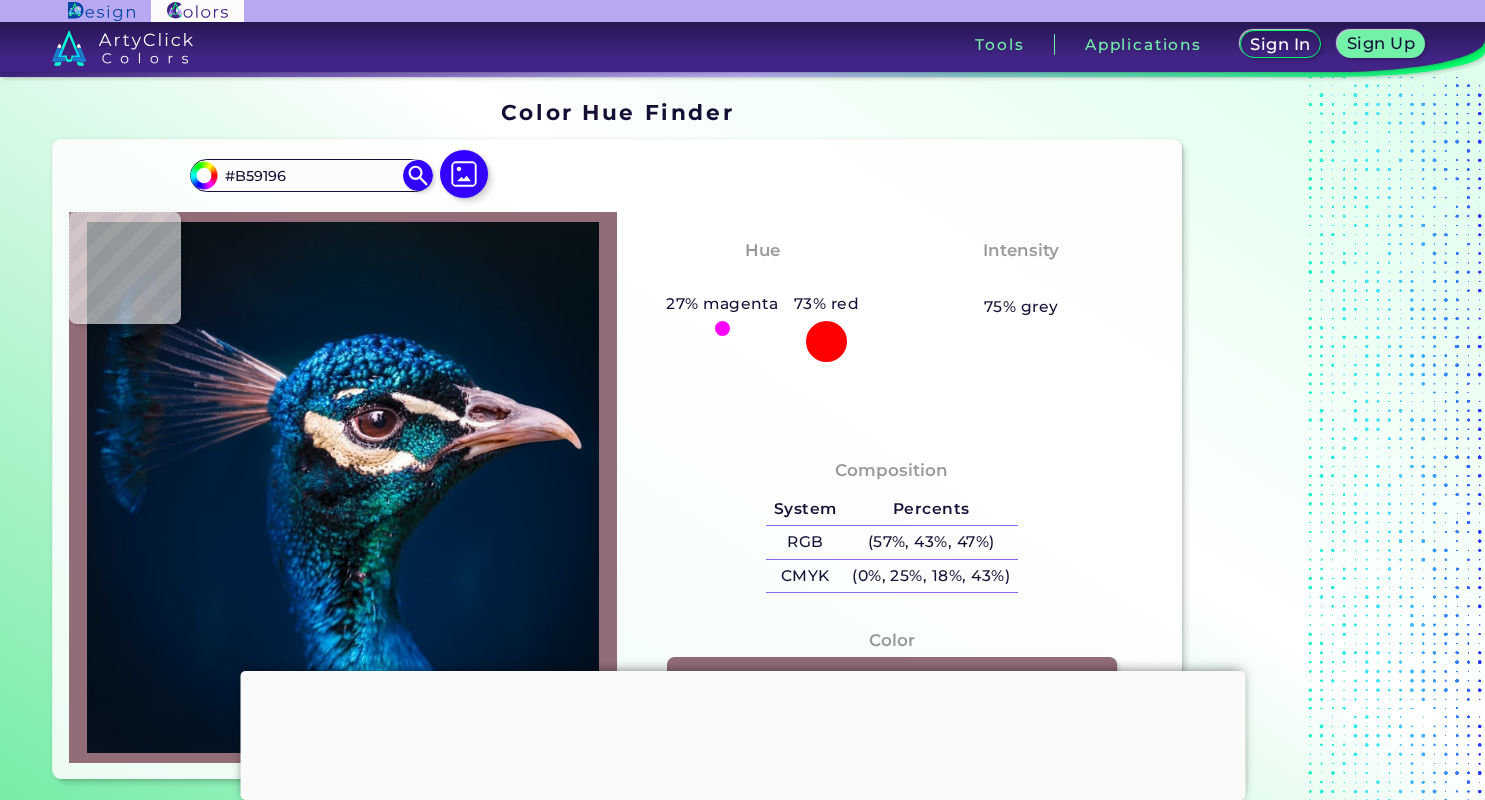 type on "#bd9b9d" 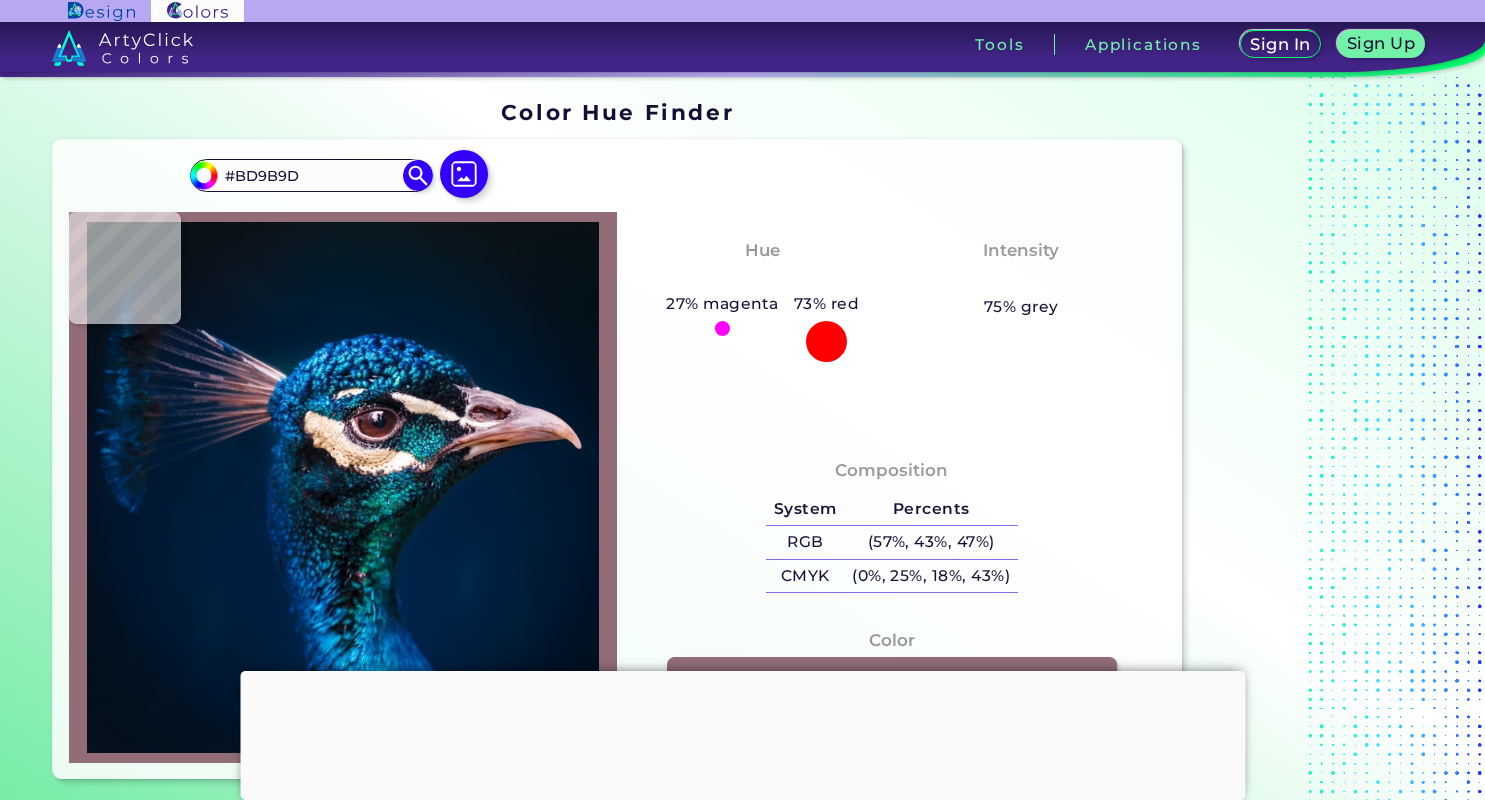 type on "#dfb5bd" 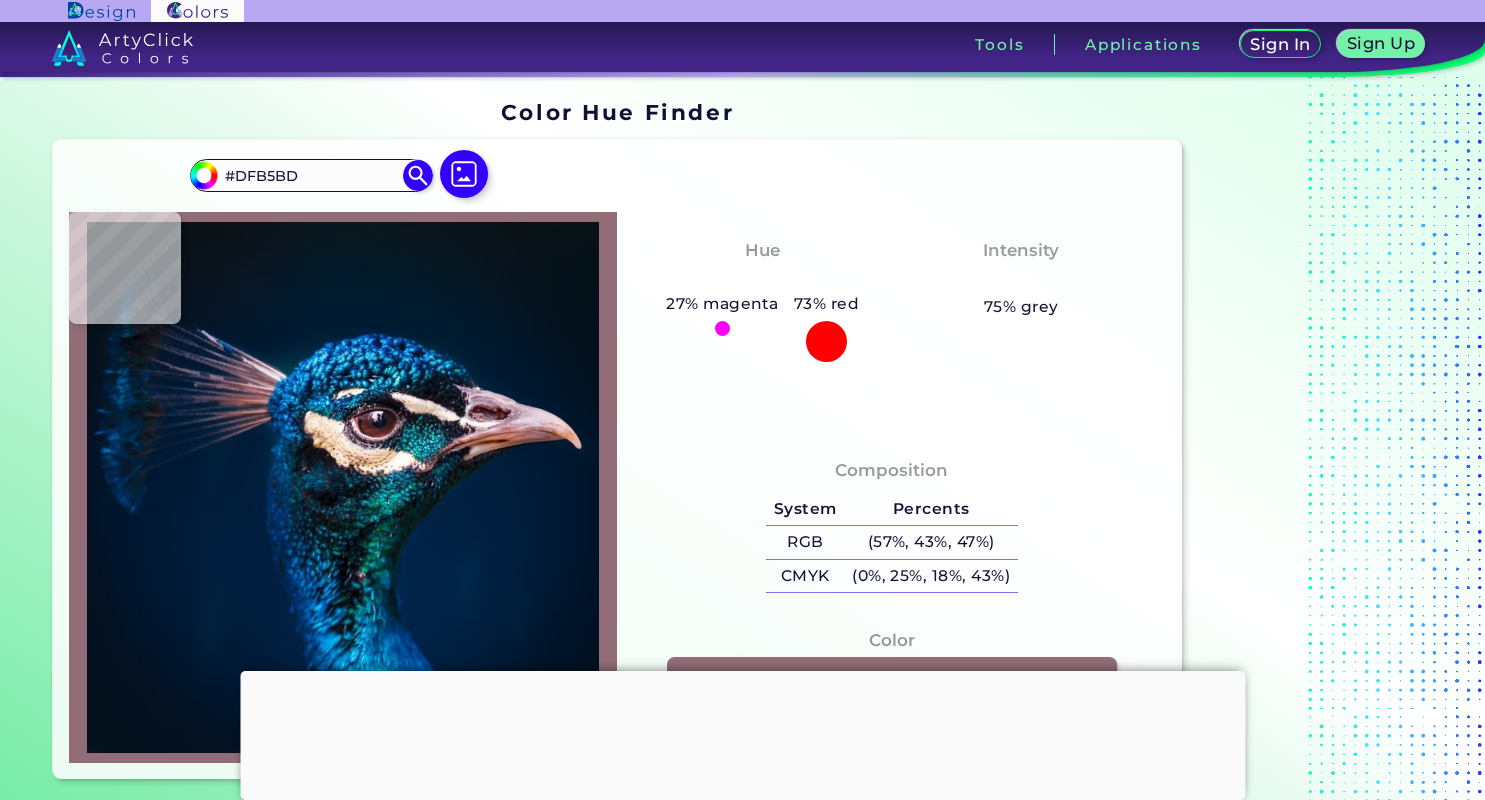 type on "#36151b" 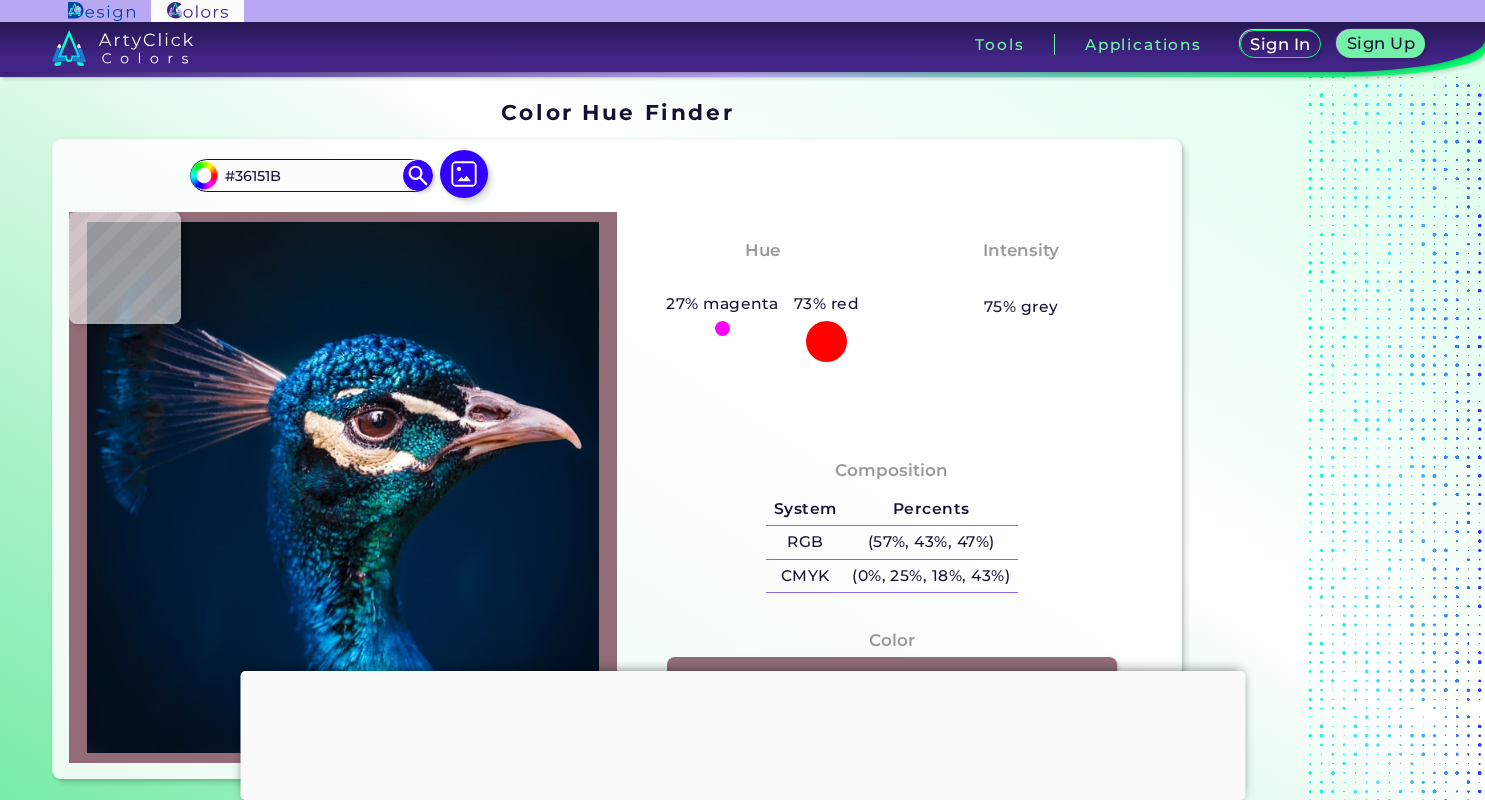 type on "#594041" 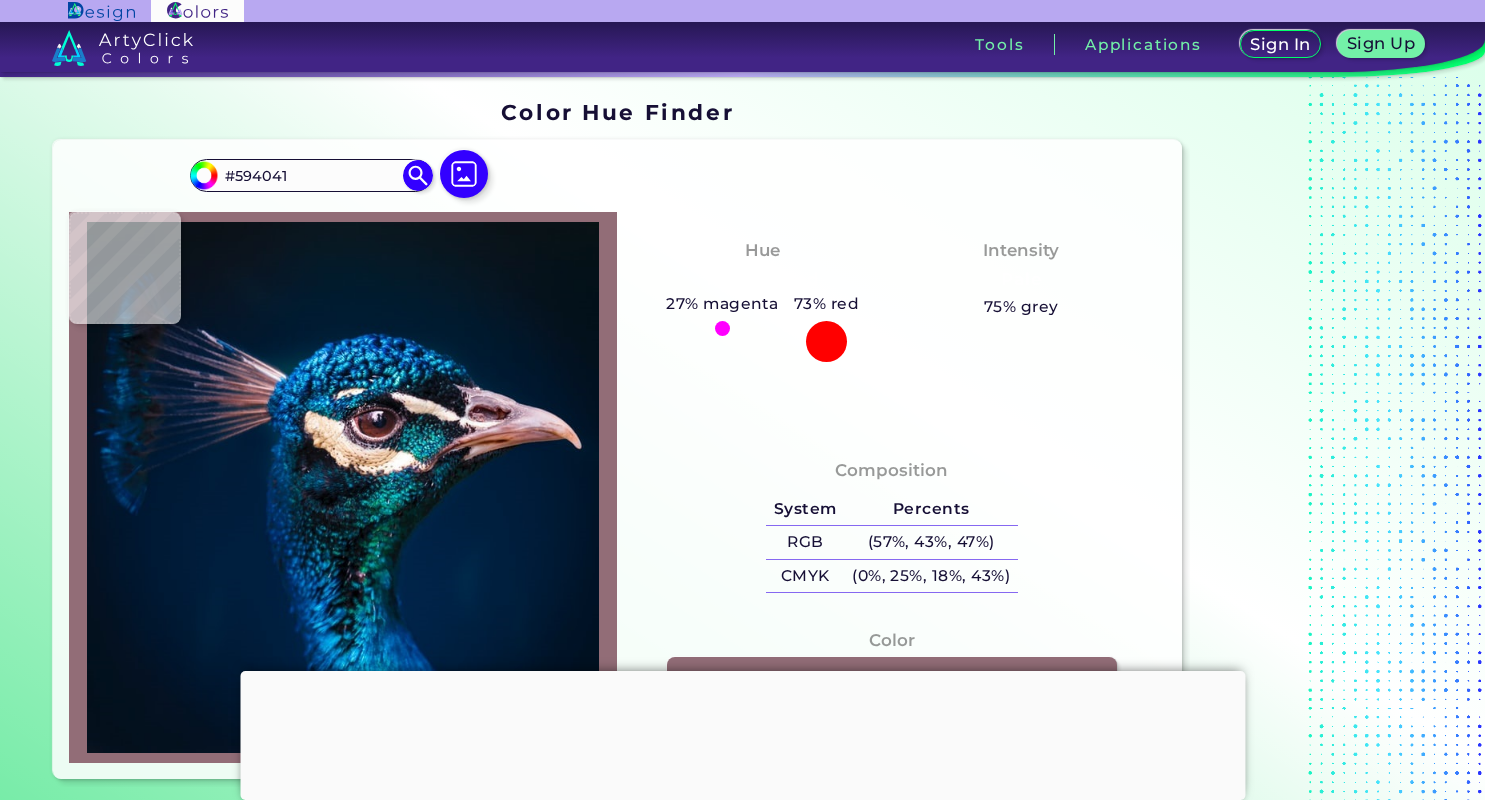 type on "#3f2427" 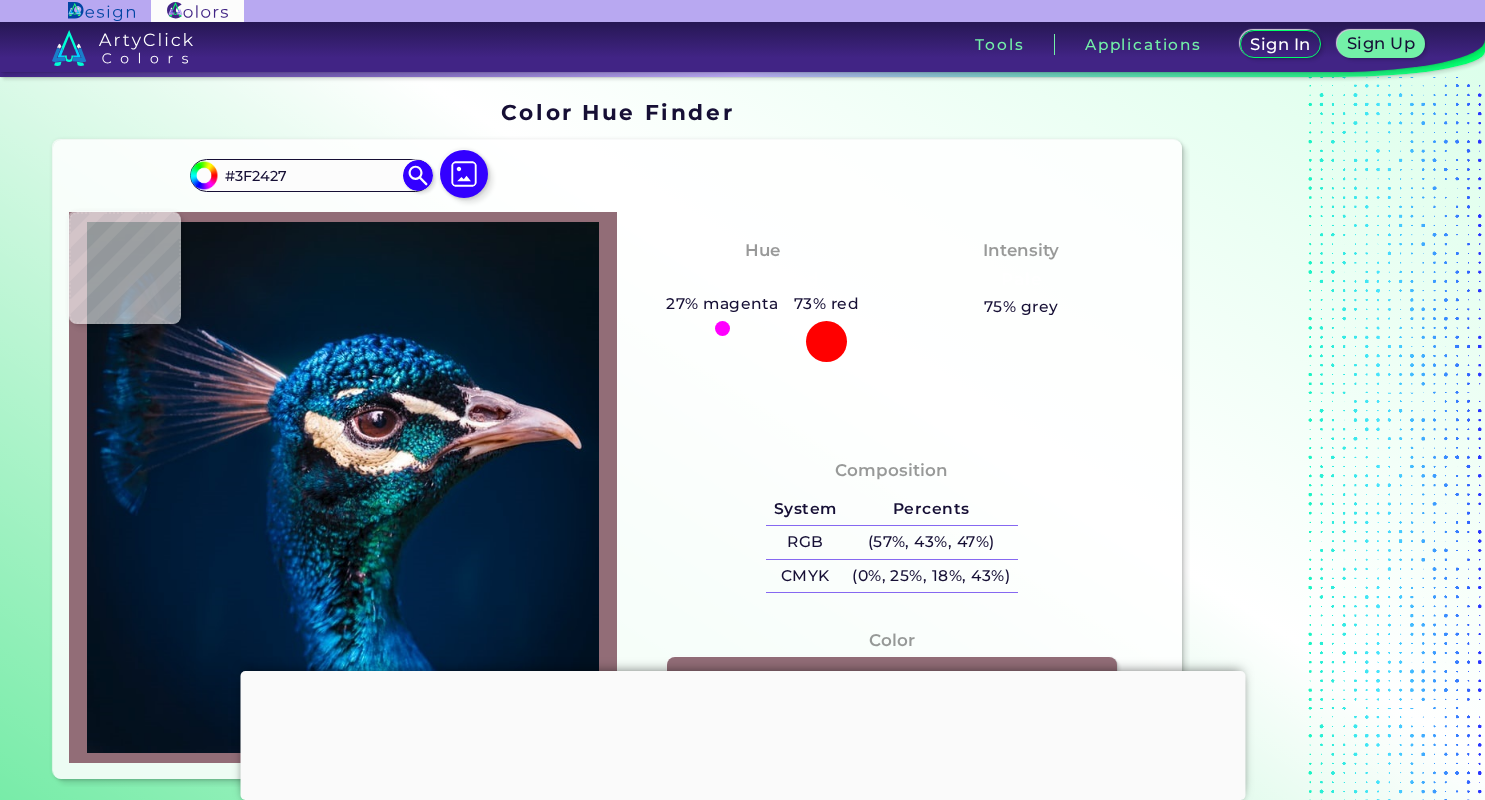 type on "#3e2333" 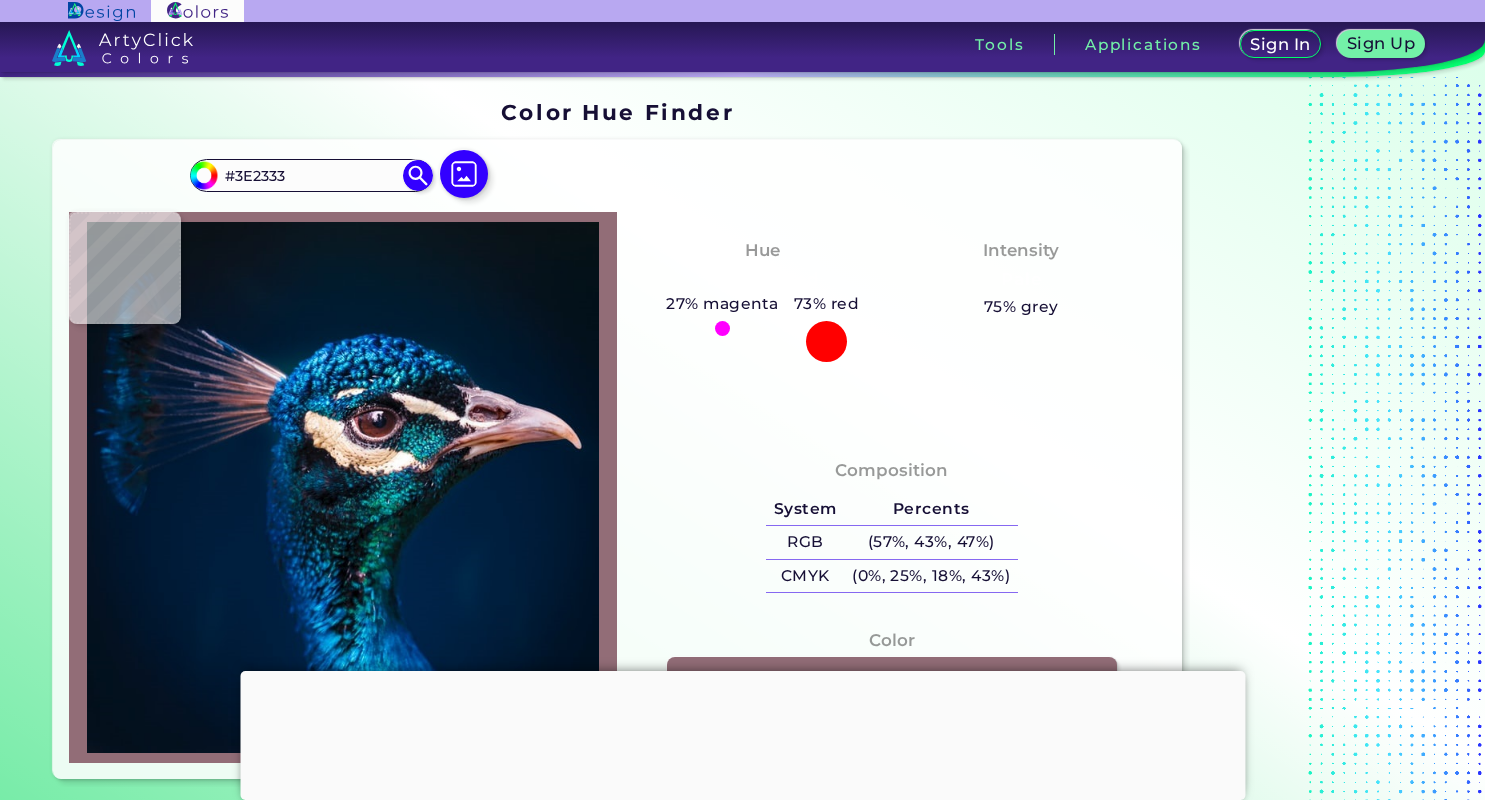 type on "#6d4653" 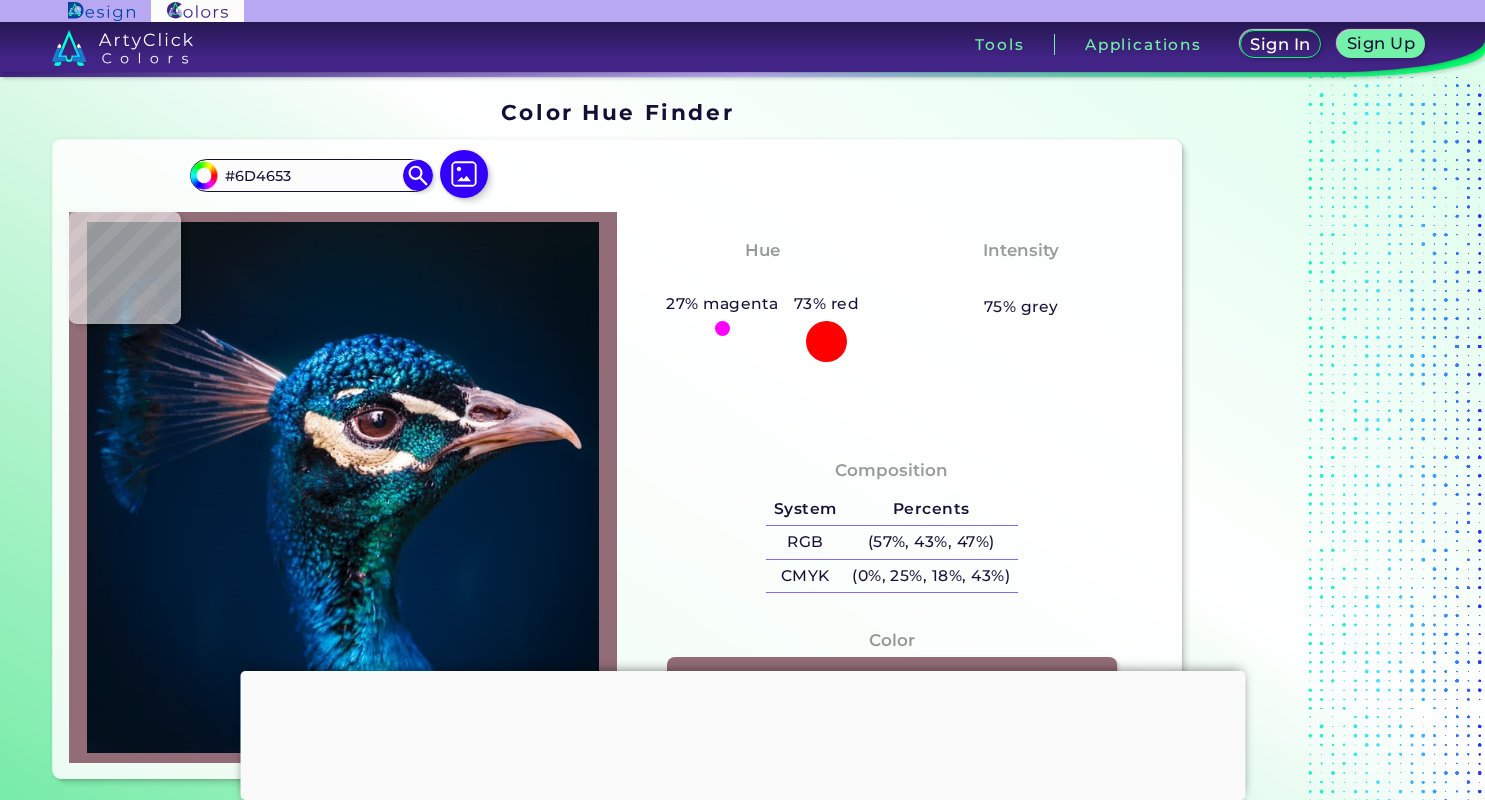 type on "#603b46" 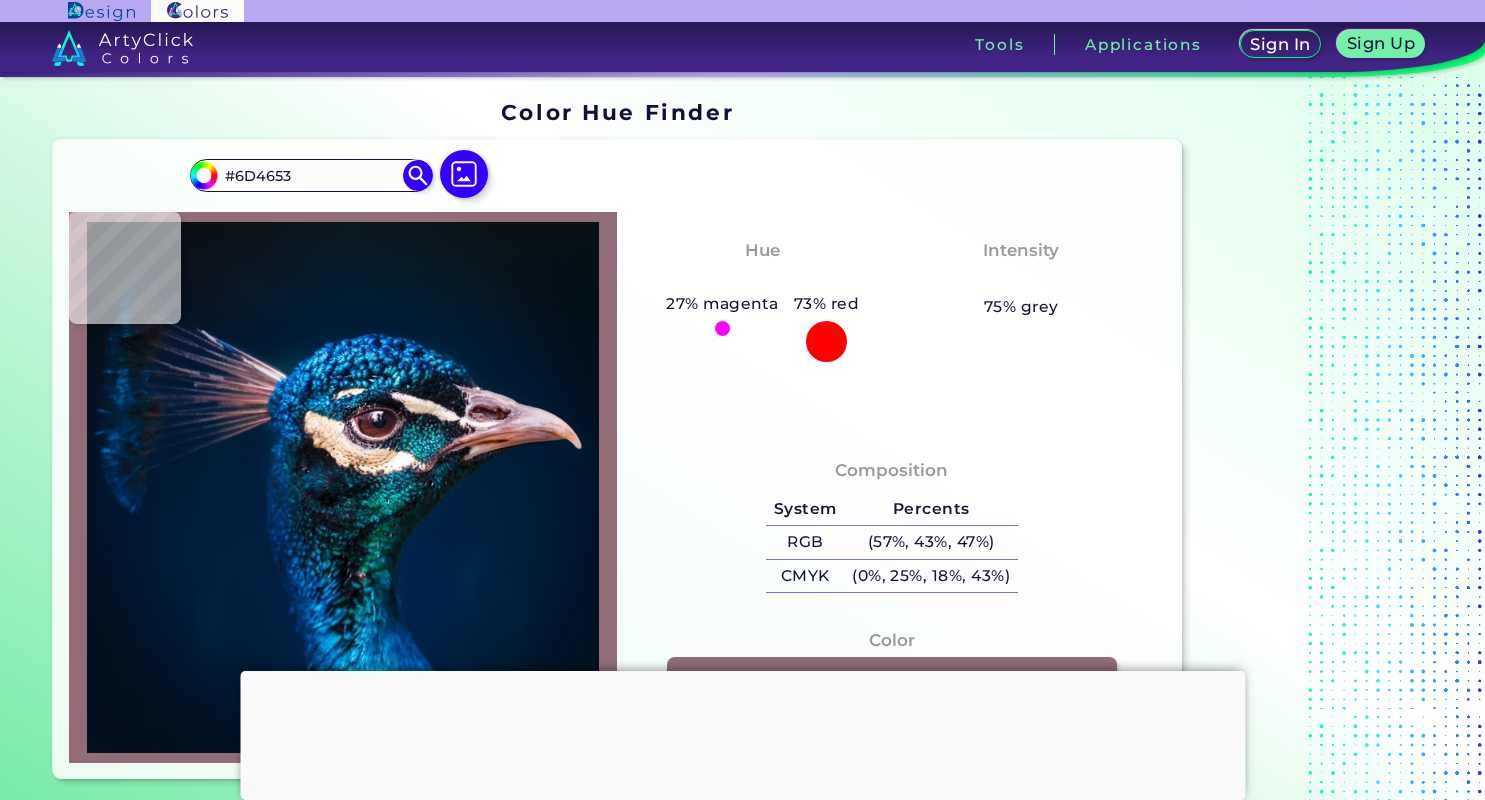 type on "#603B46" 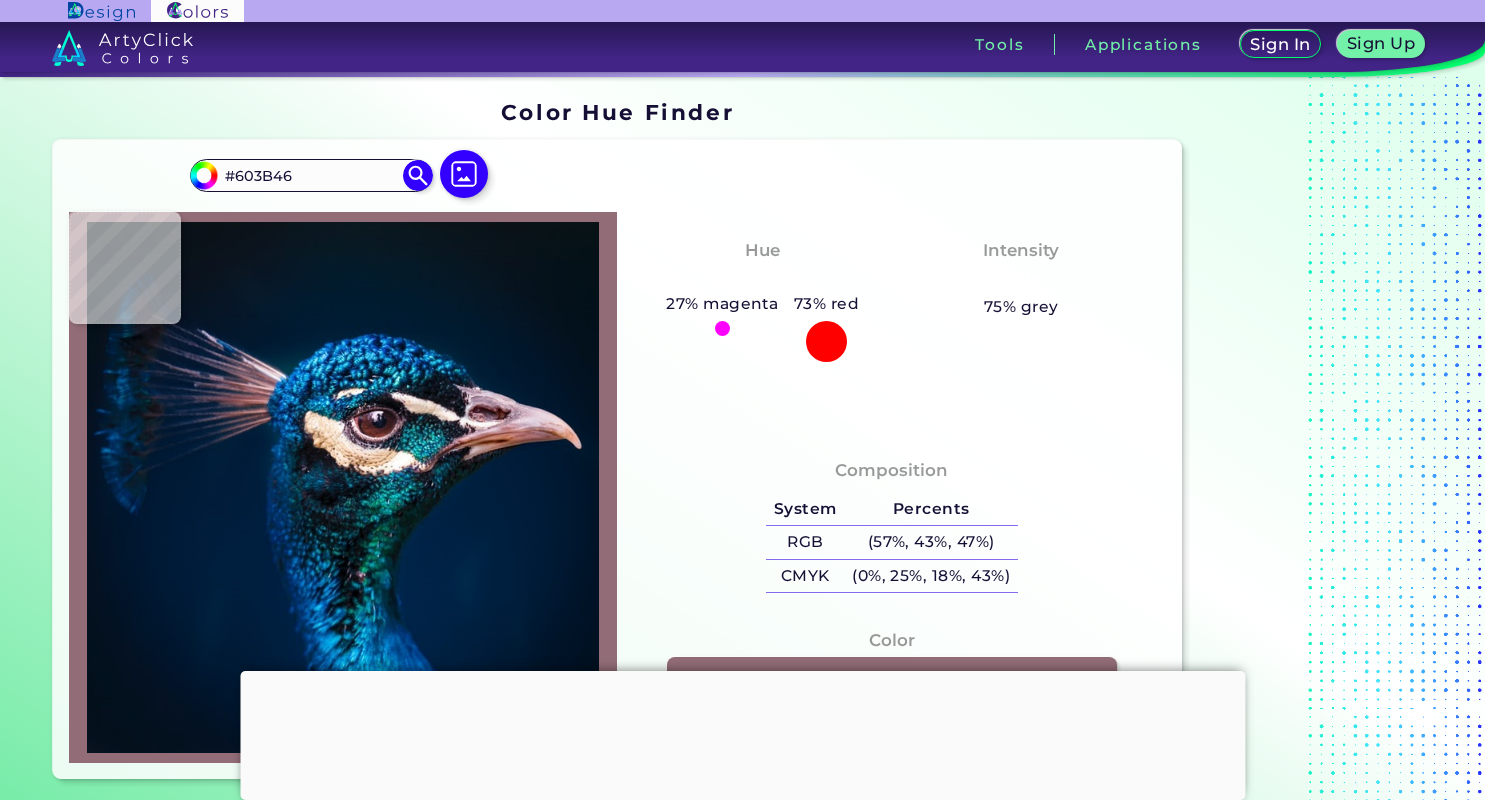 type on "#35181d" 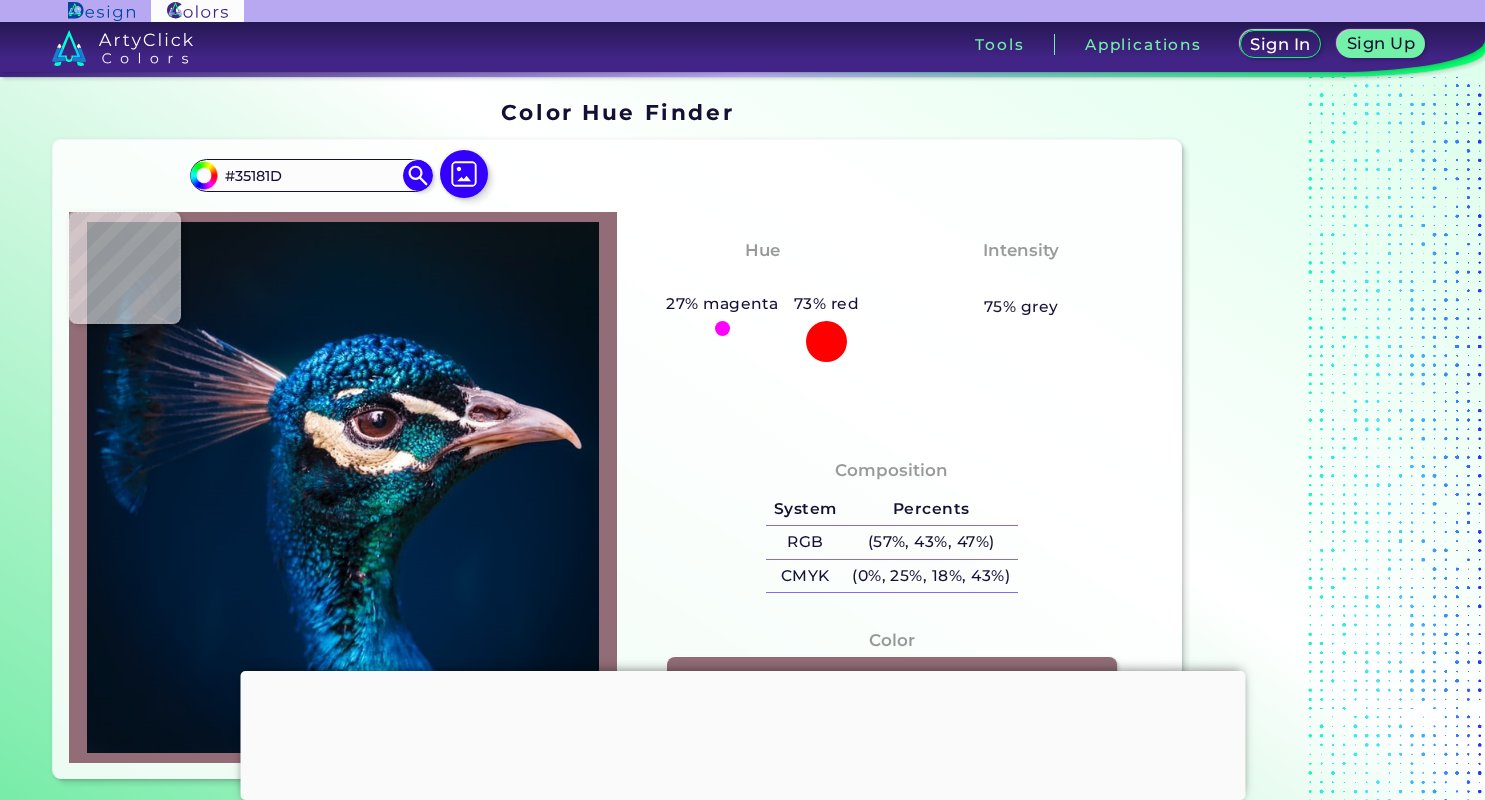 type on "#2f222c" 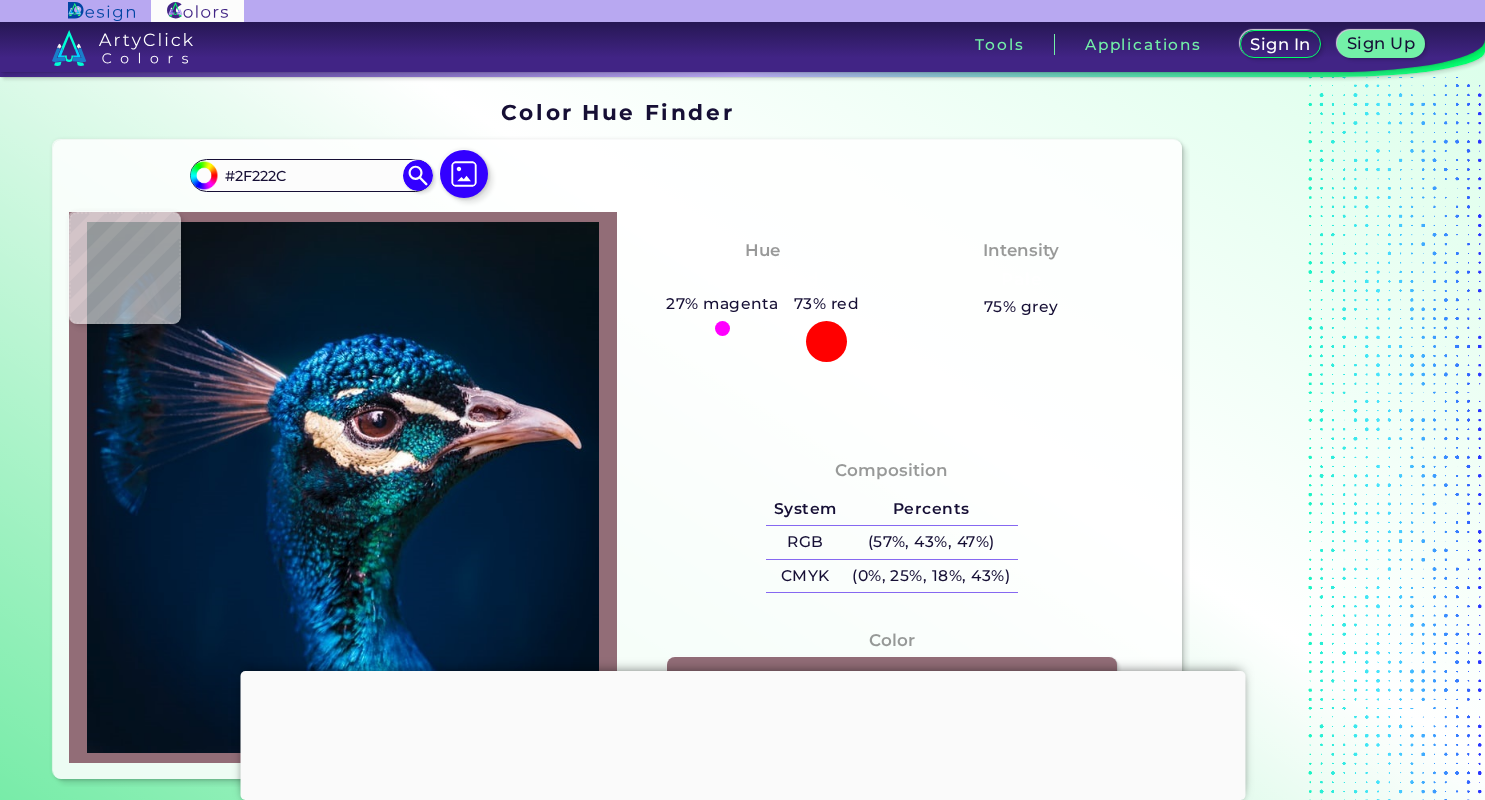 type on "#2b1a20" 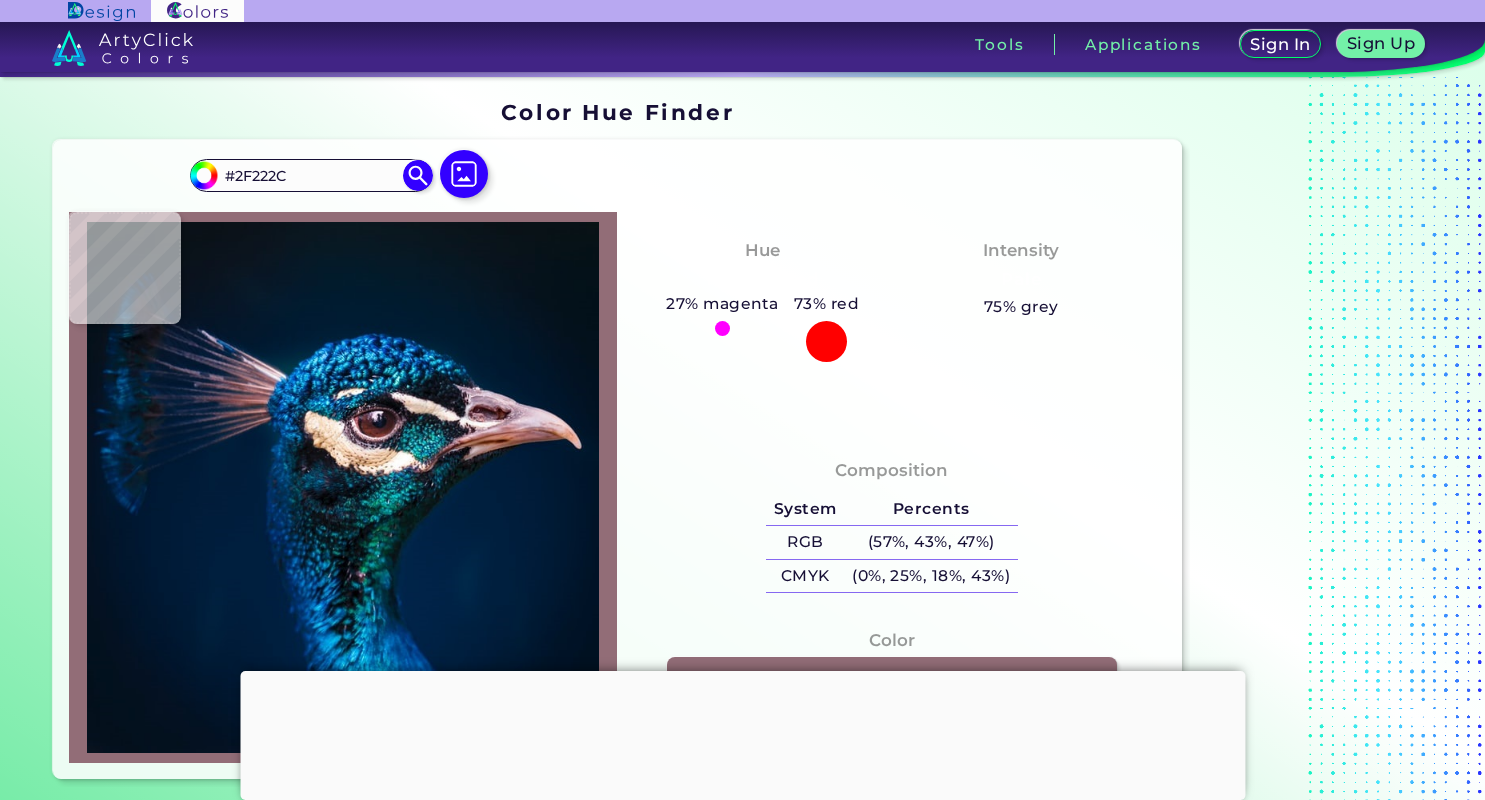 type on "#2B1A20" 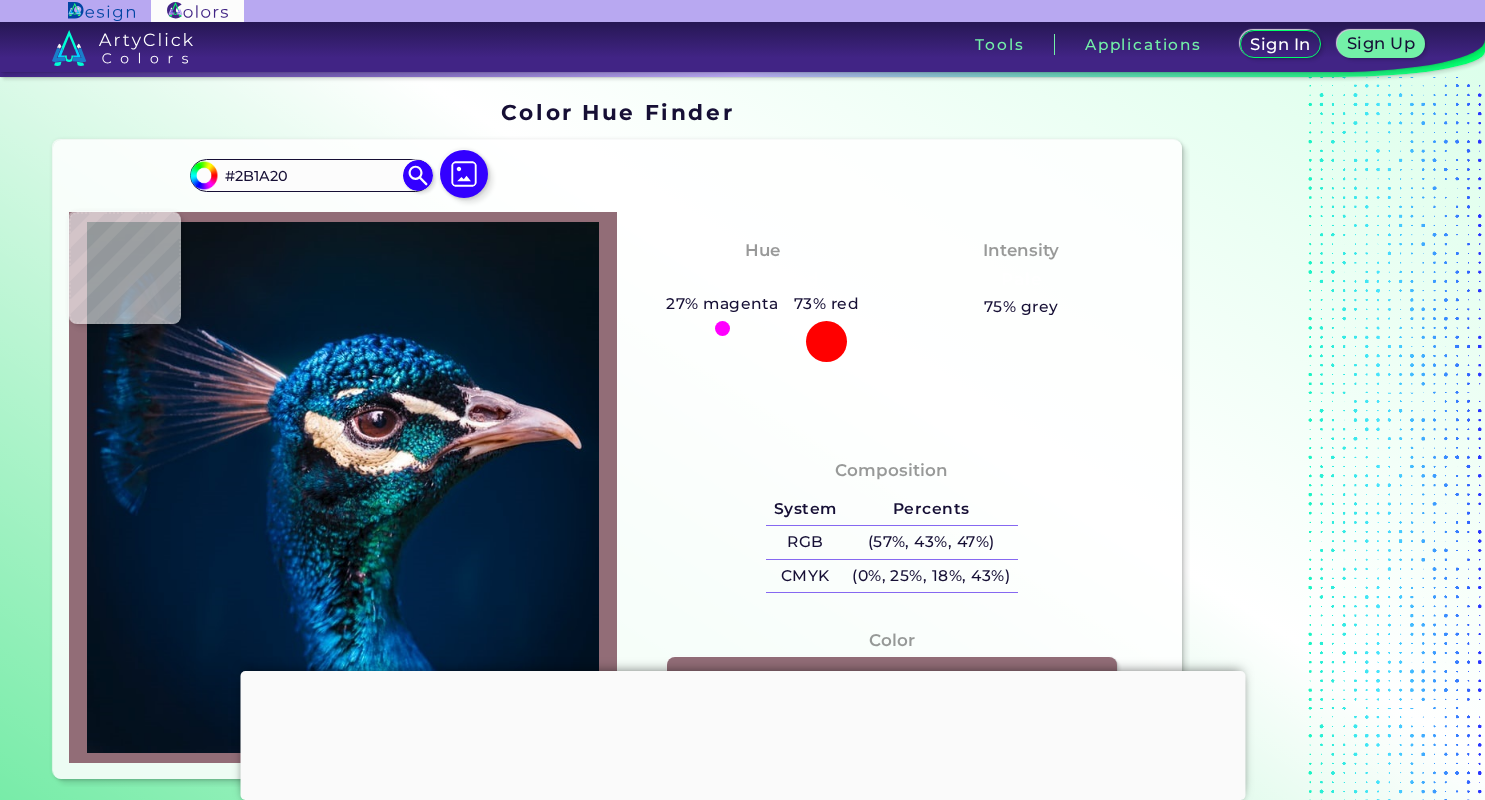 type on "#1f181c" 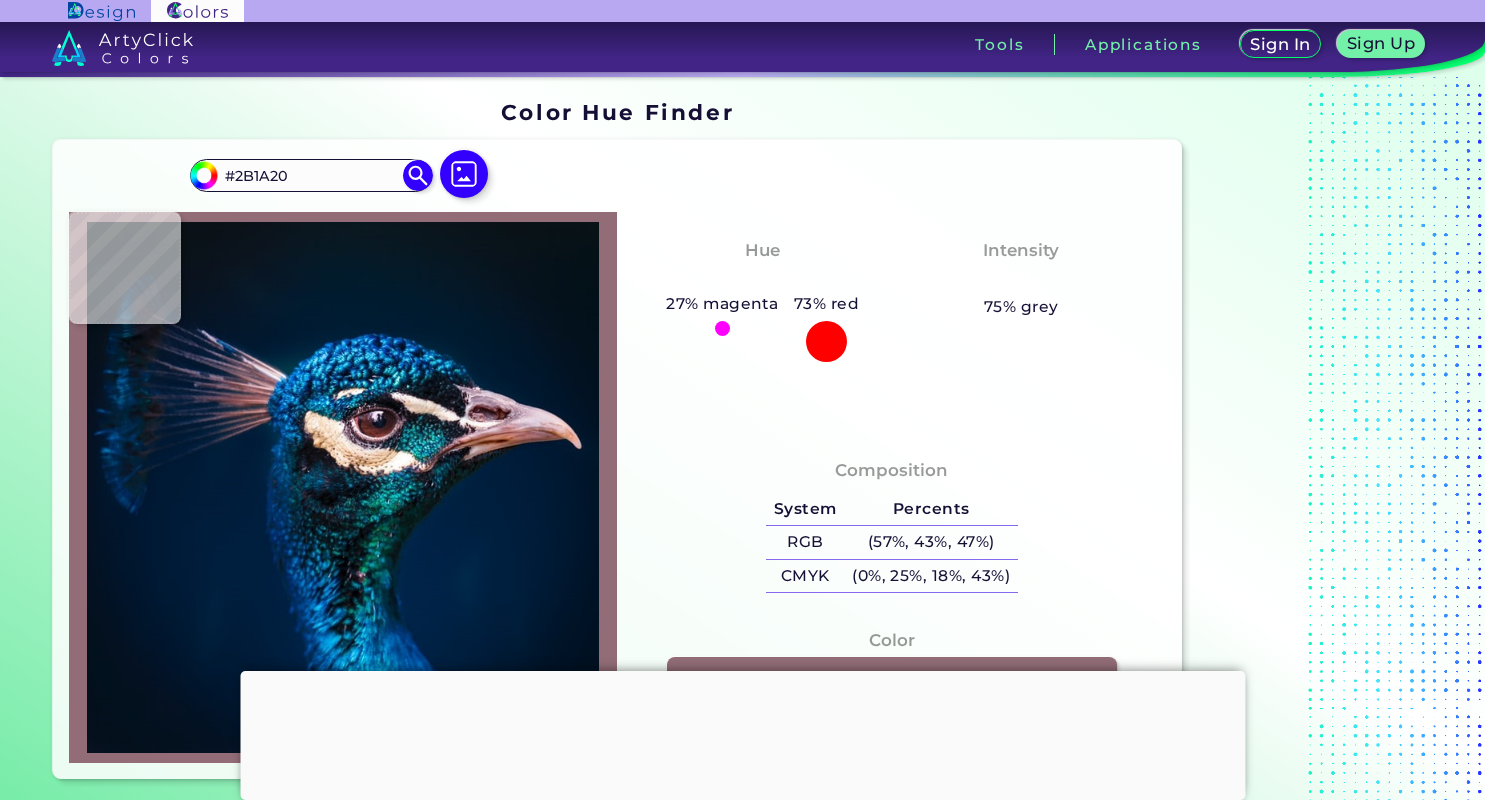 type on "#1F181C" 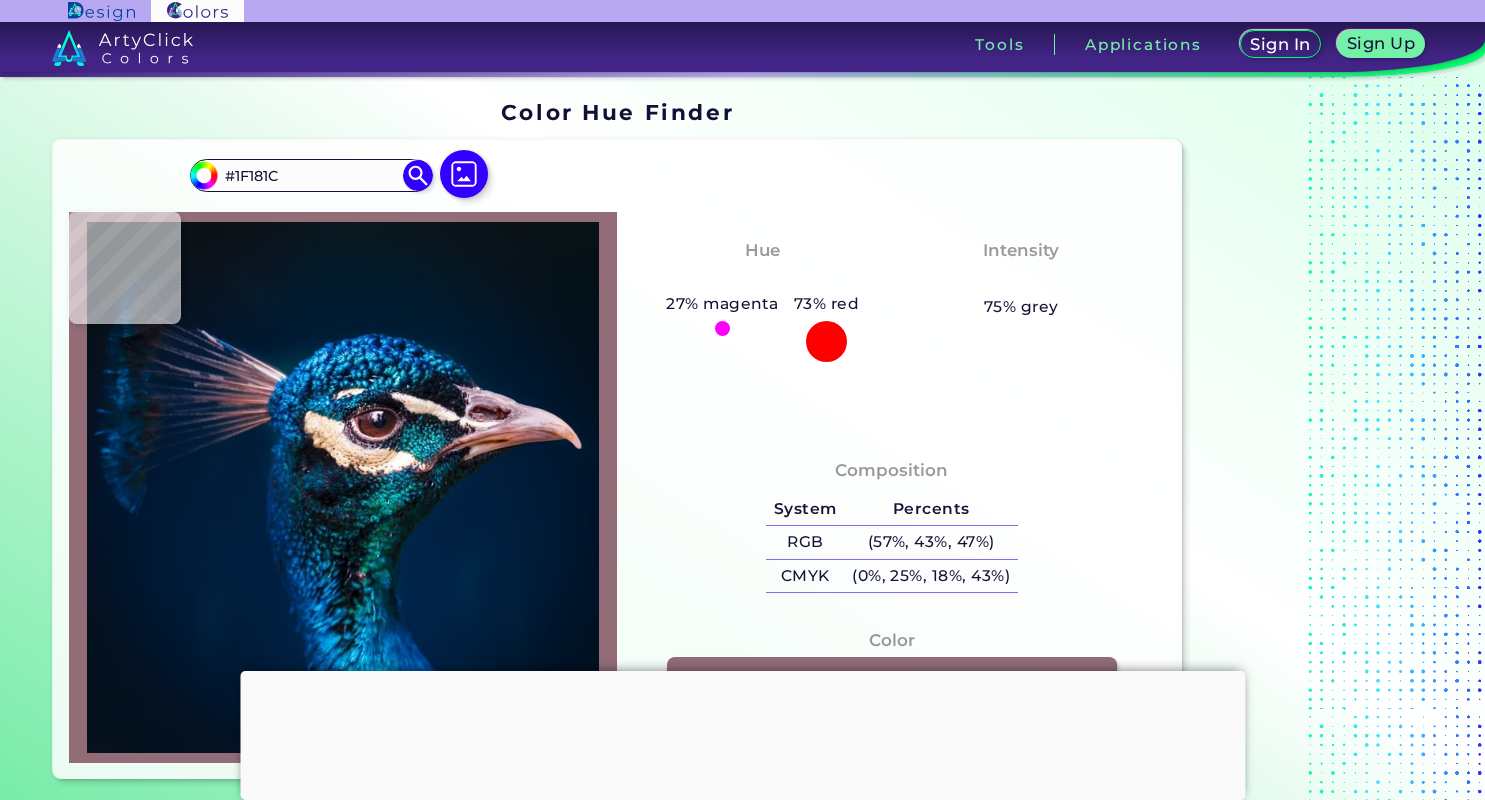 type on "#17414a" 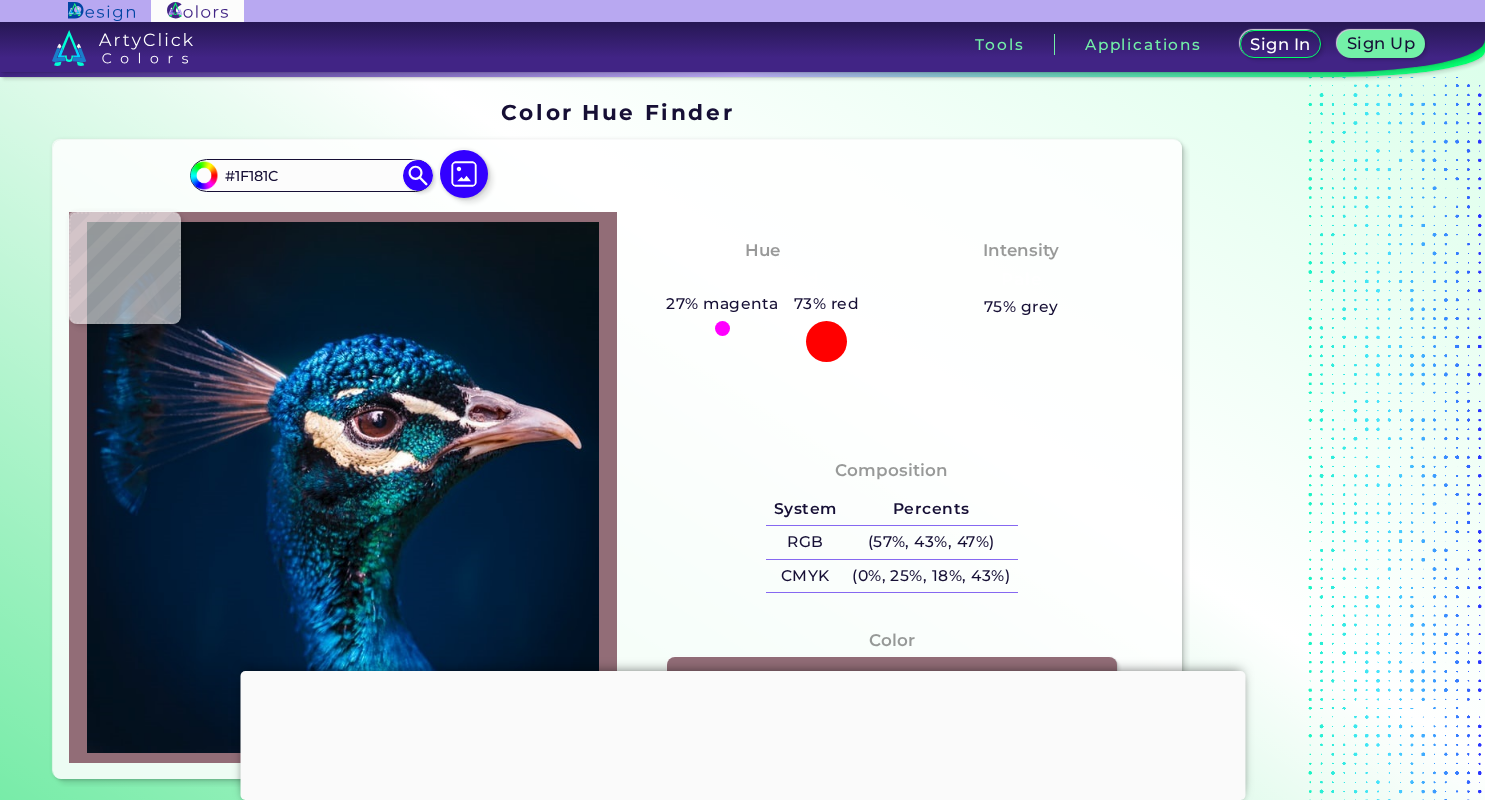 type on "#17414A" 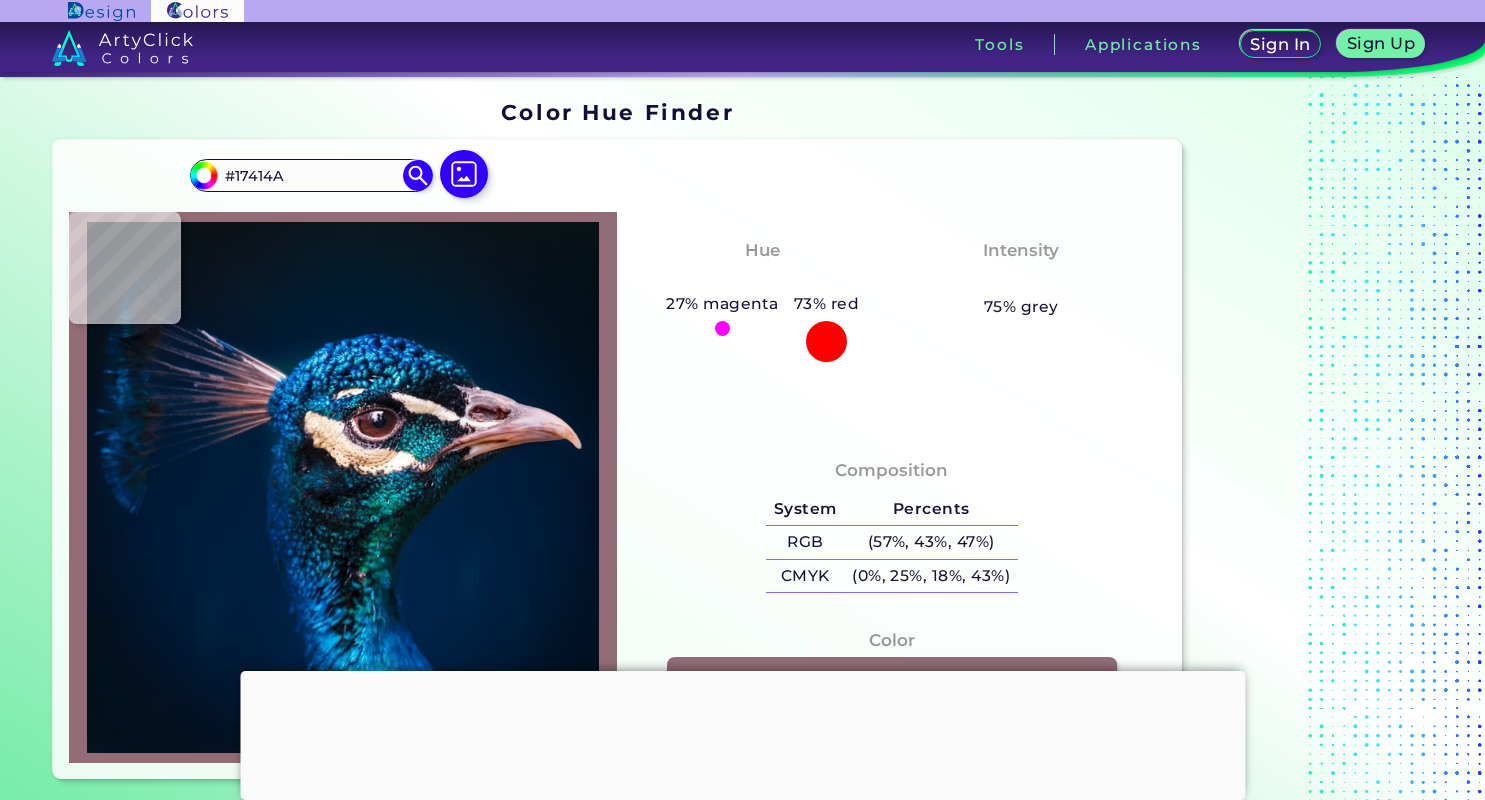 type on "#174165" 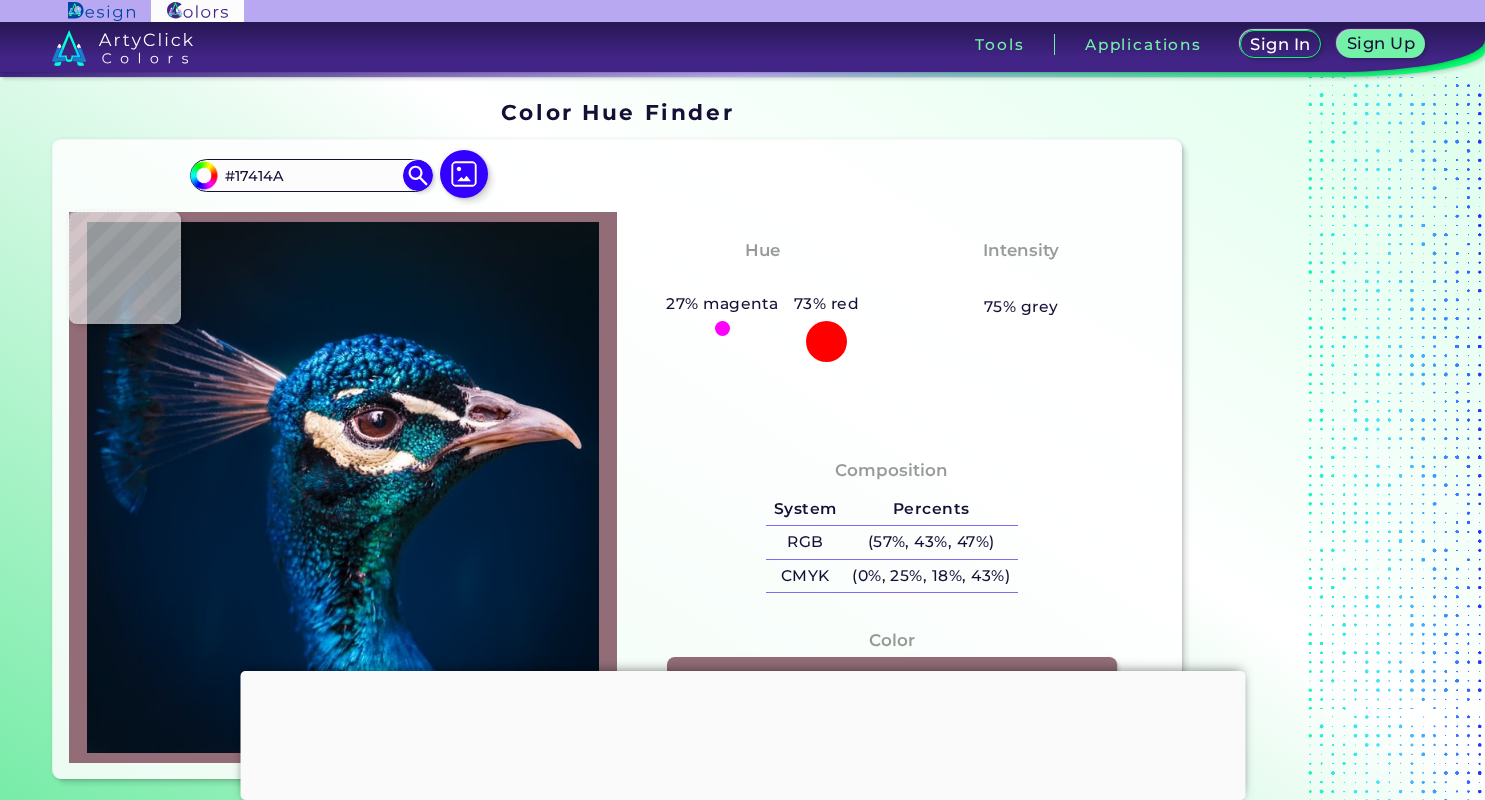 type on "#174165" 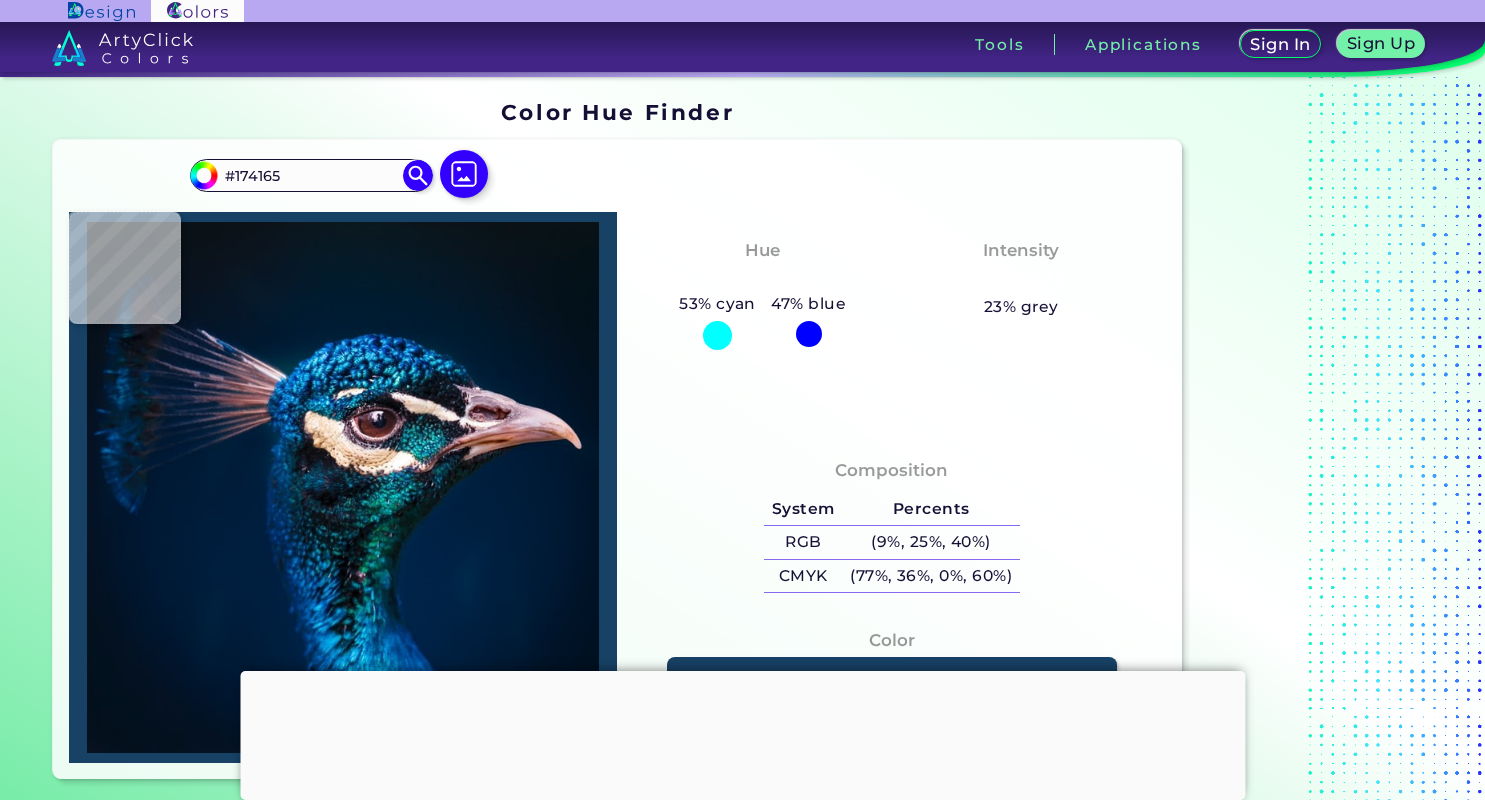 type on "#17466a" 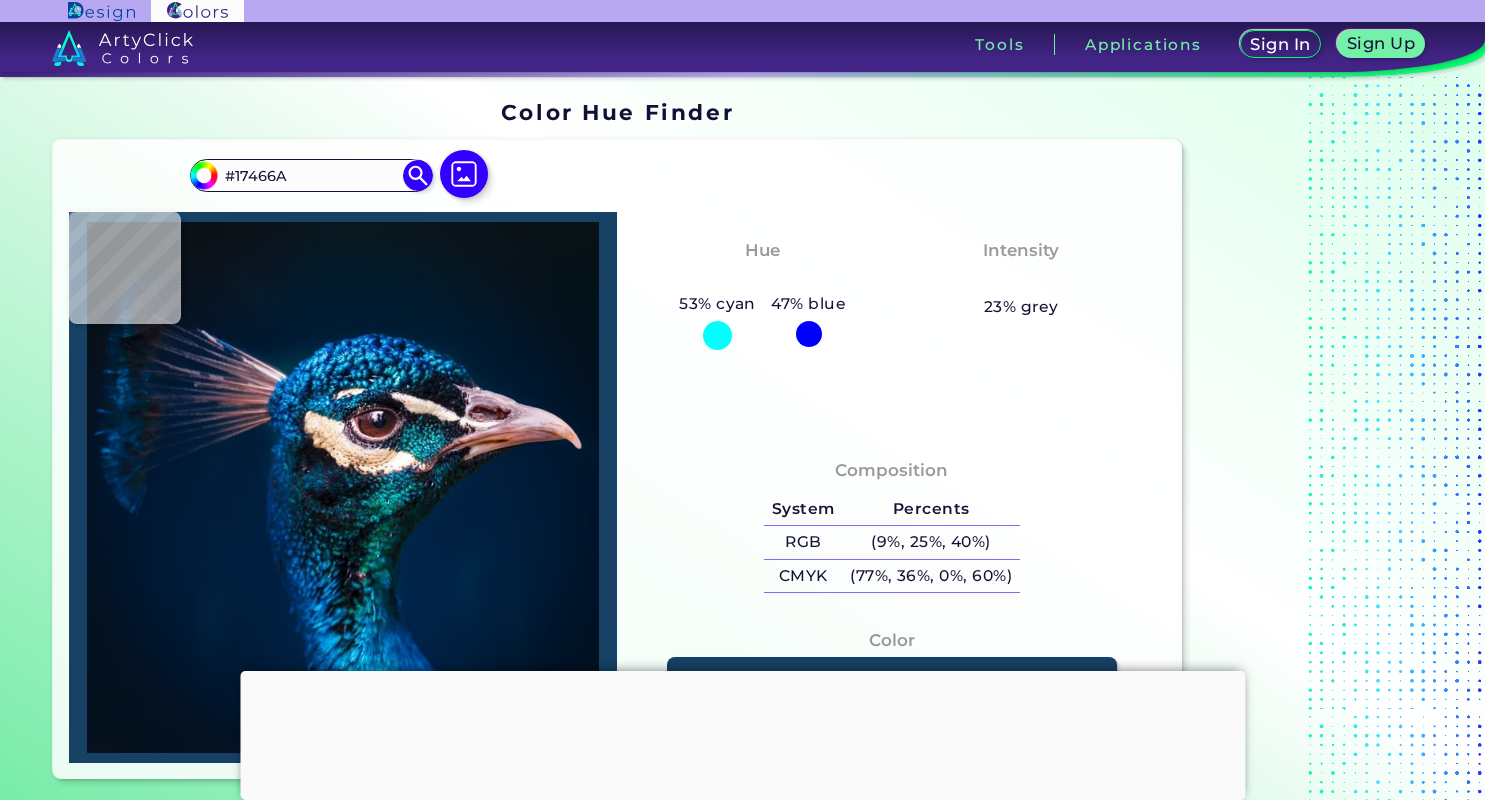 type on "#0e3f59" 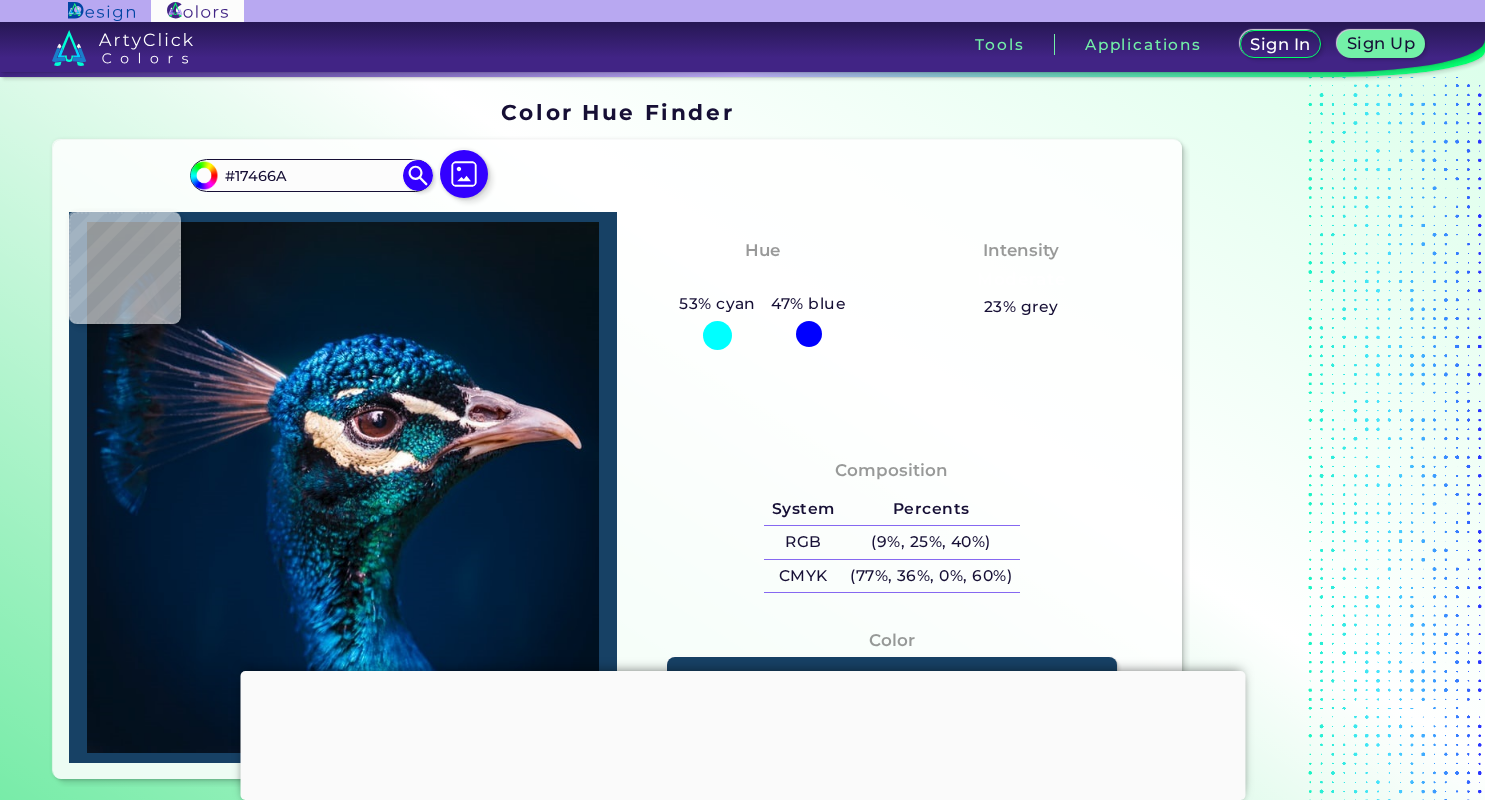 type on "#0E3F59" 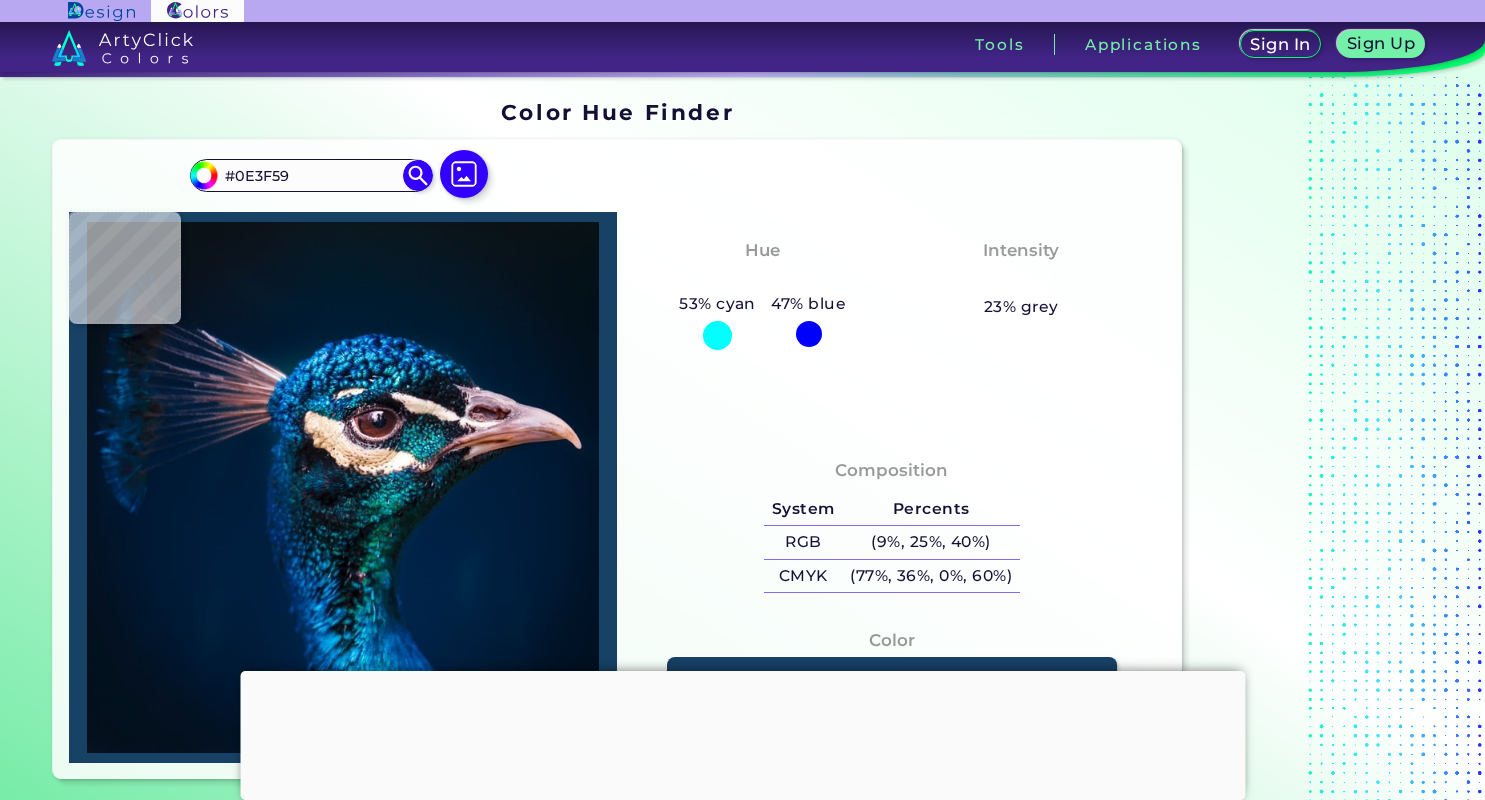 type on "#156085" 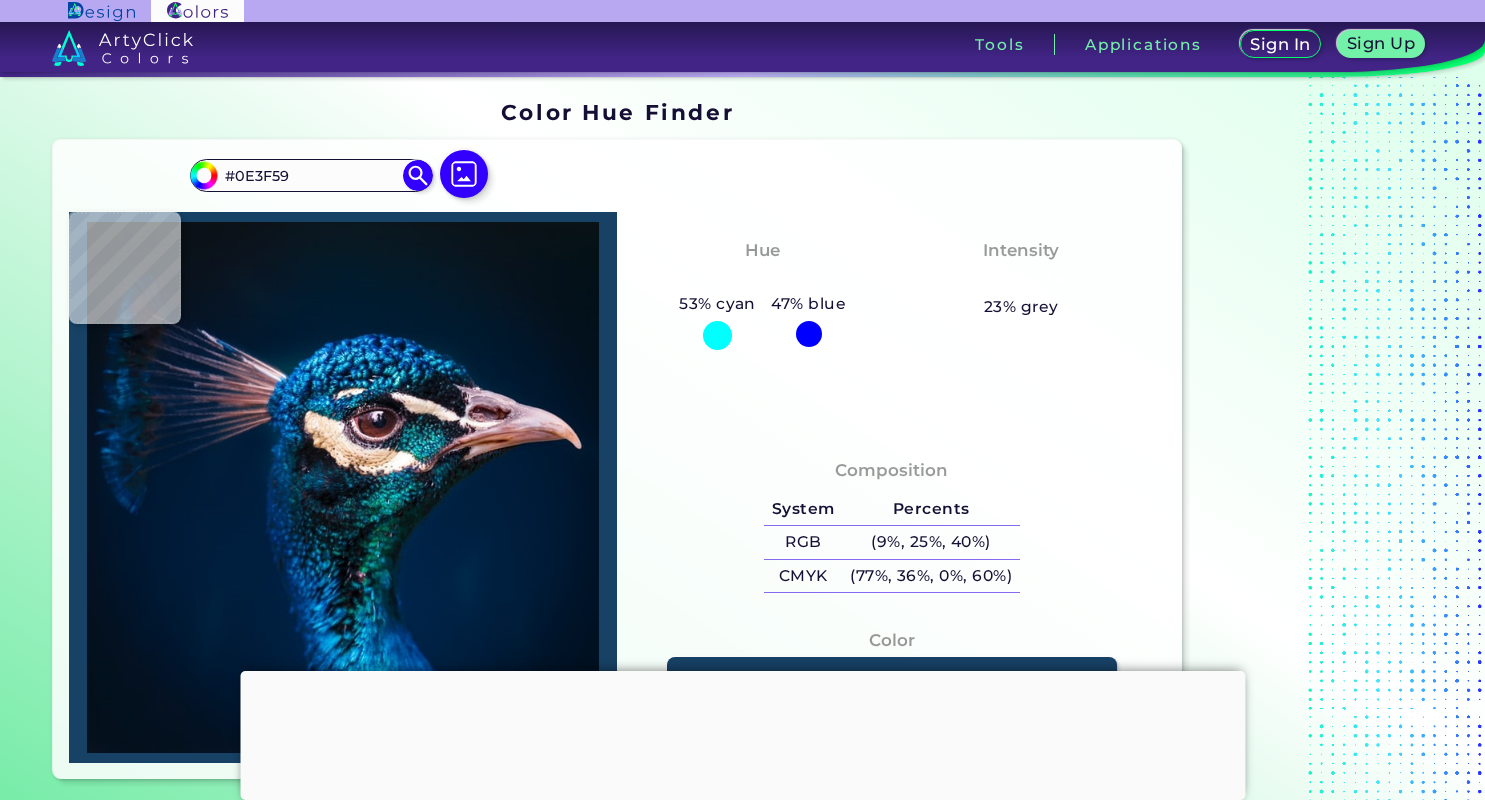 type on "#156085" 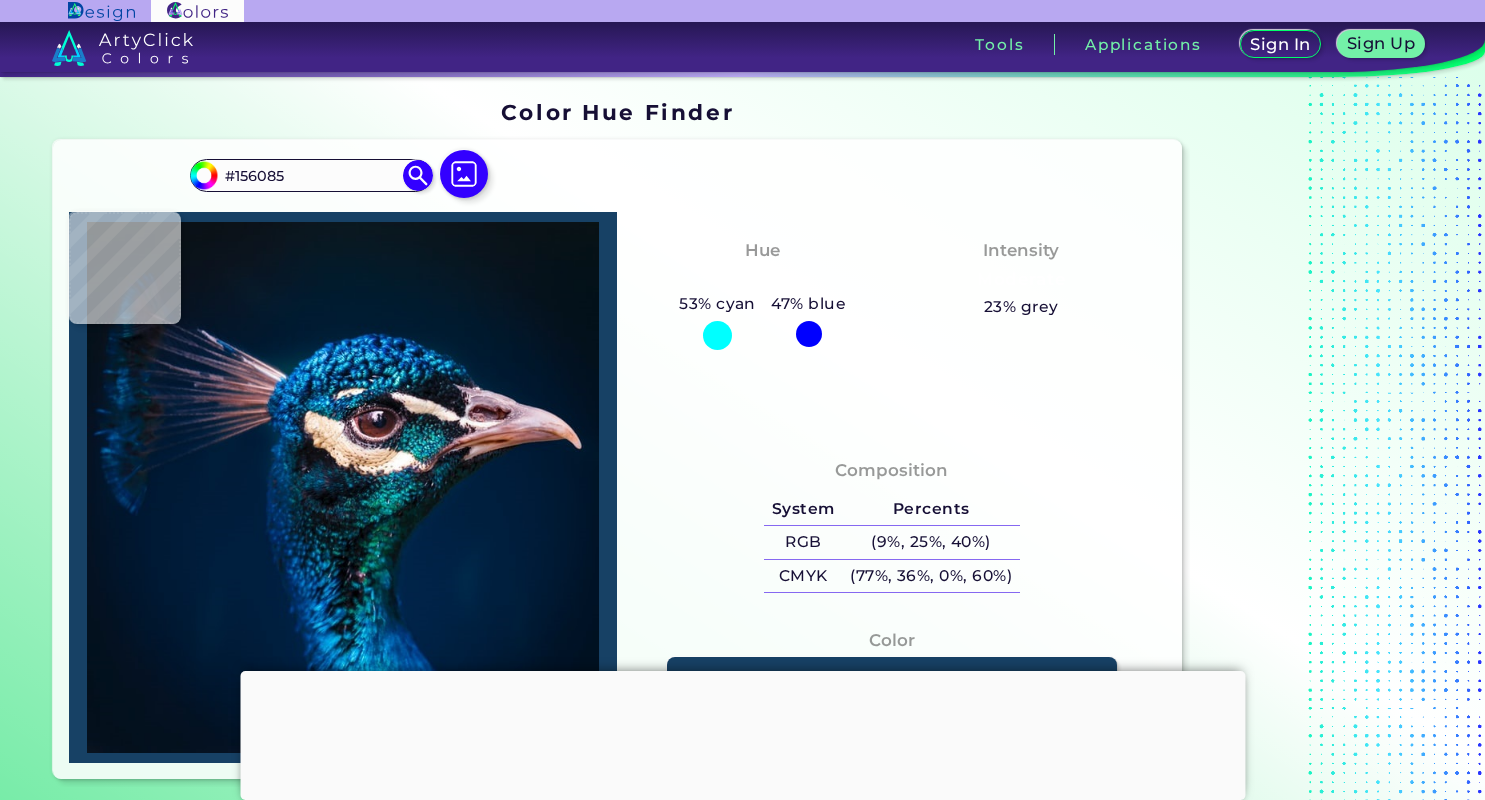 type on "#f7f2f0" 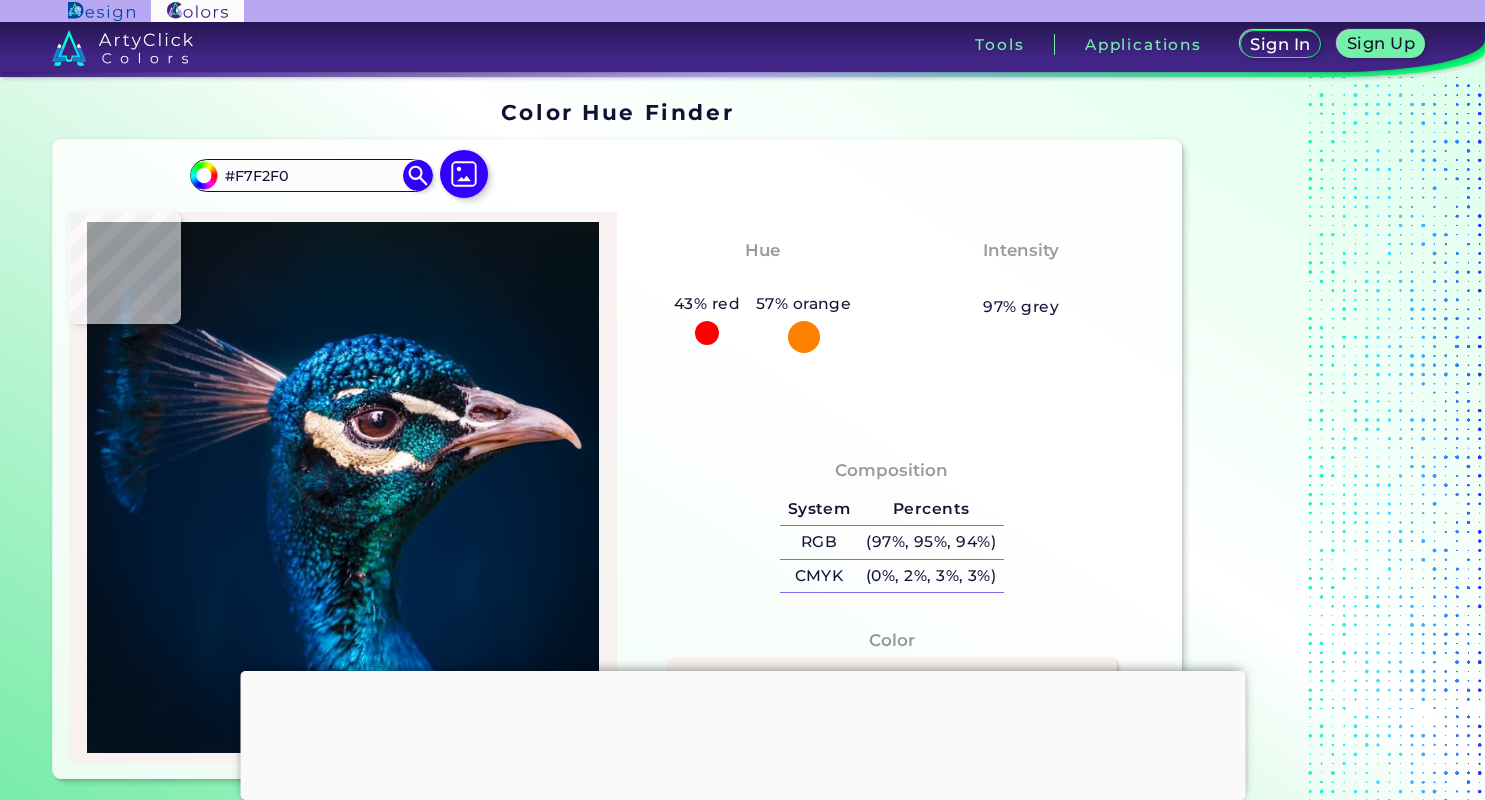 type on "#aebfb2" 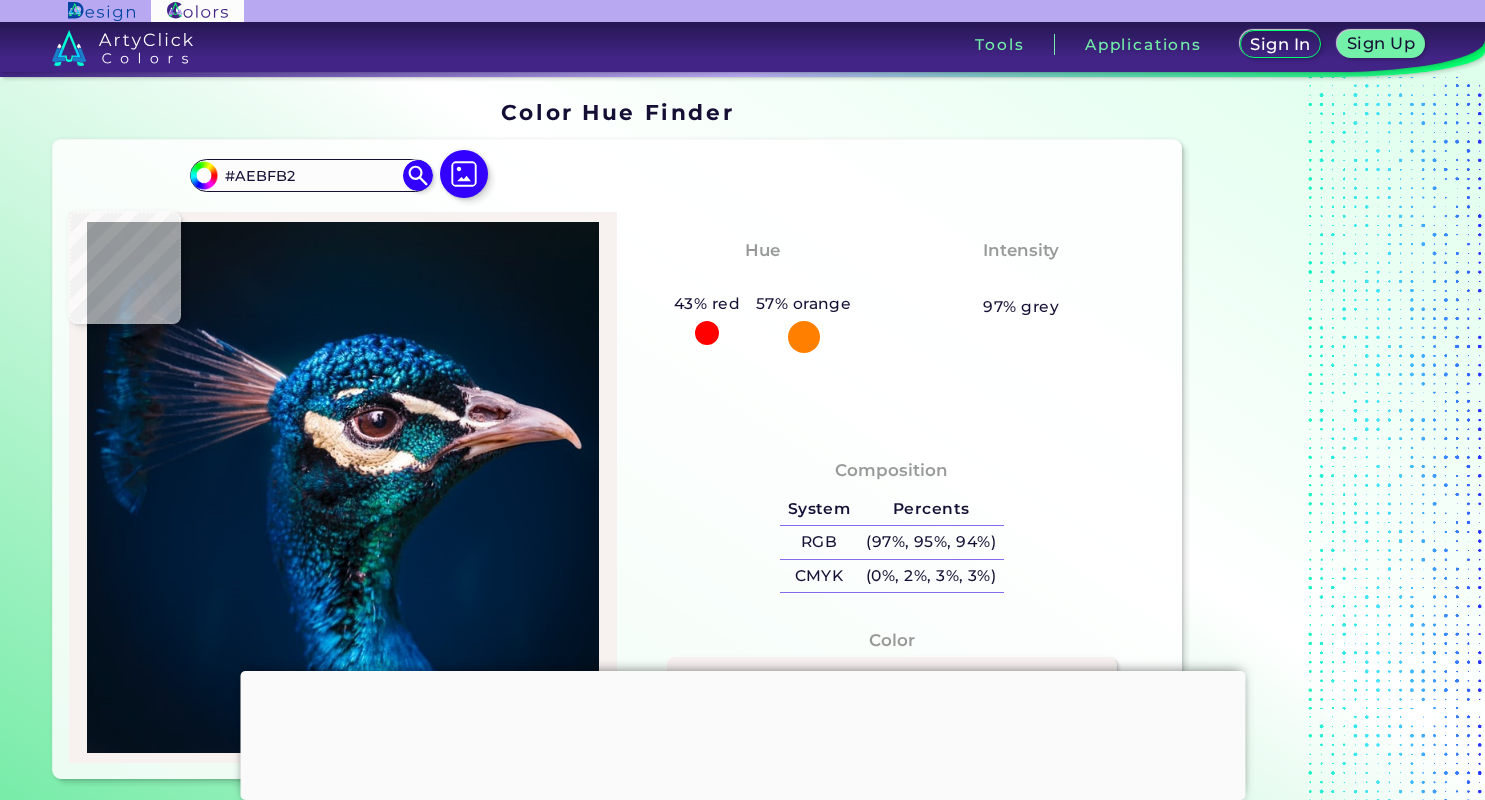 type on "#3d5264" 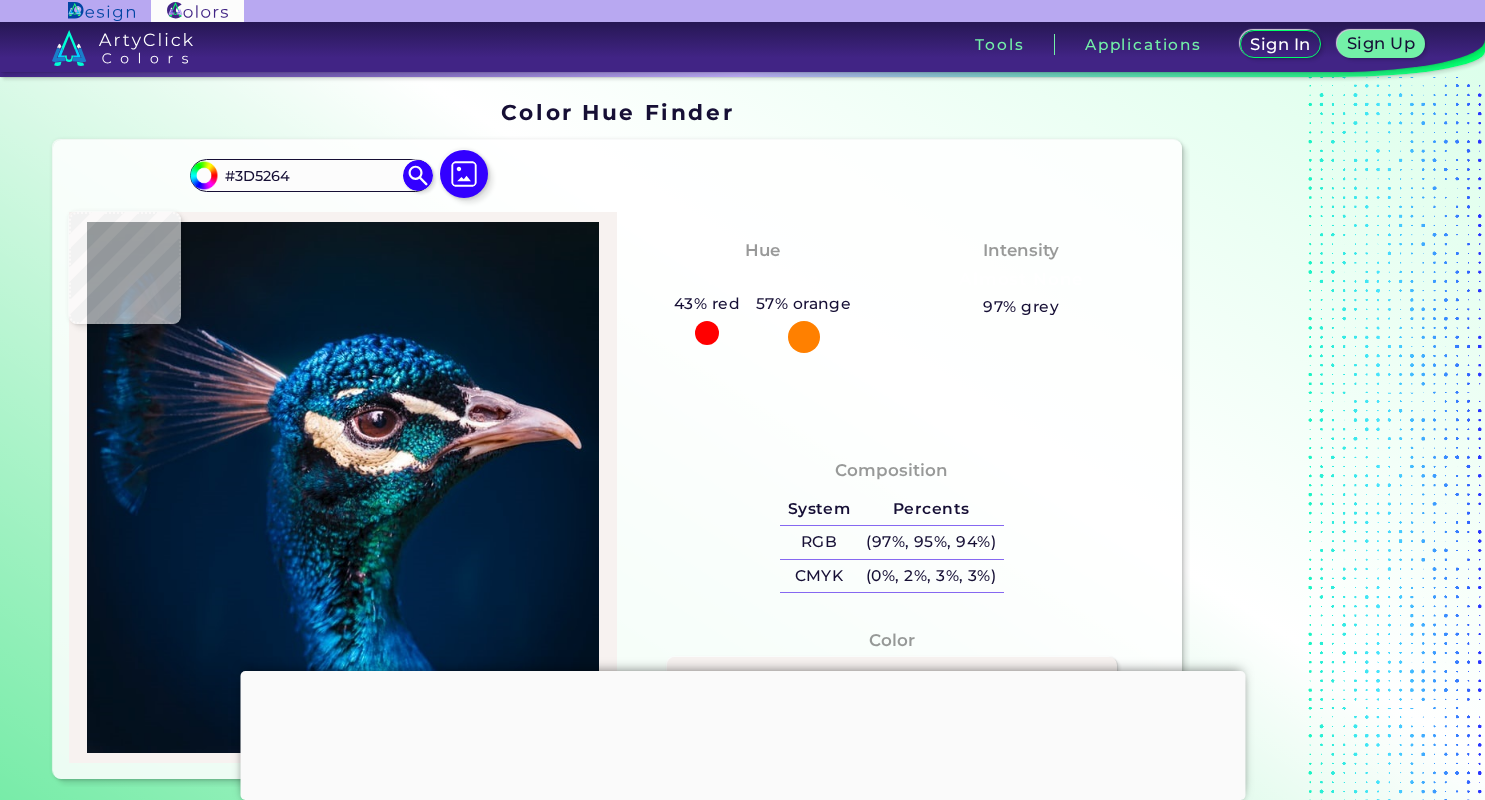 type on "#39a3ba" 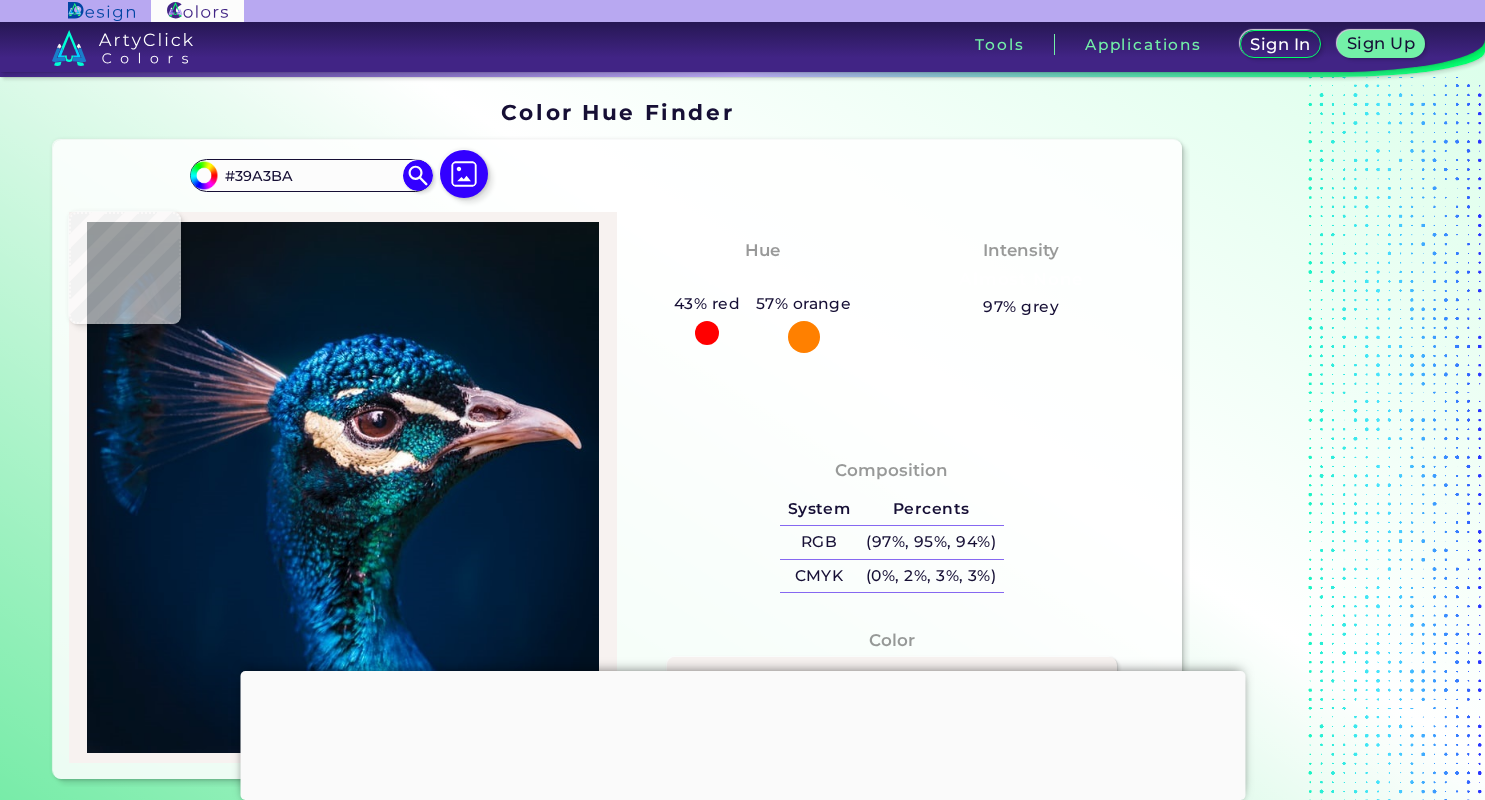 type on "#075389" 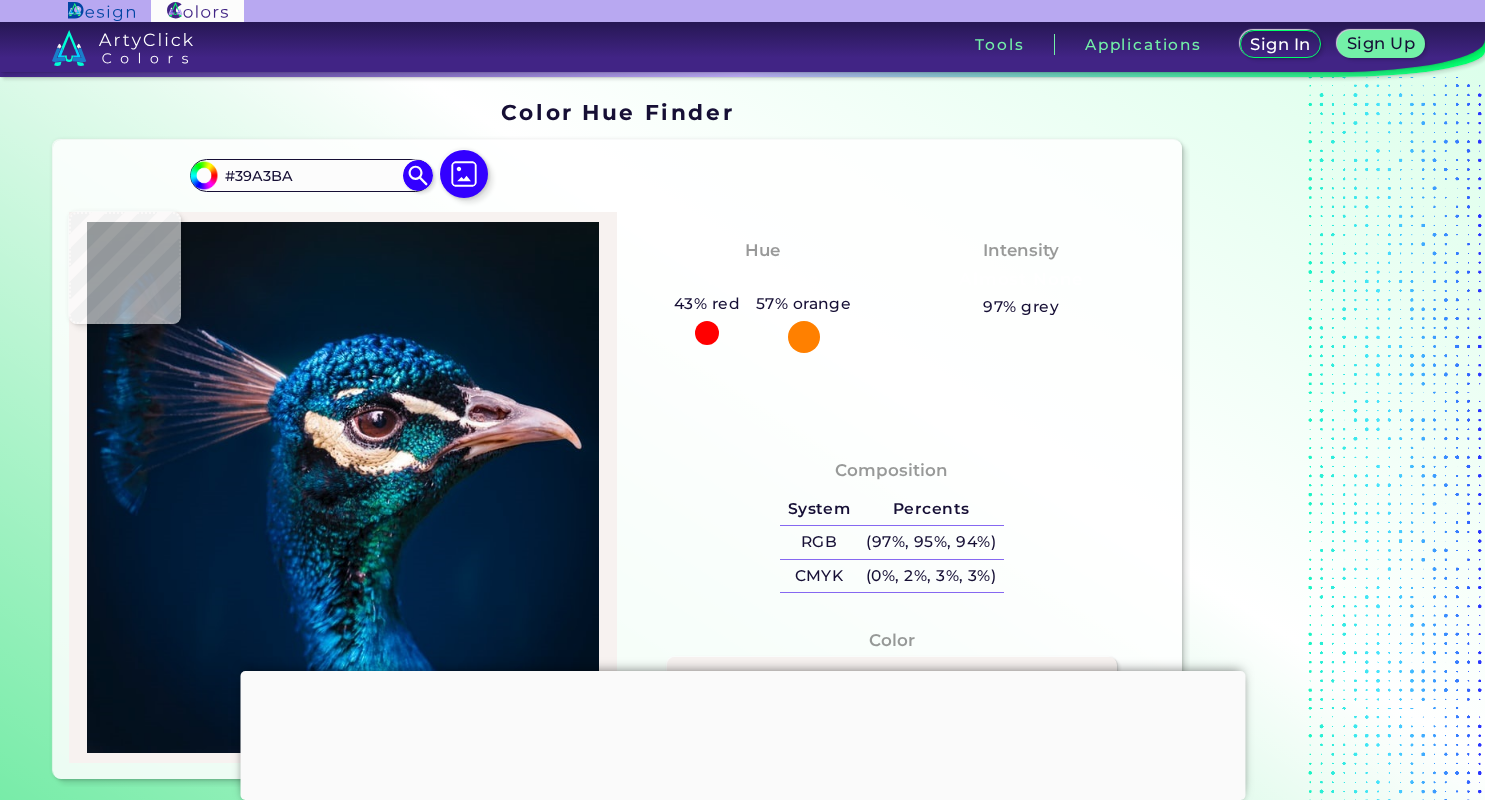 type on "#075389" 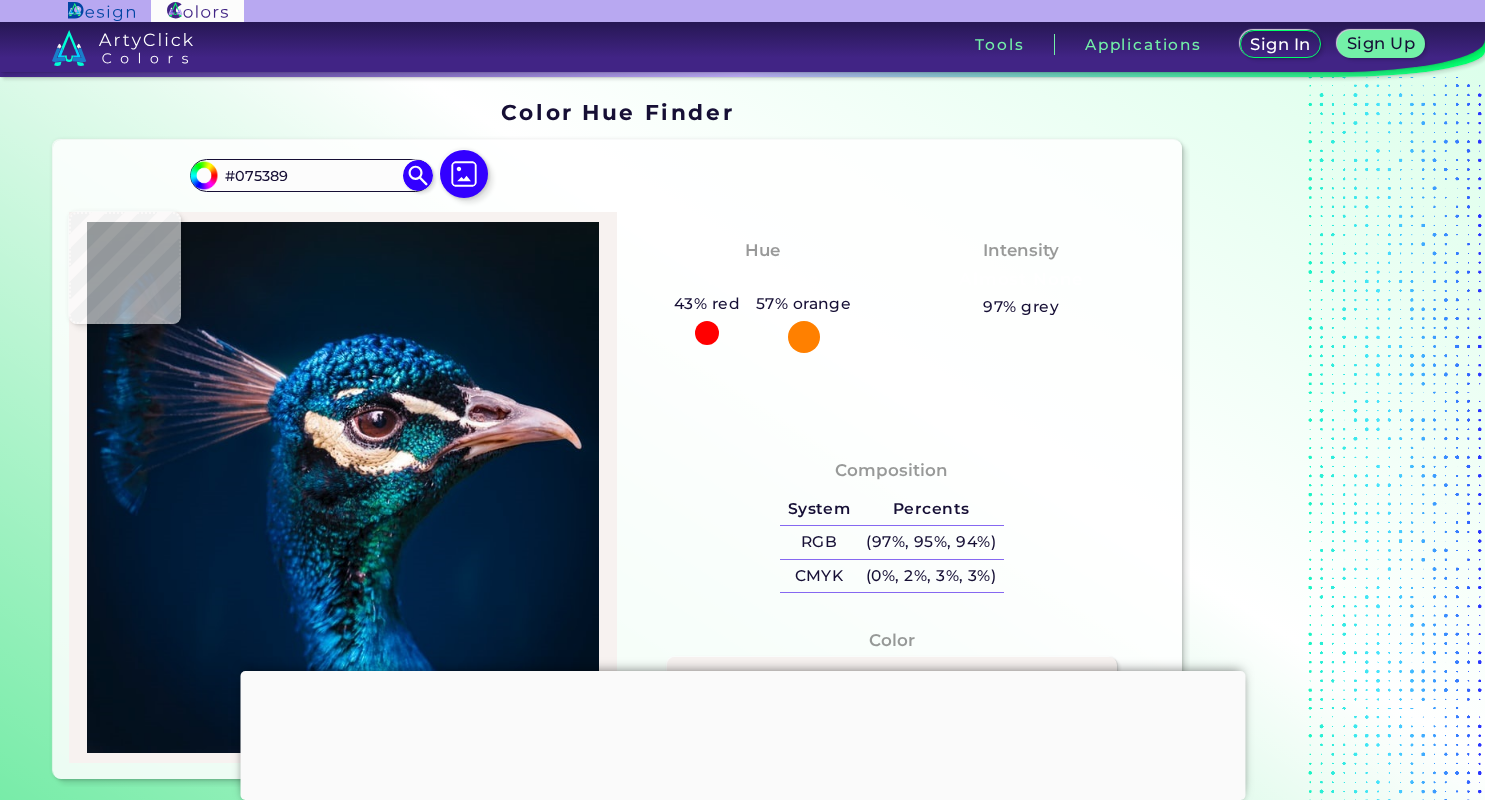 type on "#003c6f" 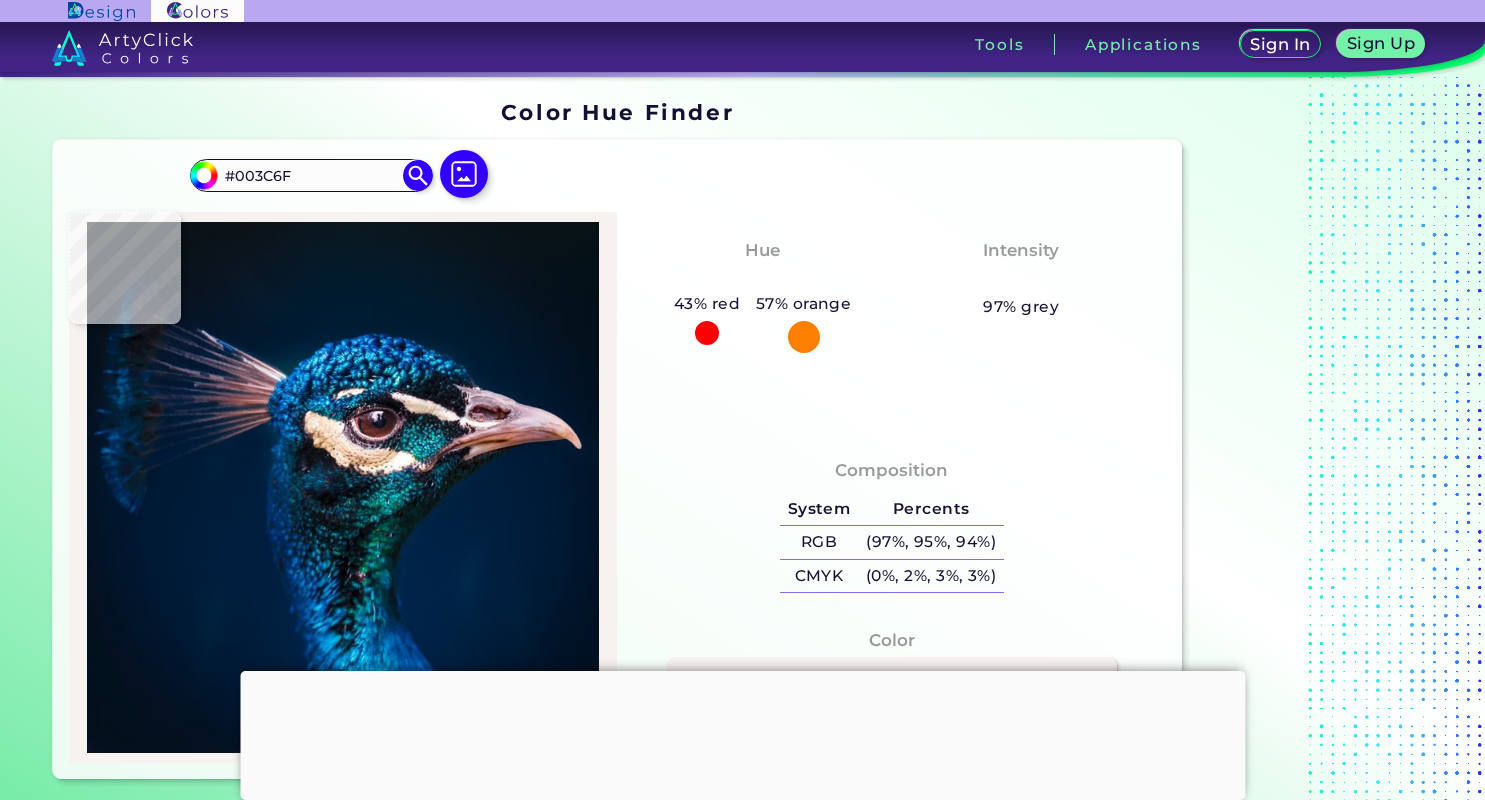 type on "#003462" 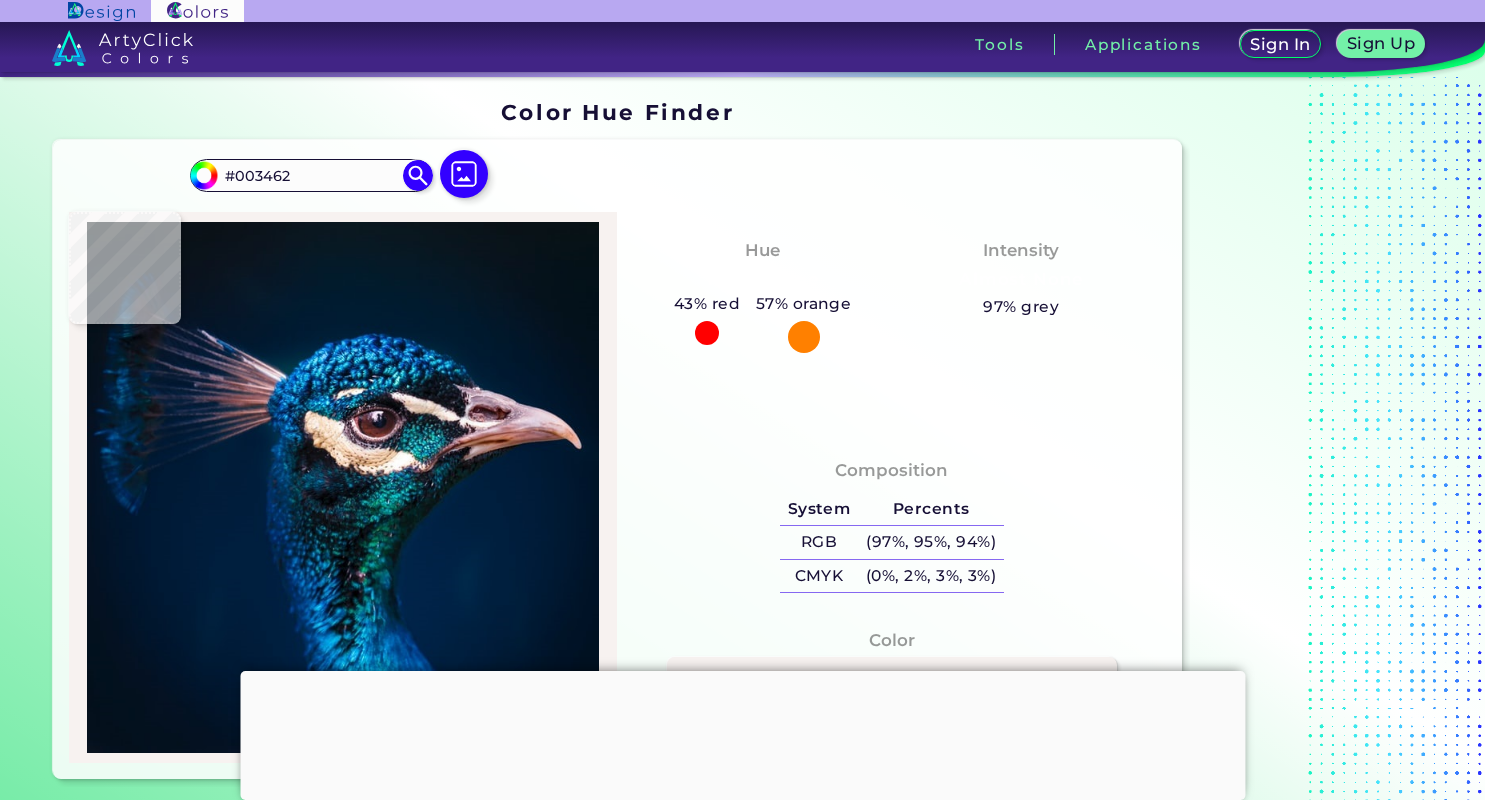type on "#00081f" 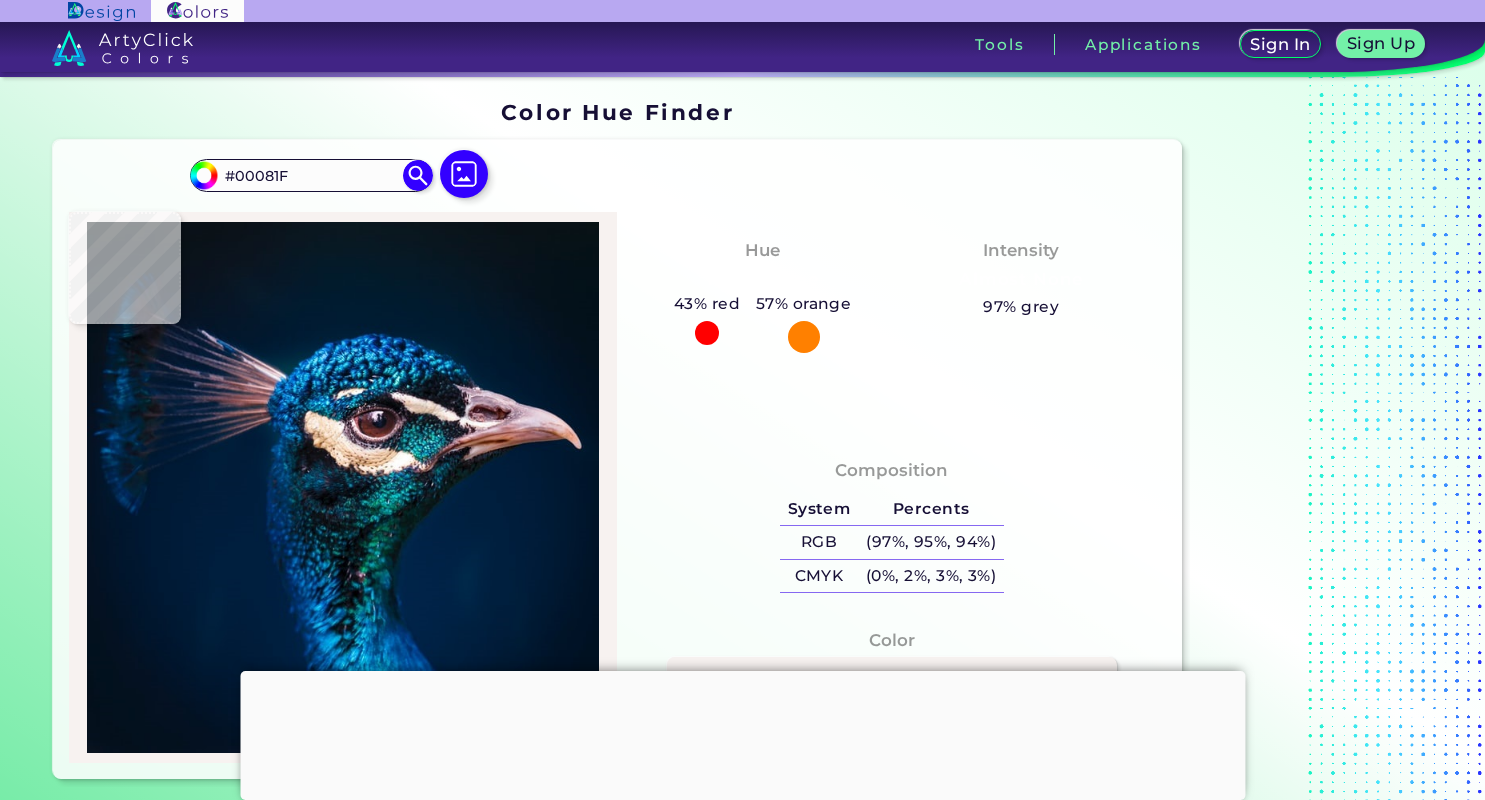 type on "#083463" 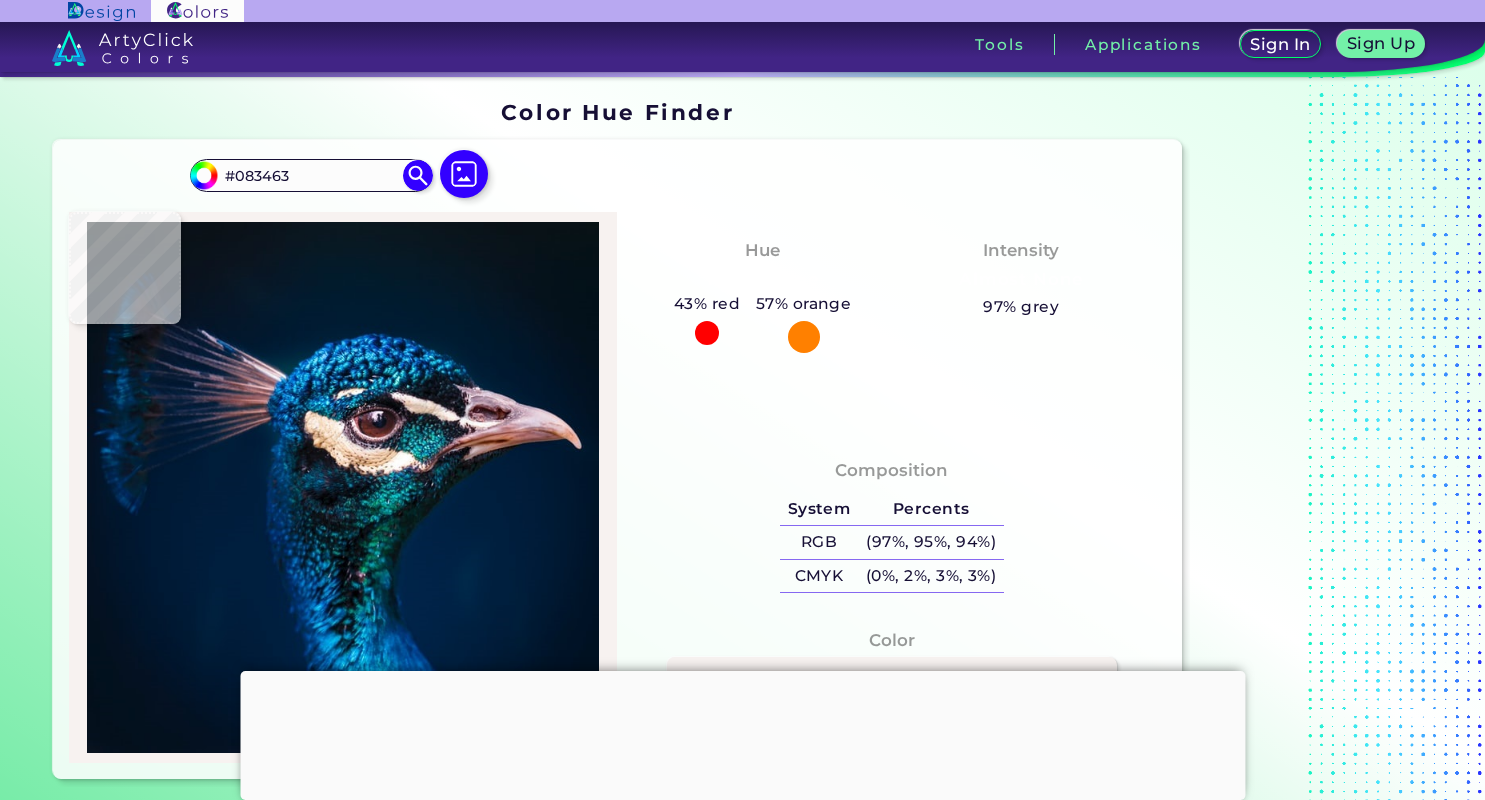 type on "#118dbc" 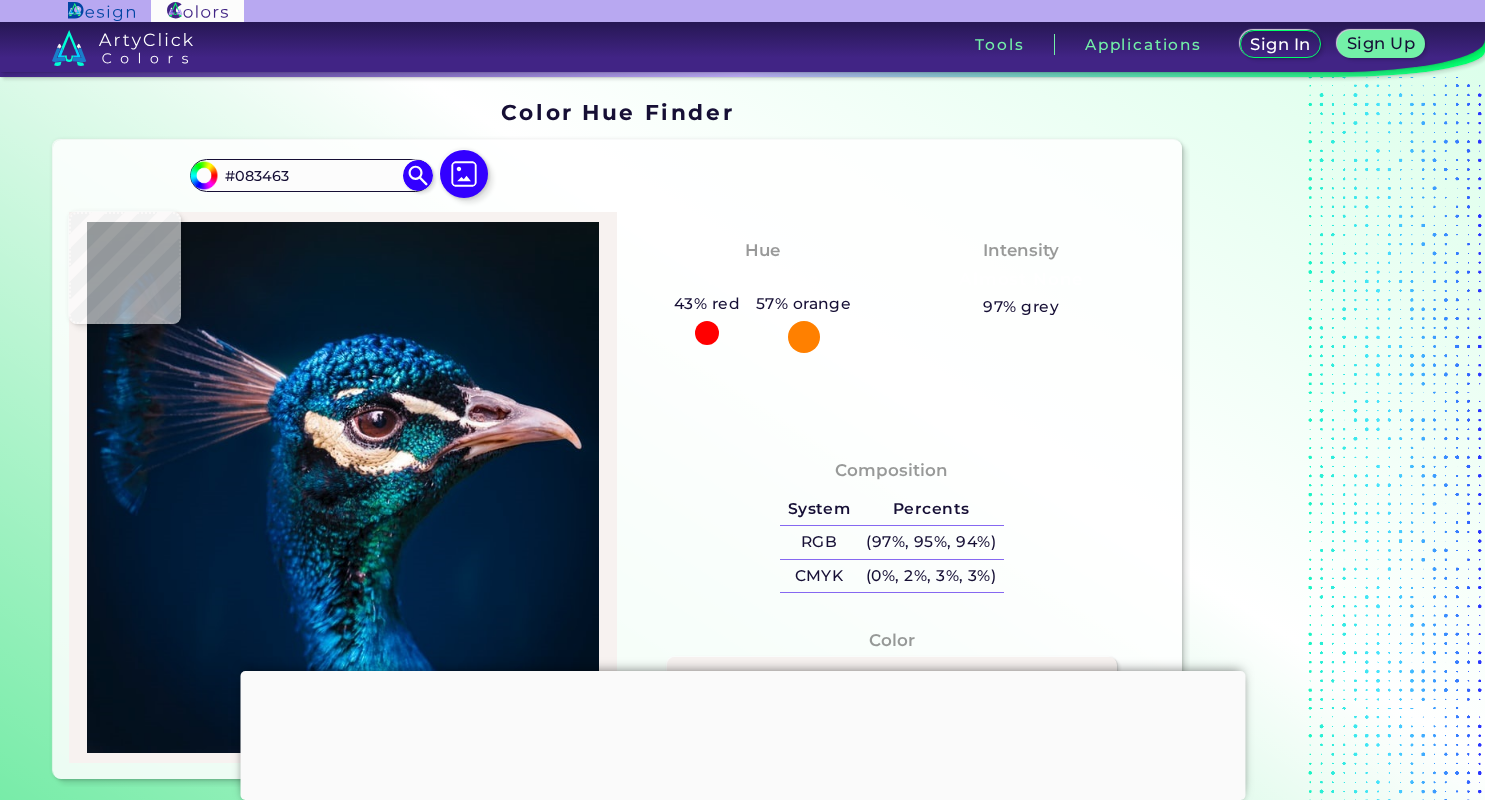 type on "#118DBC" 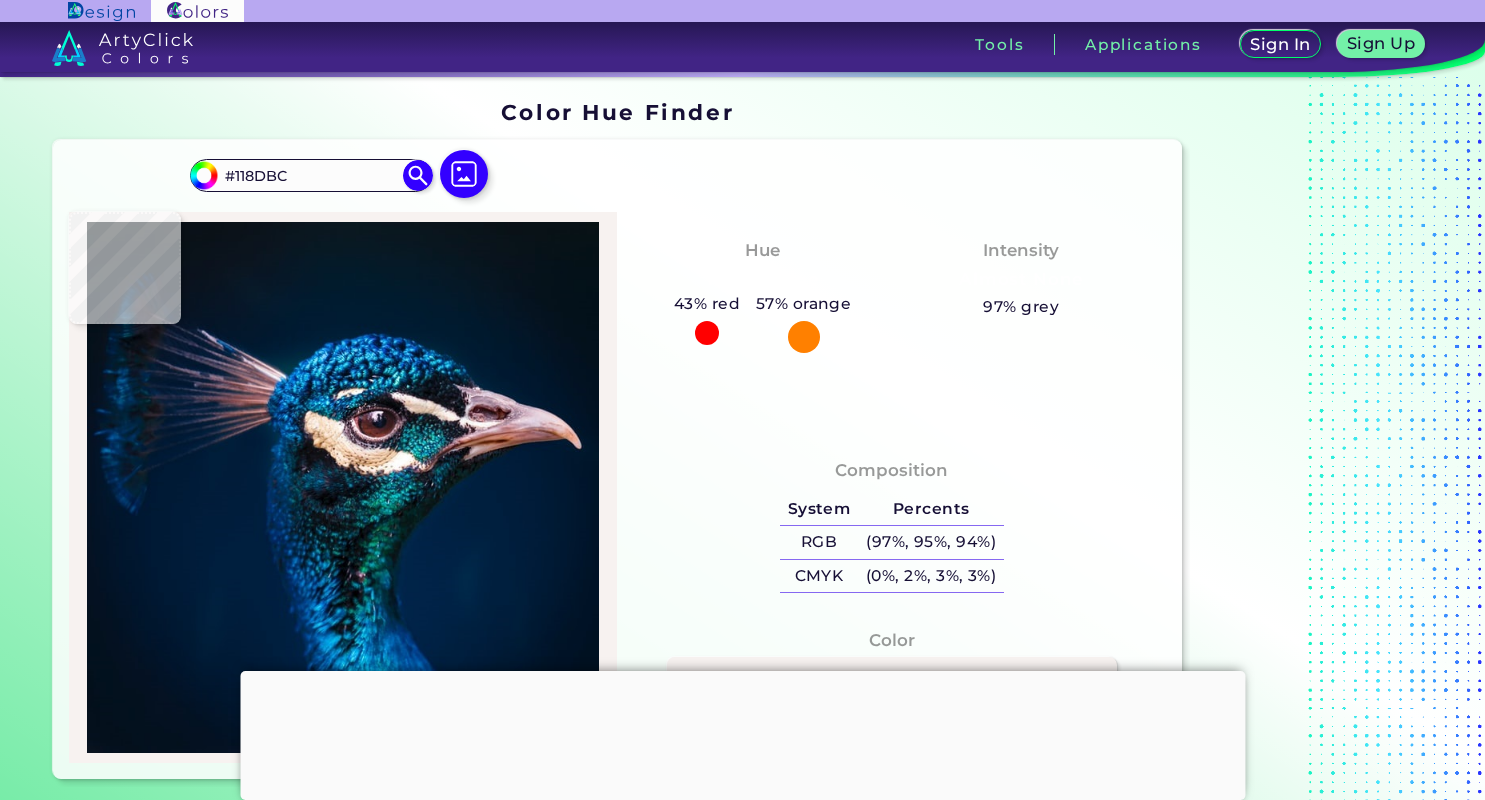 type on "#1bb2cf" 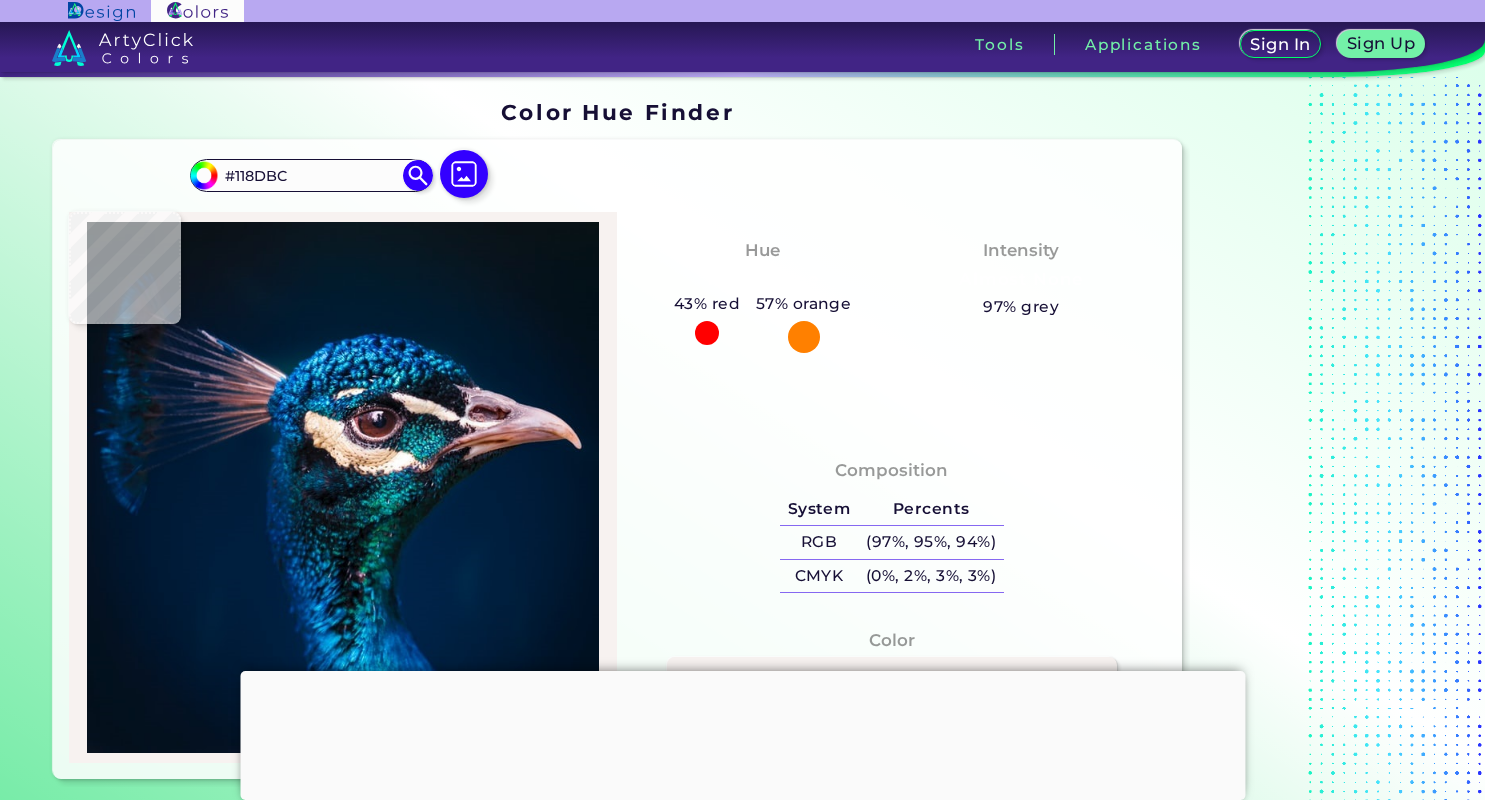 type on "#1BB2CF" 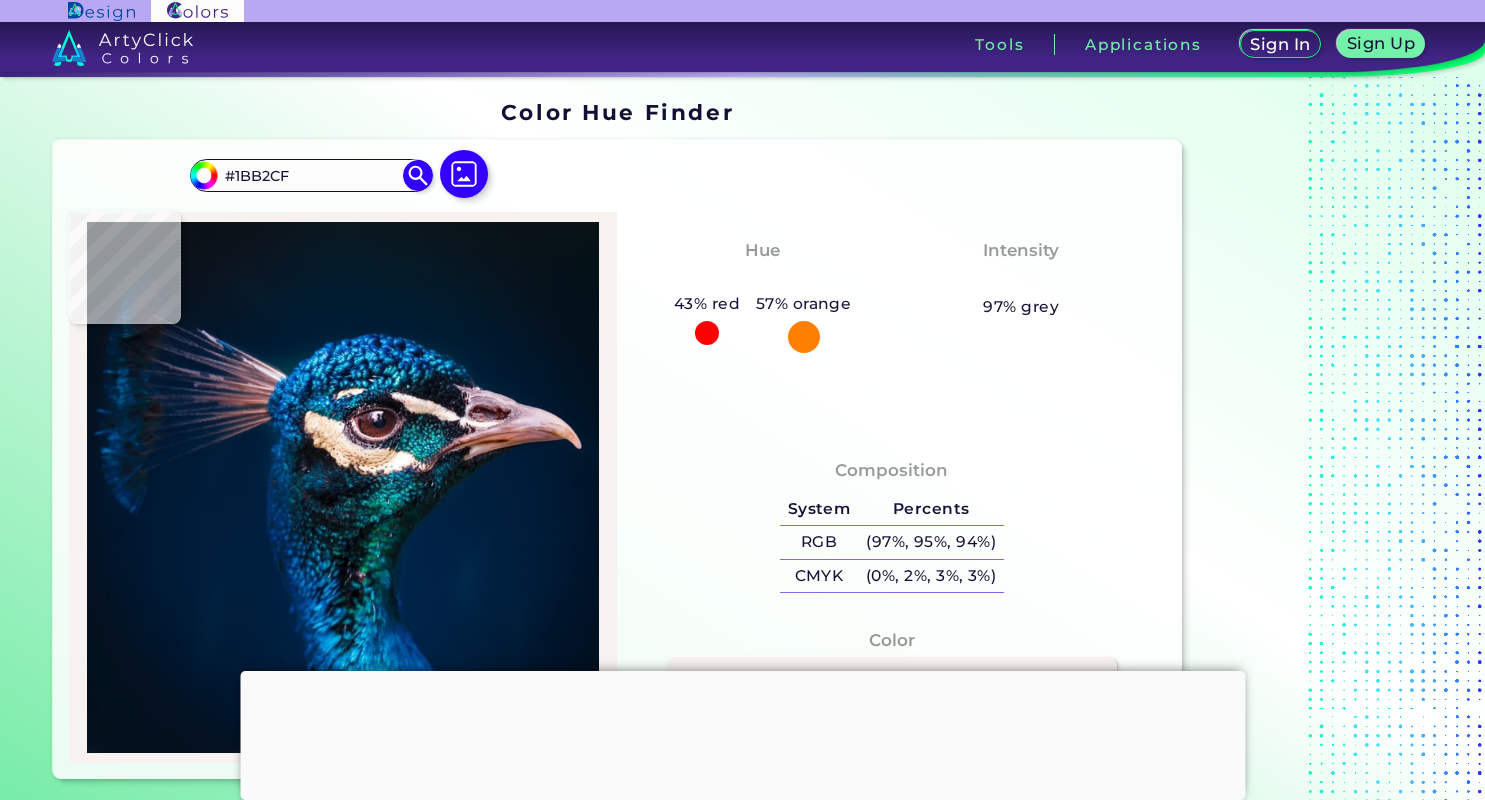 type on "#0c9cc0" 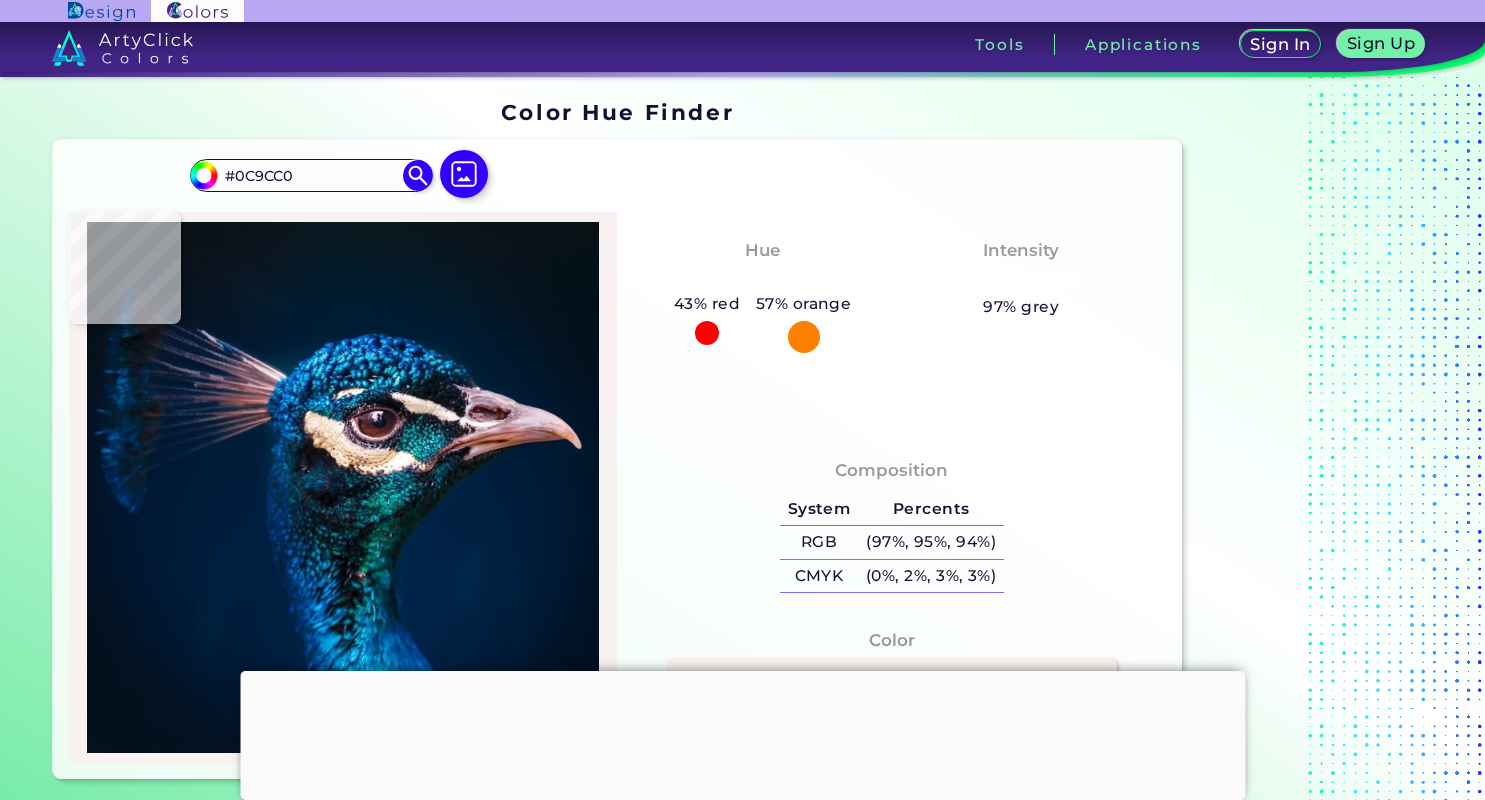 type on "#21add6" 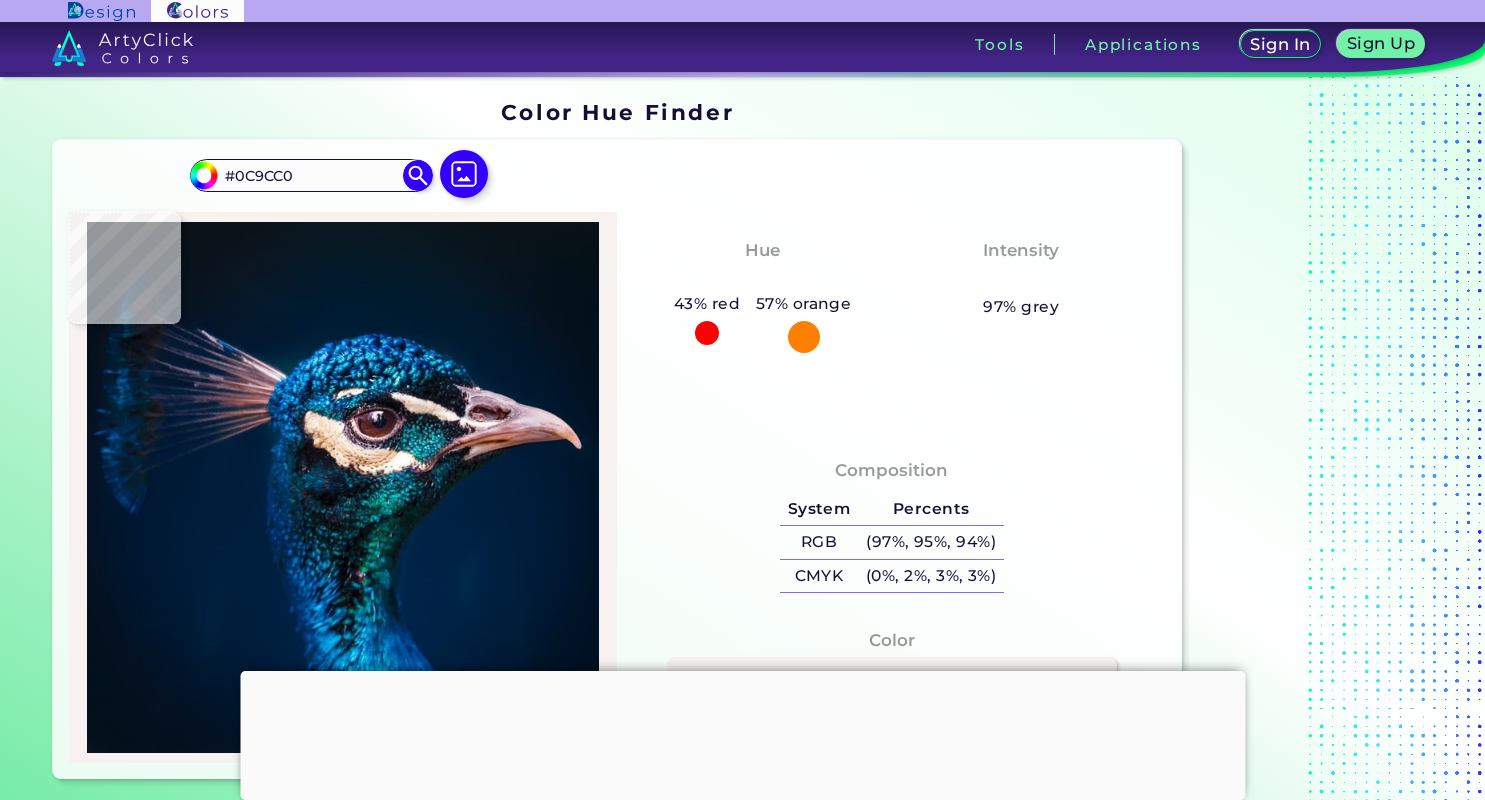 type on "#21ADD6" 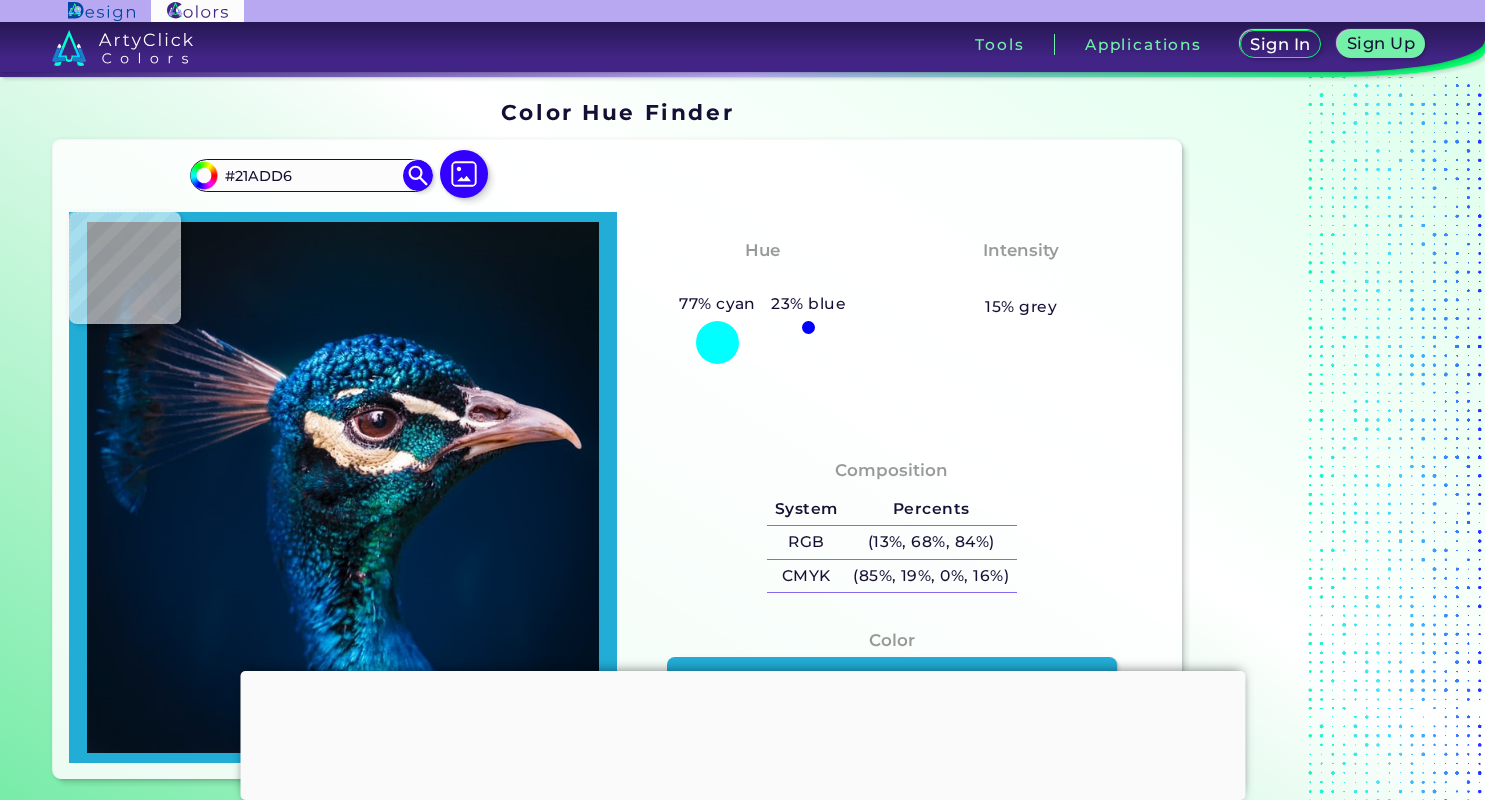 type on "#1f99c5" 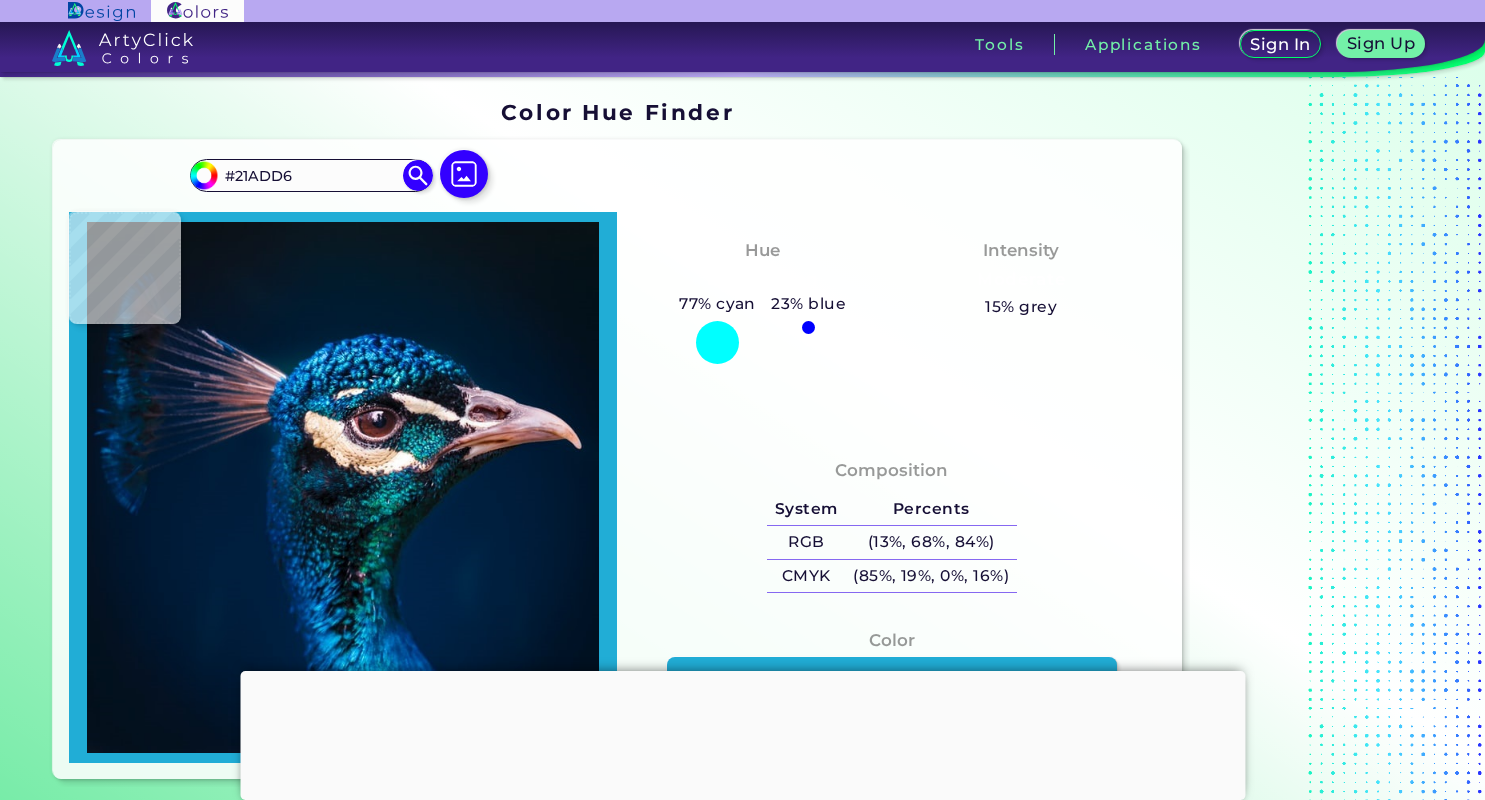 type on "#1F99C5" 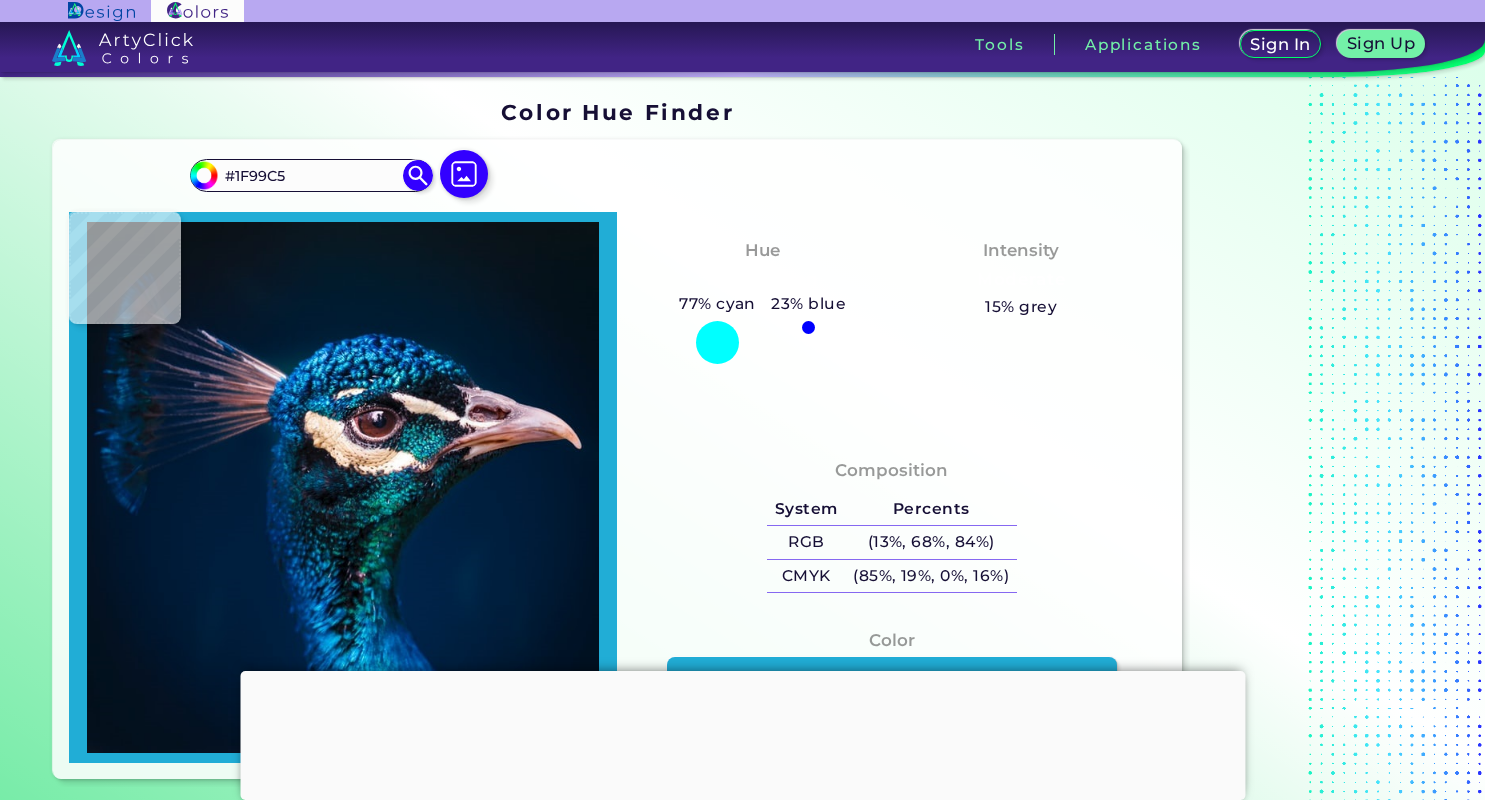 type on "#106b9a" 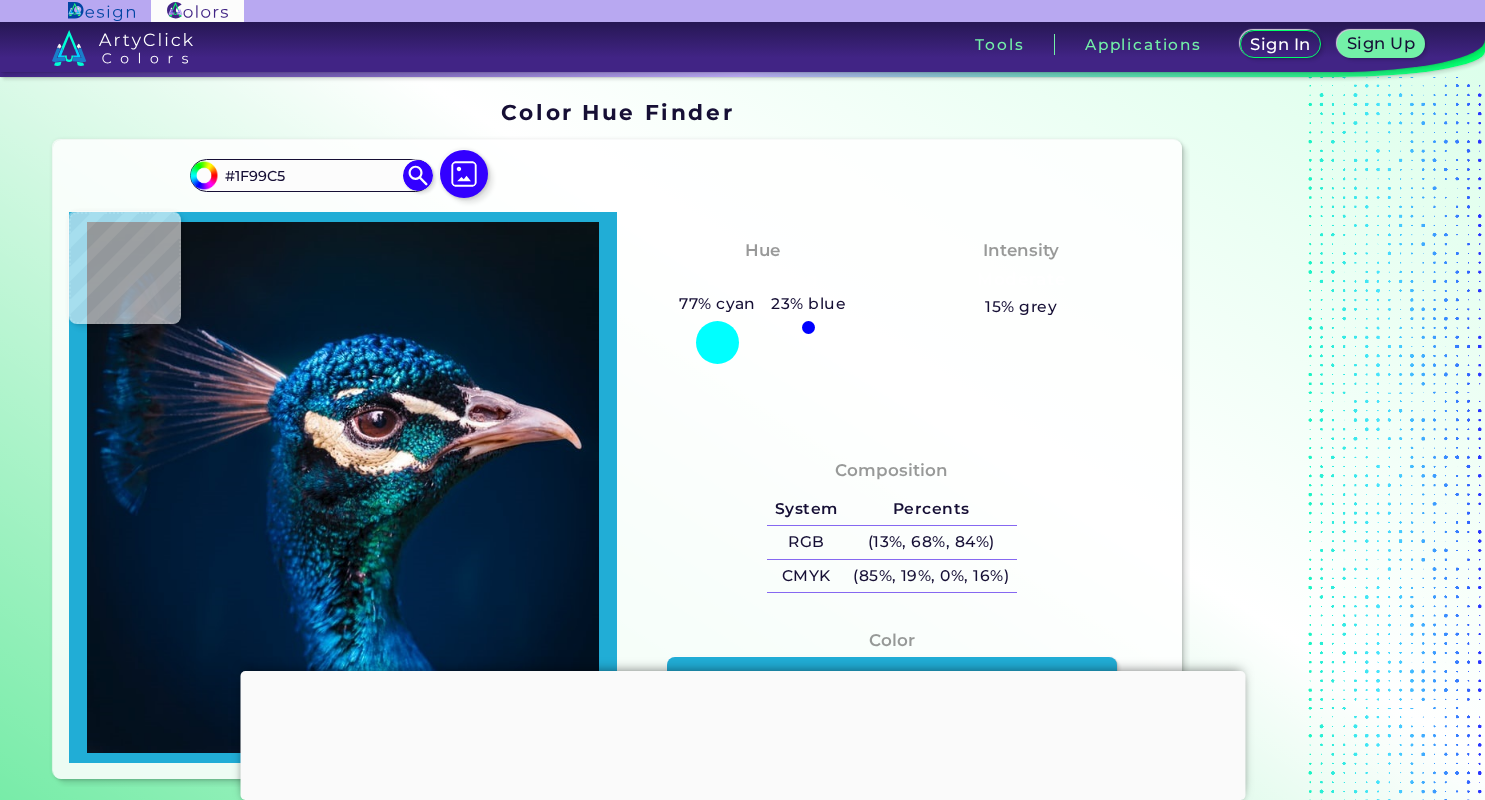 type on "#106B9A" 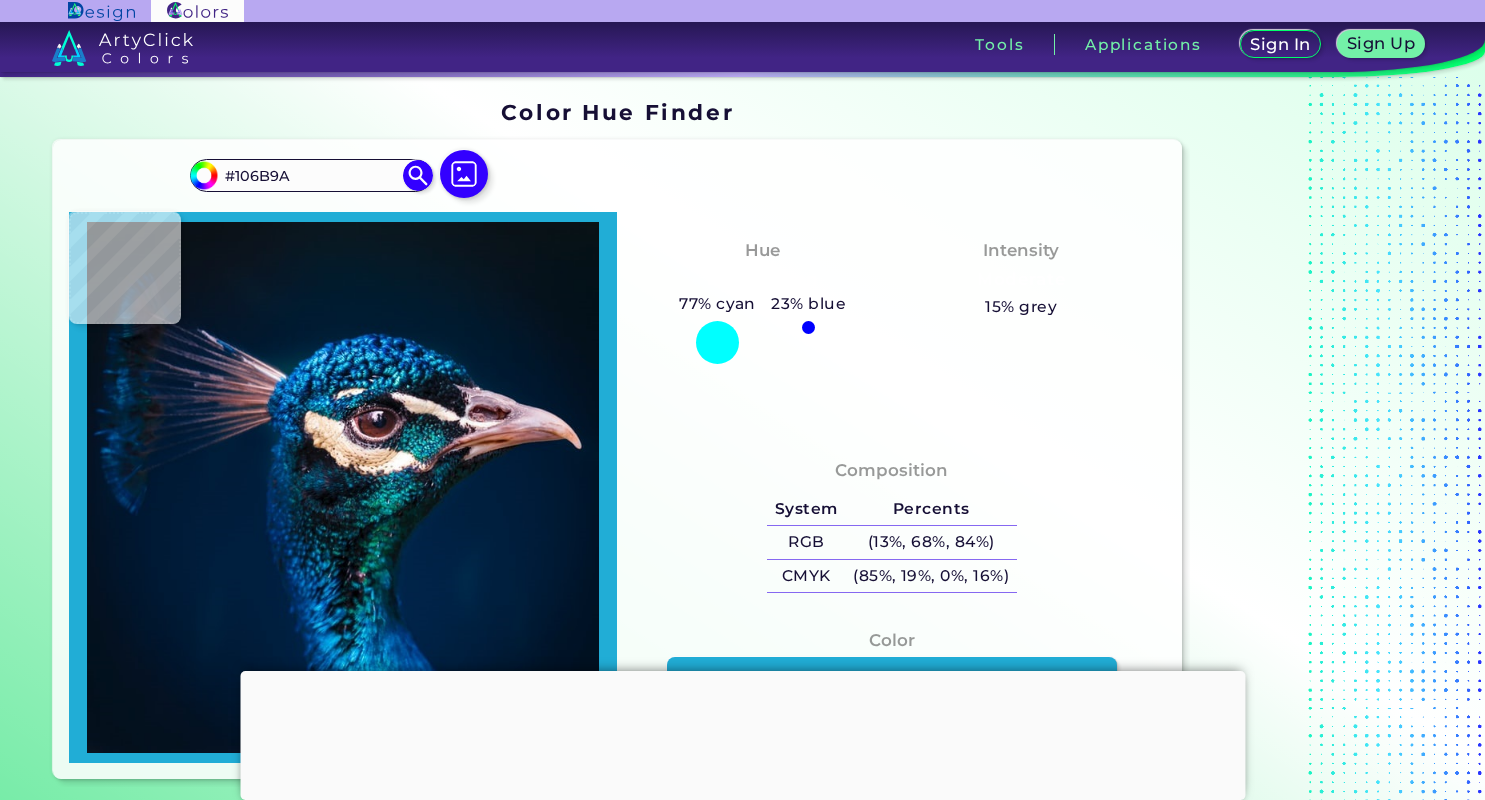 type on "#002450" 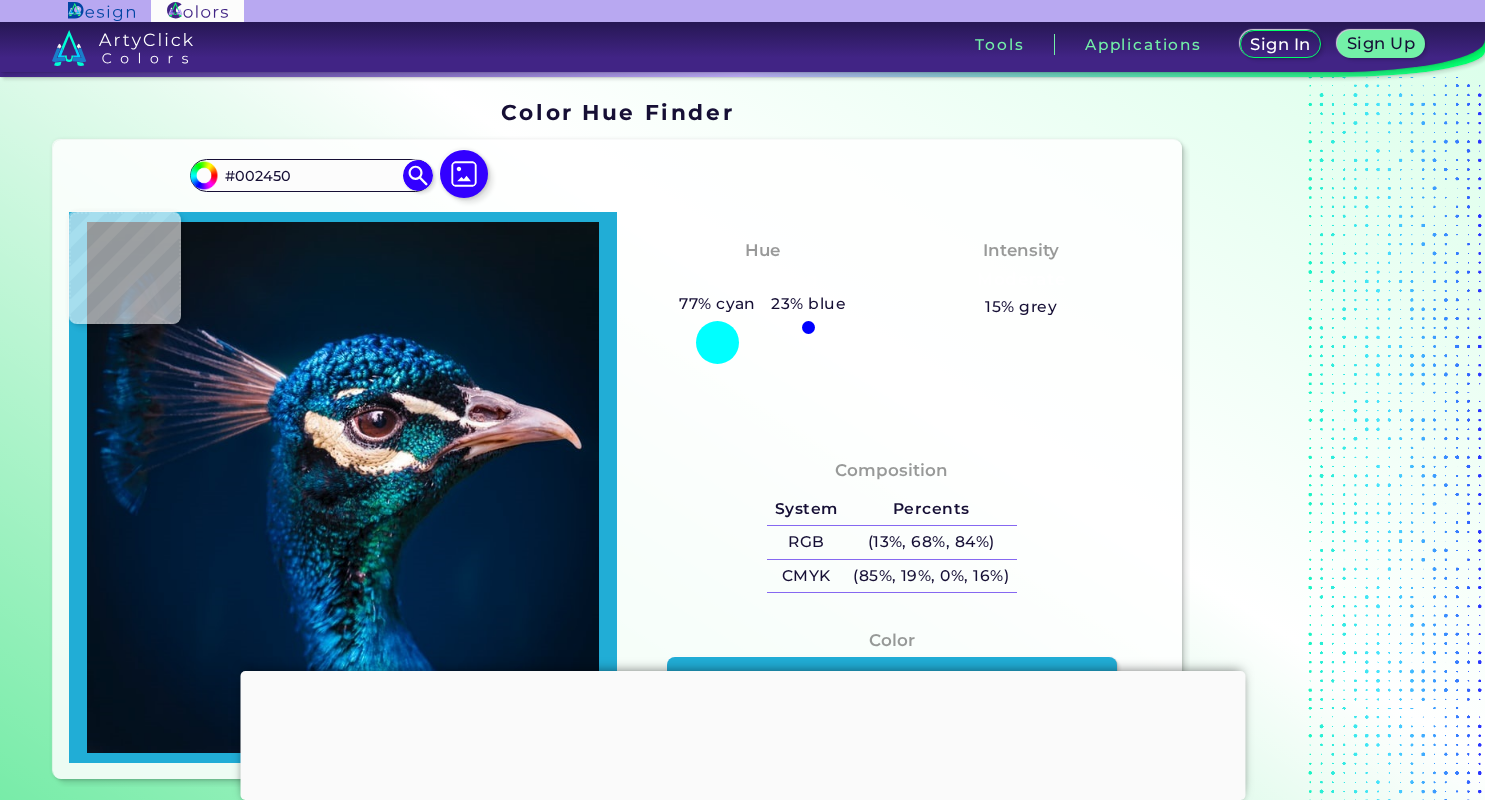type on "#0d71b7" 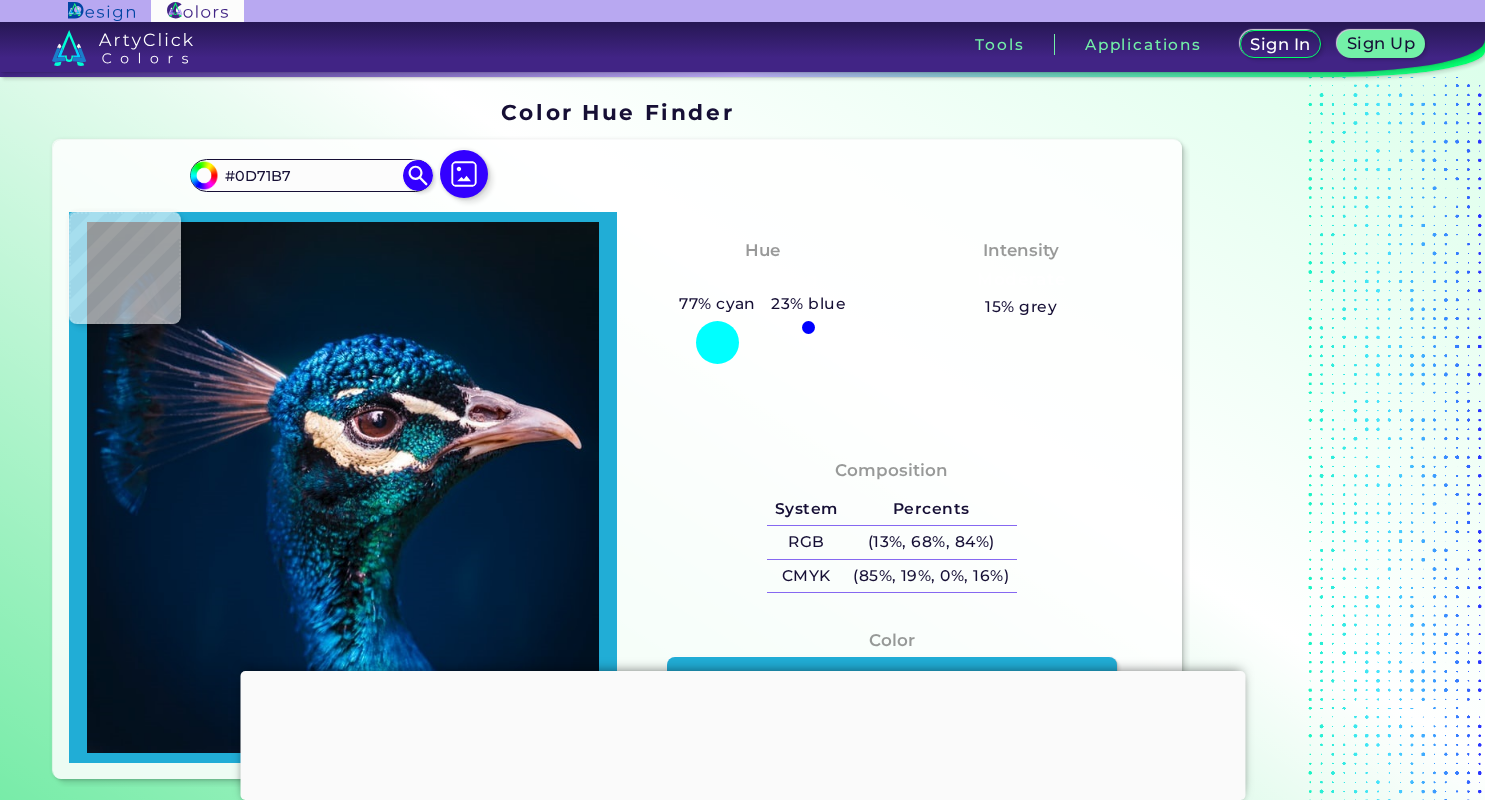 type on "#25a1e3" 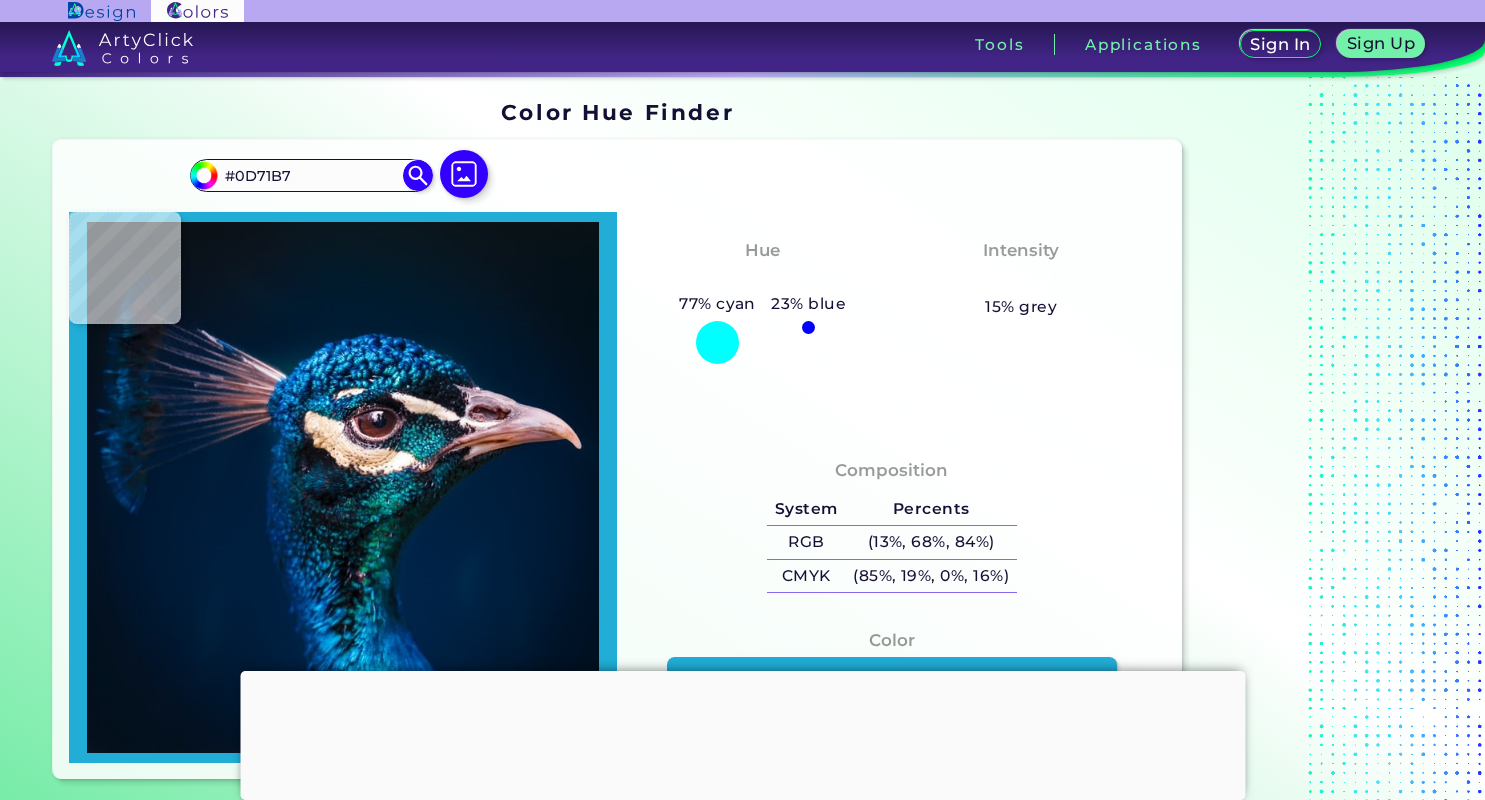type on "#25A1E3" 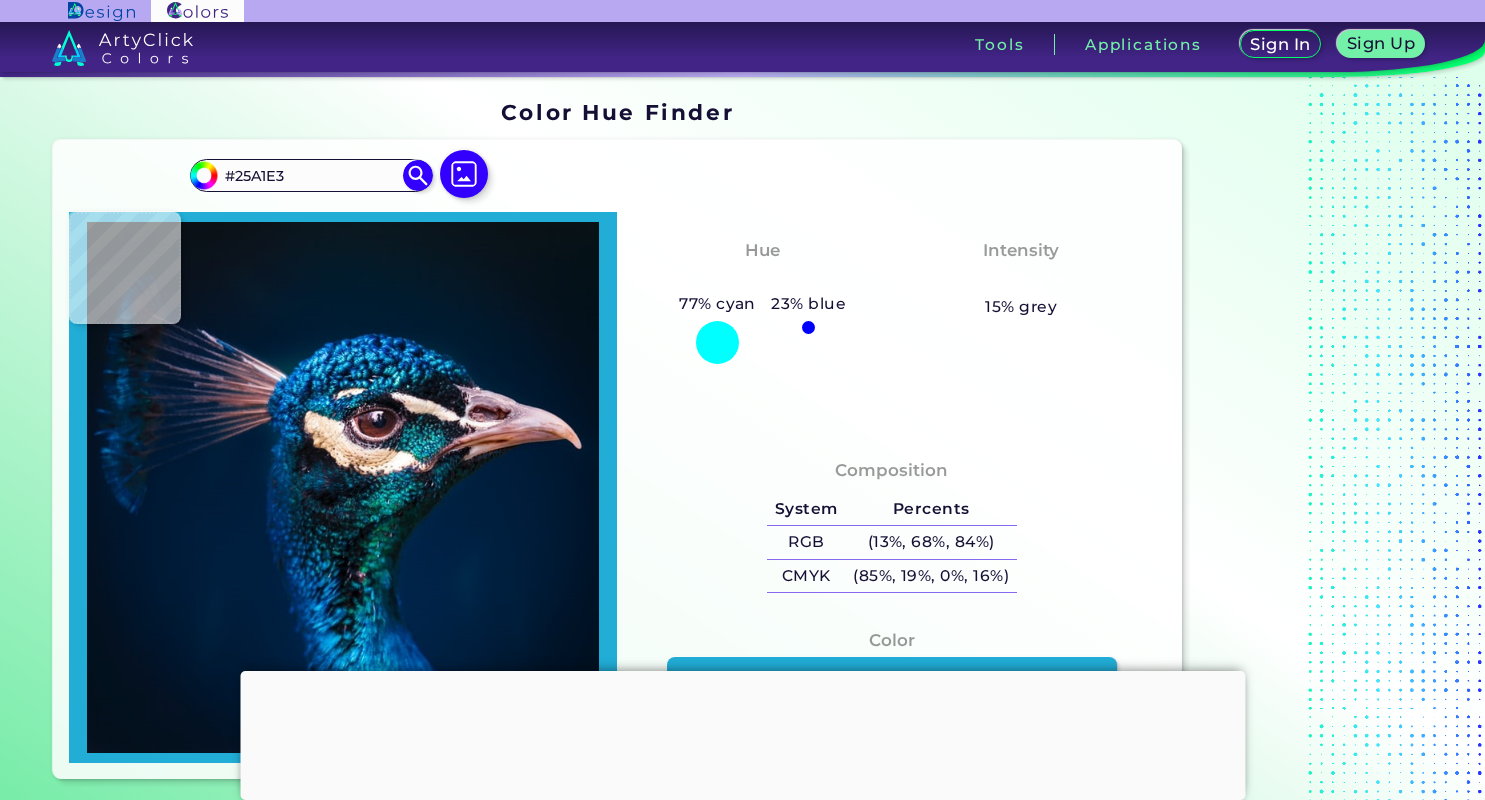 type on "#3eb8e9" 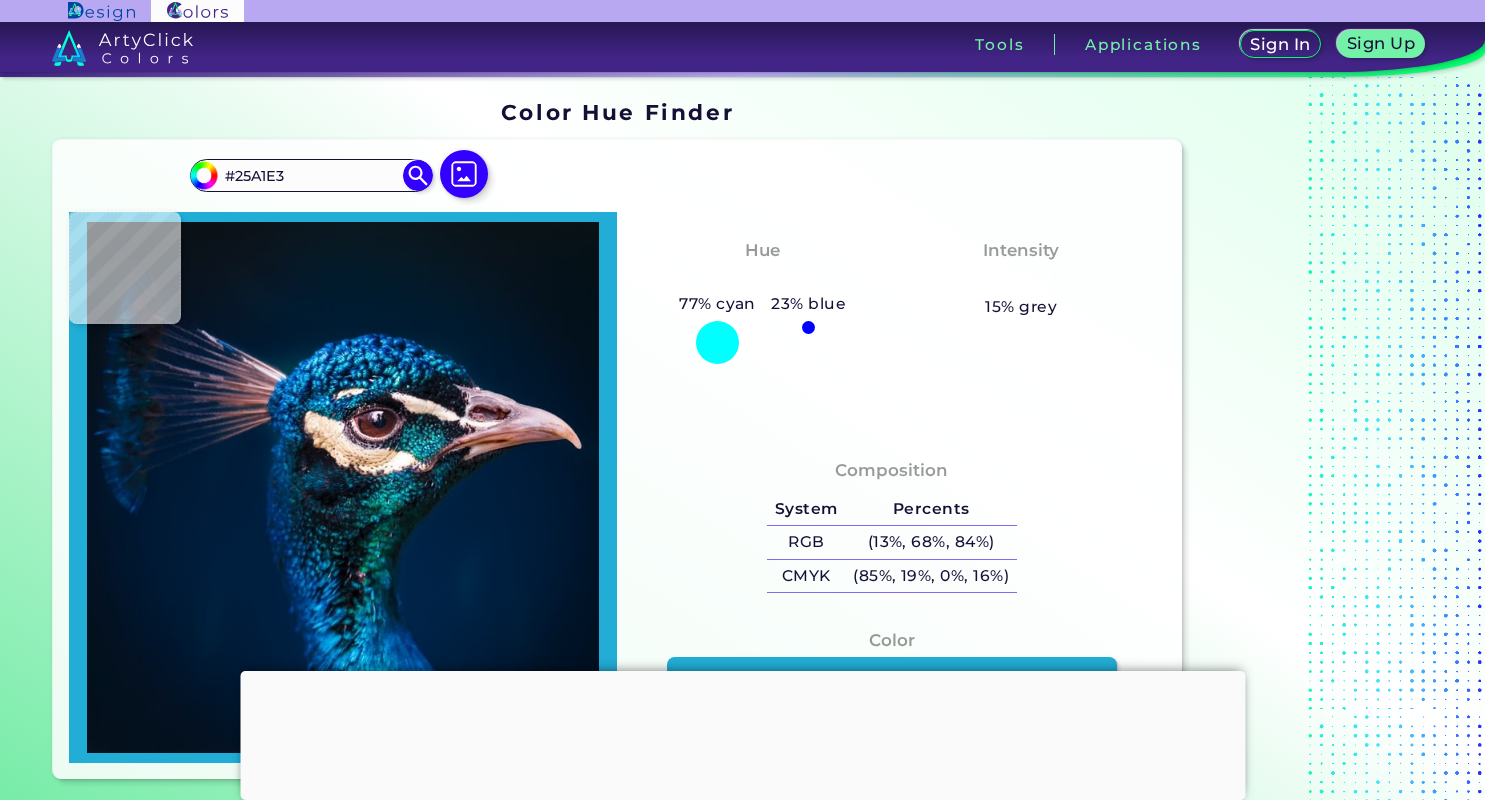 type on "#3EB8E9" 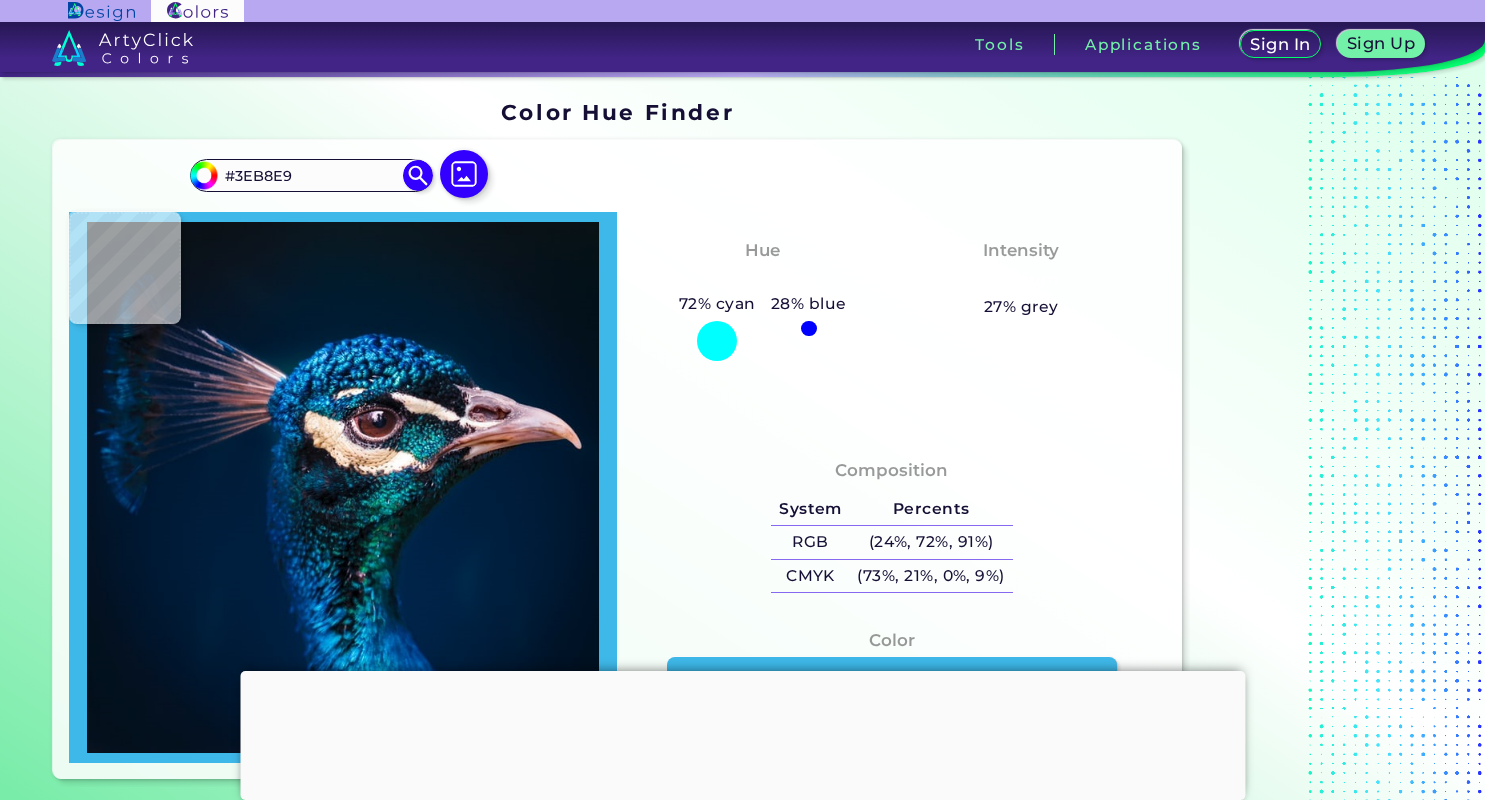 type on "#0673b4" 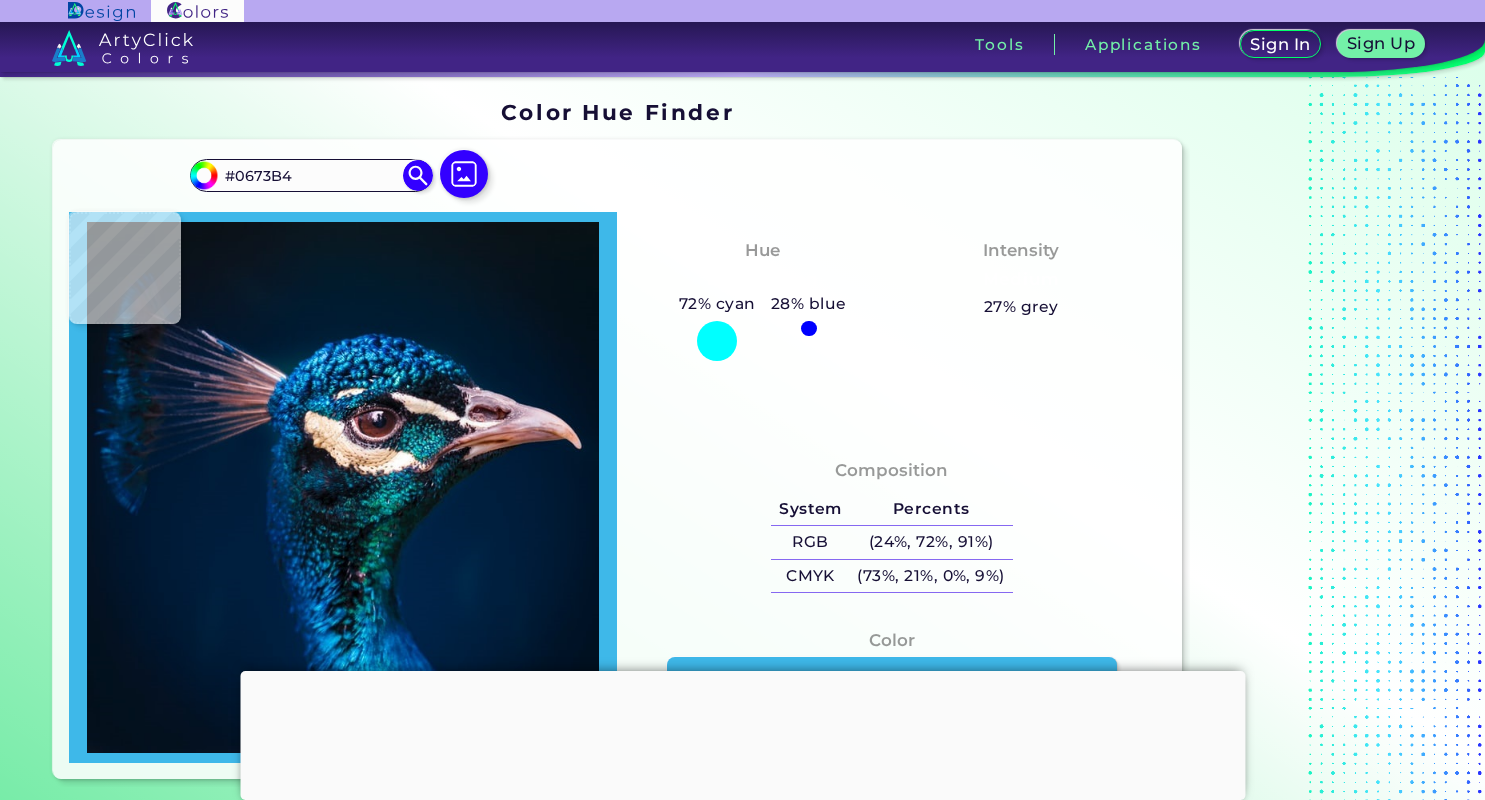 type on "#05437b" 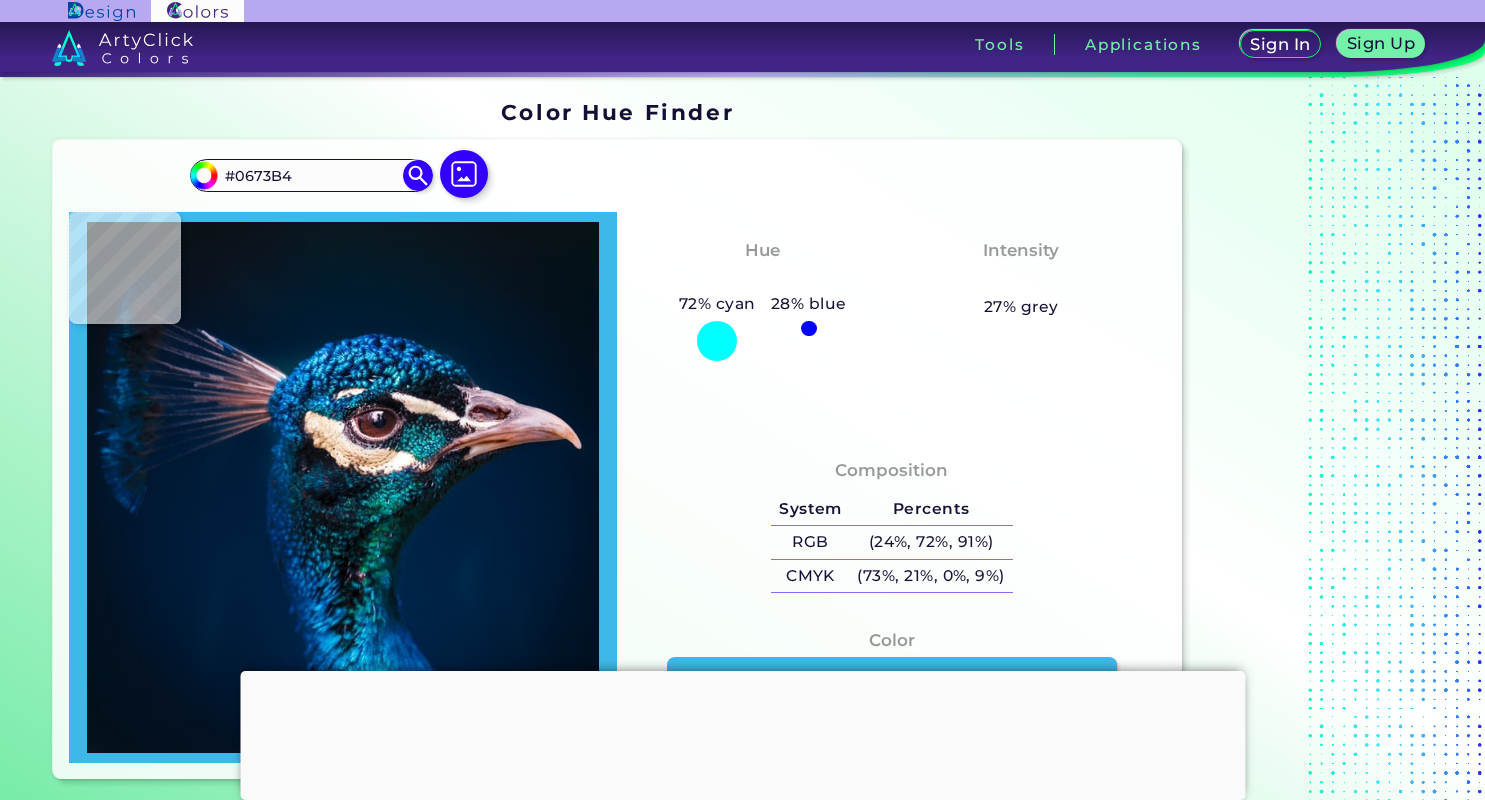 type on "#05437B" 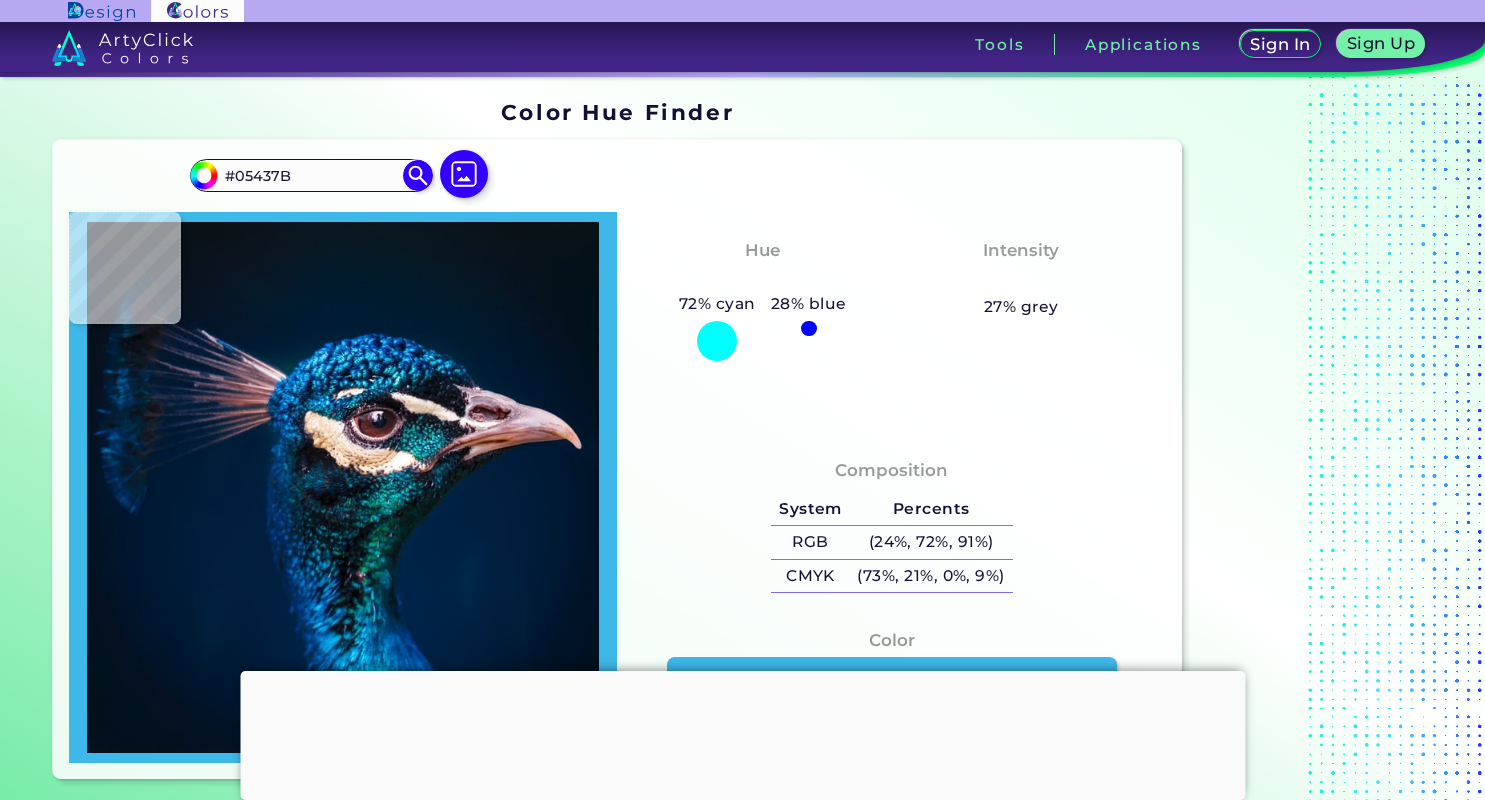 type on "#67d6f8" 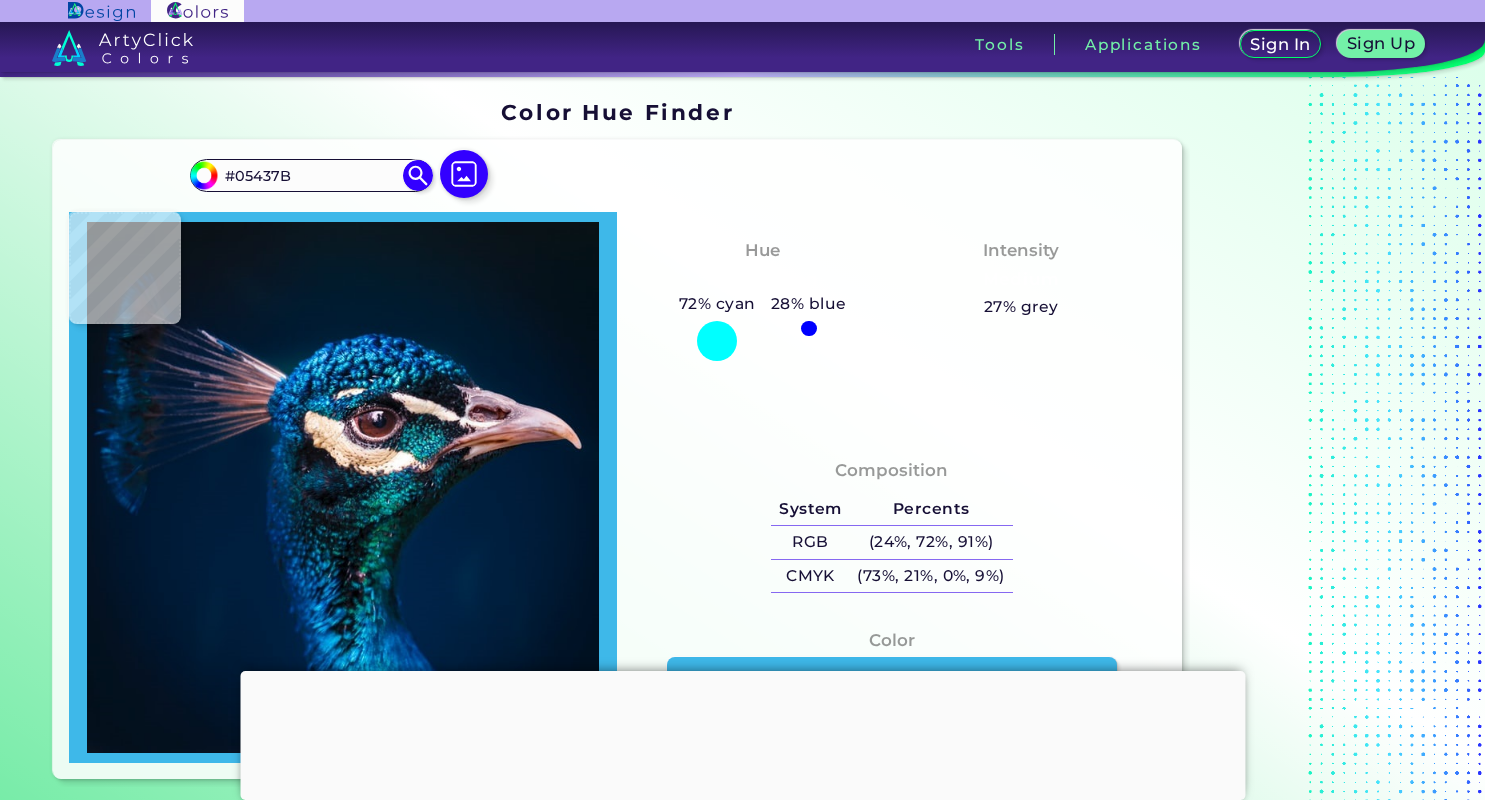 type on "#67D6F8" 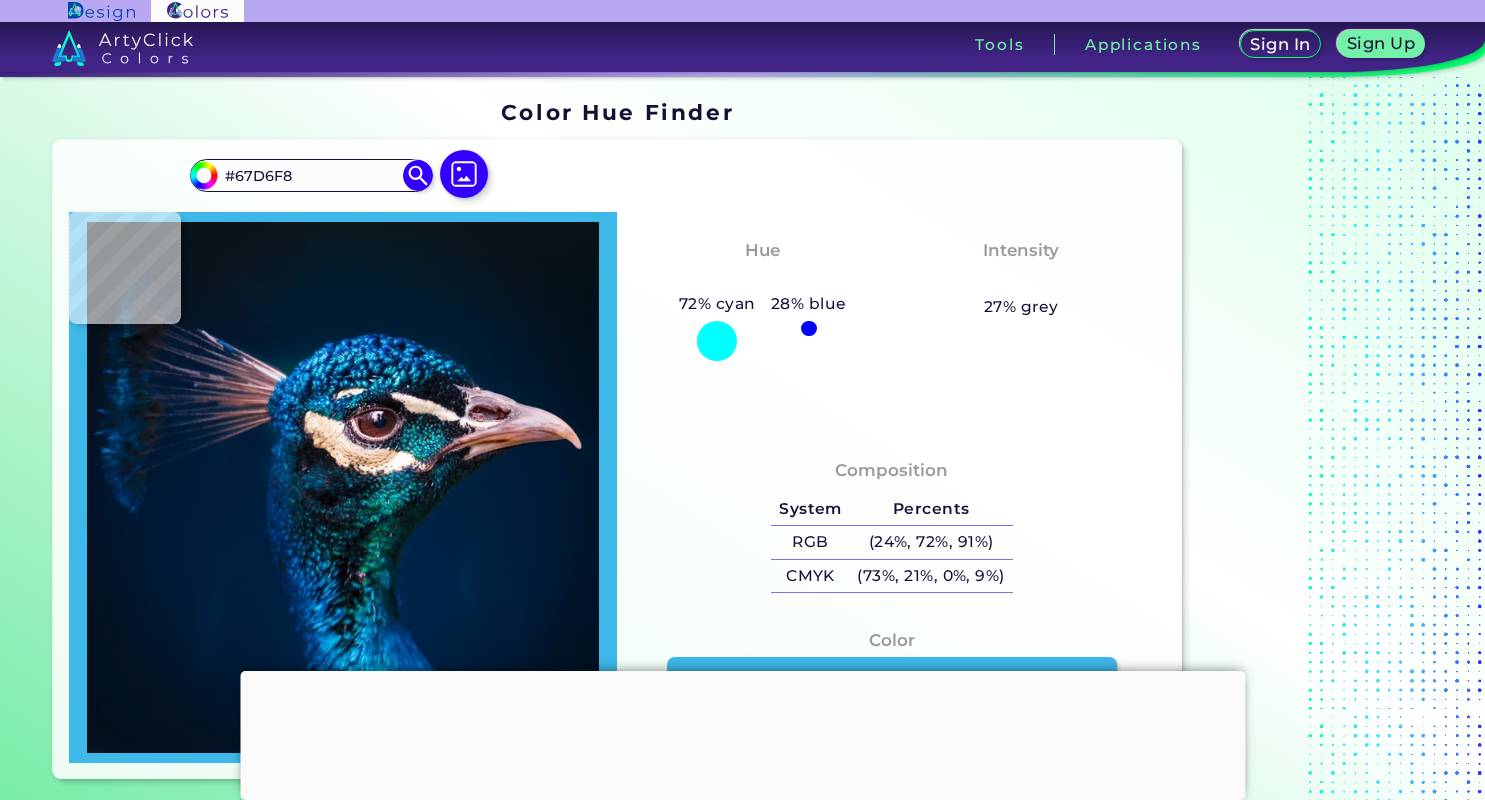 type on "#1768b8" 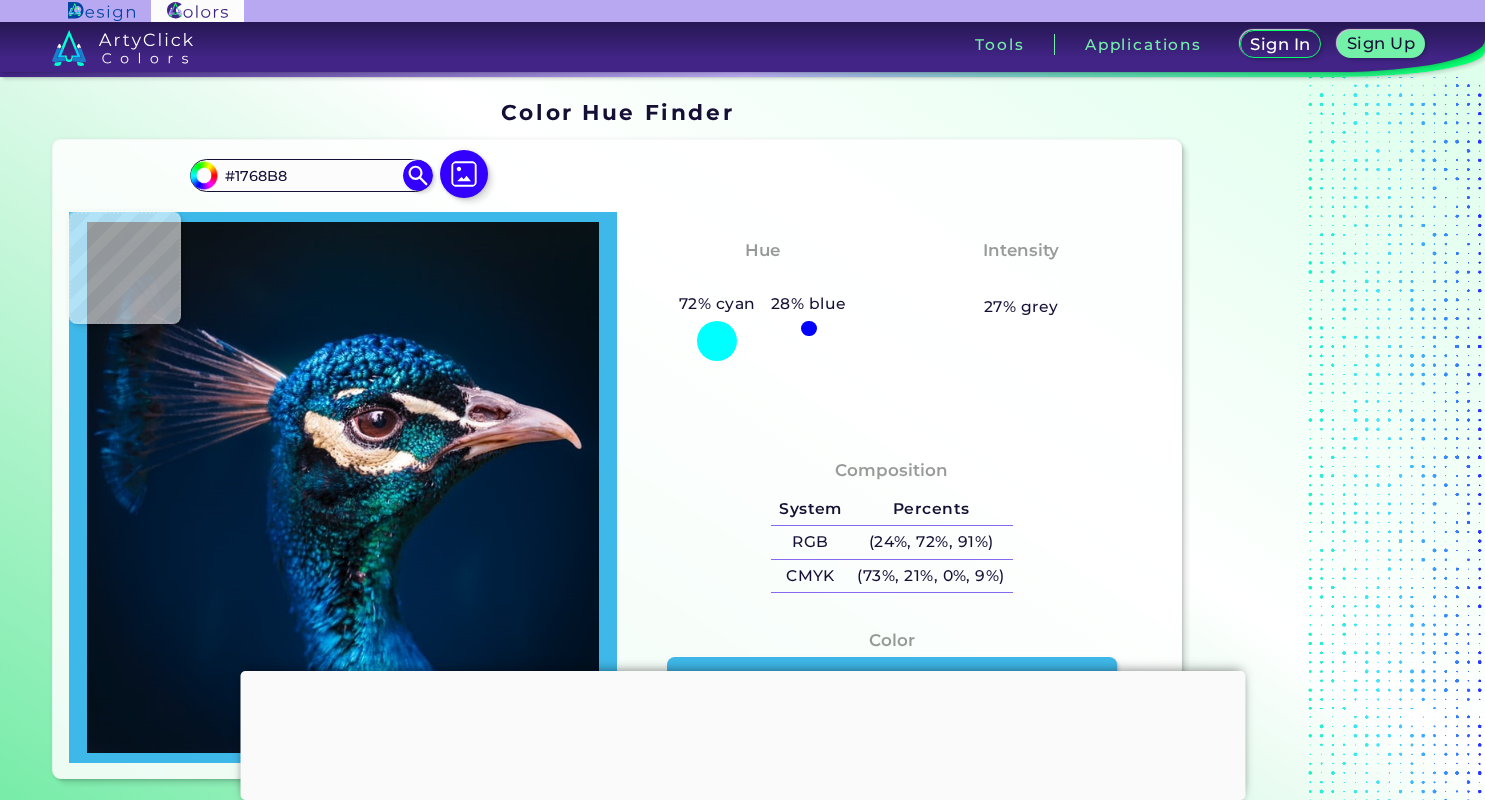 type on "#1d80c7" 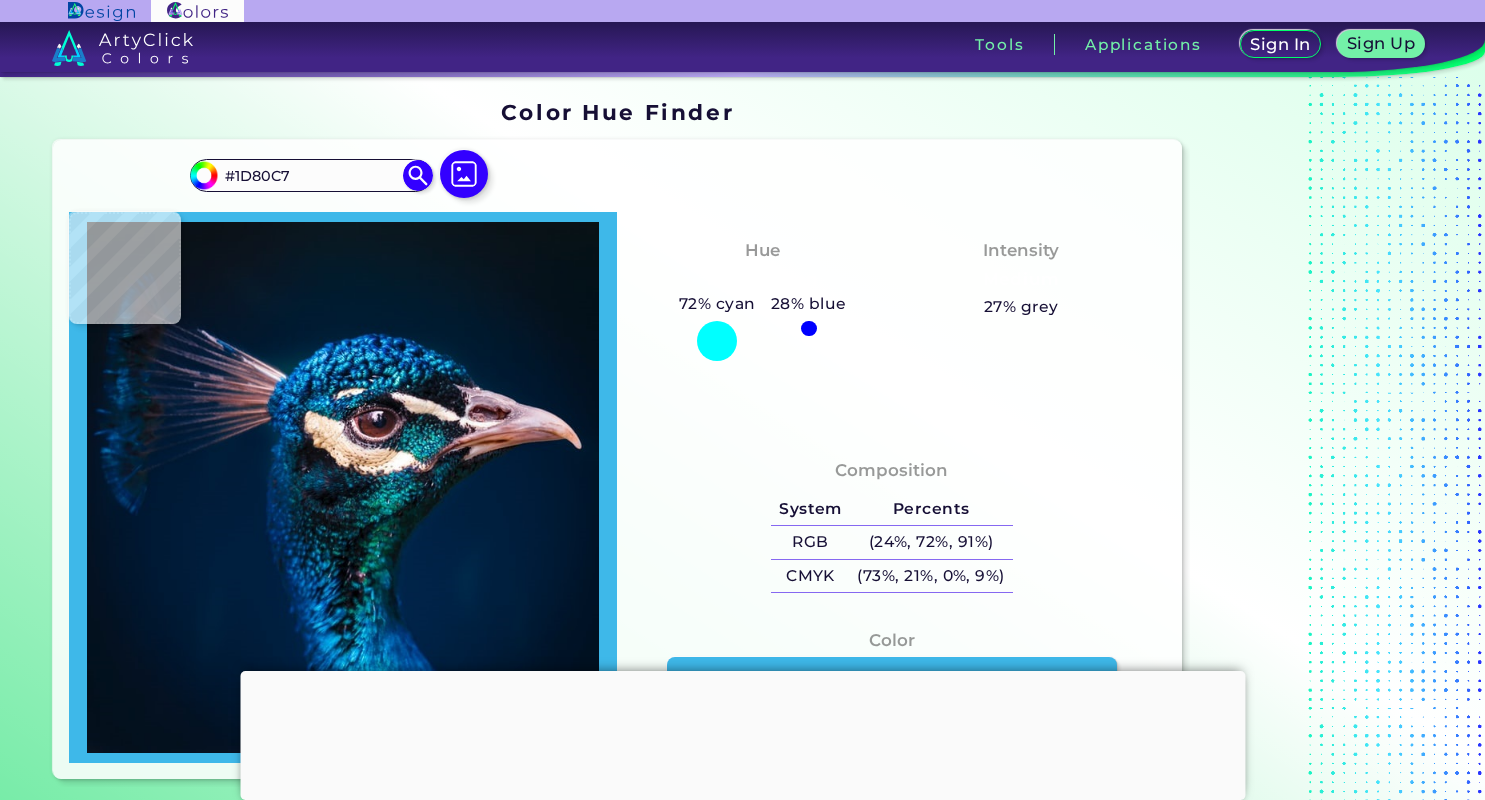 type on "#002039" 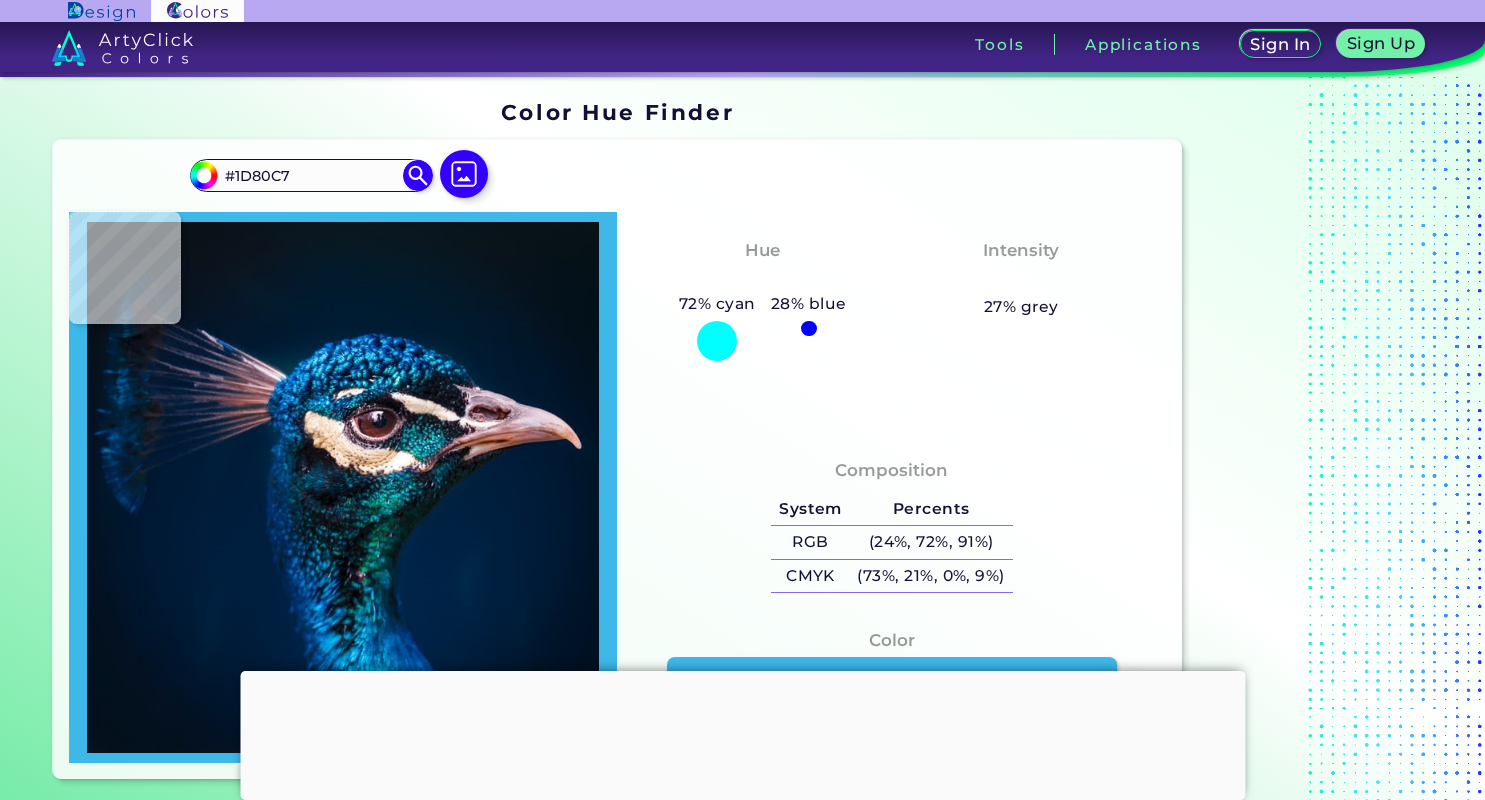 type on "#002039" 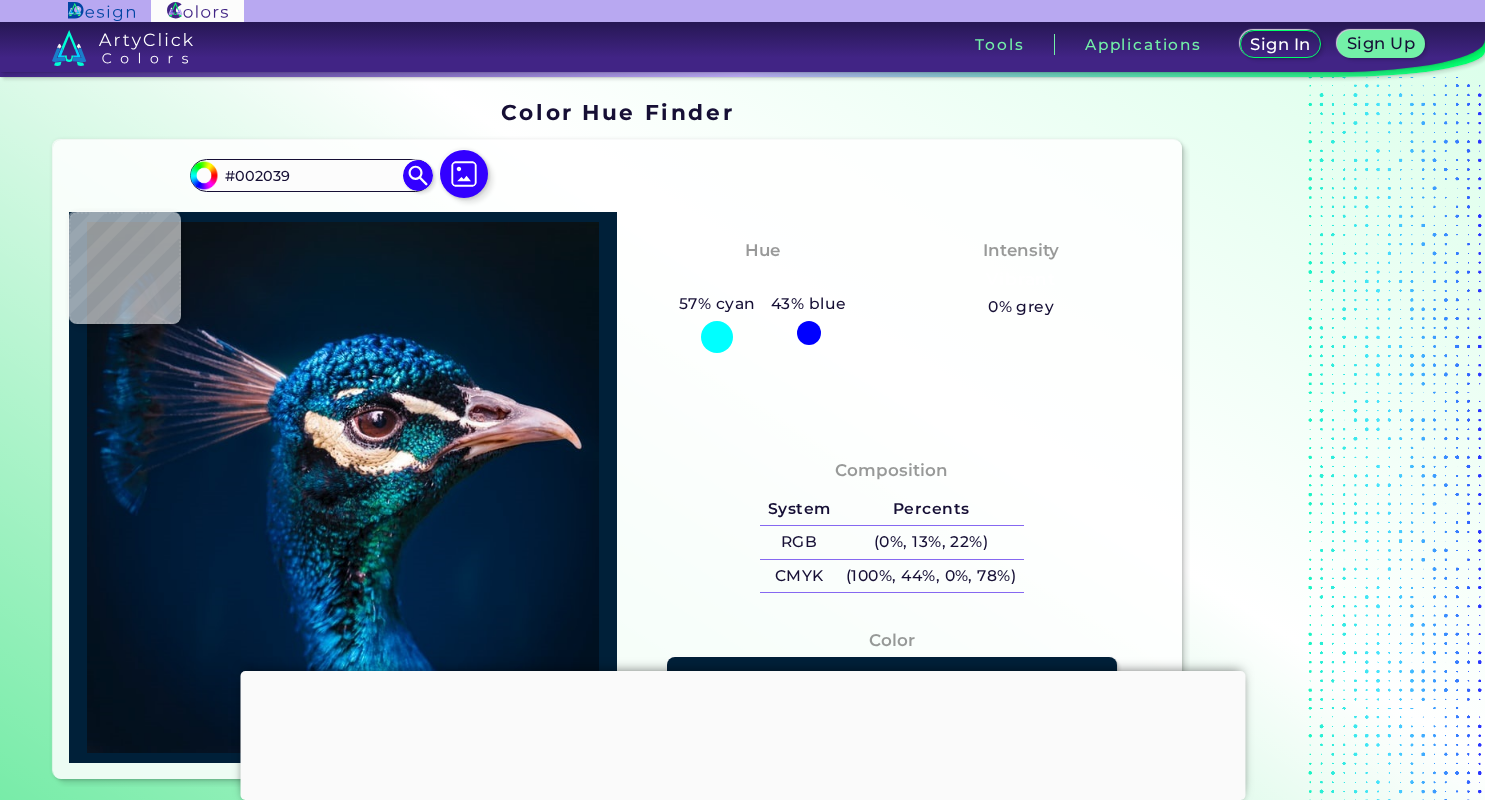 type on "#001e38" 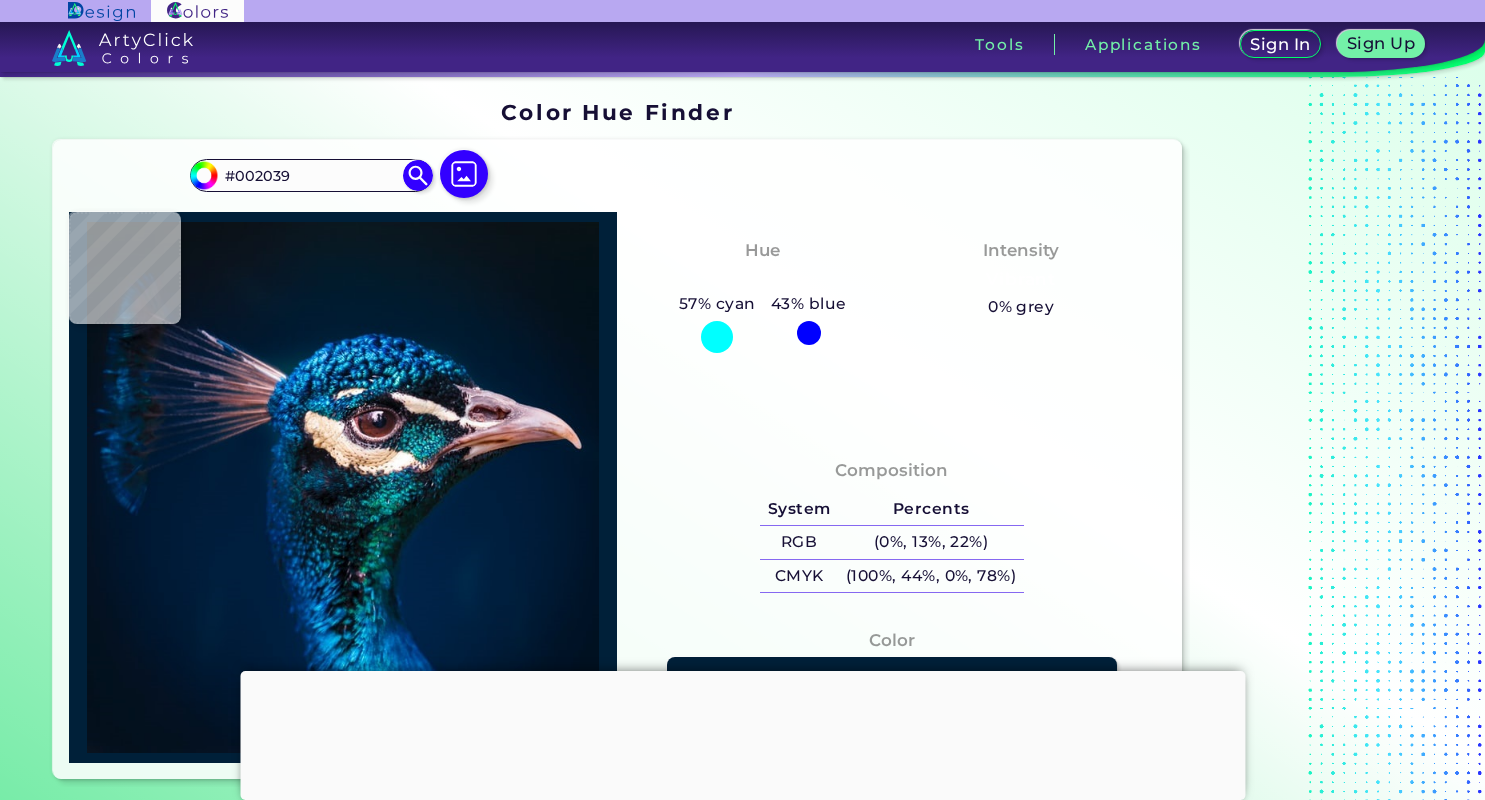 type on "#001E38" 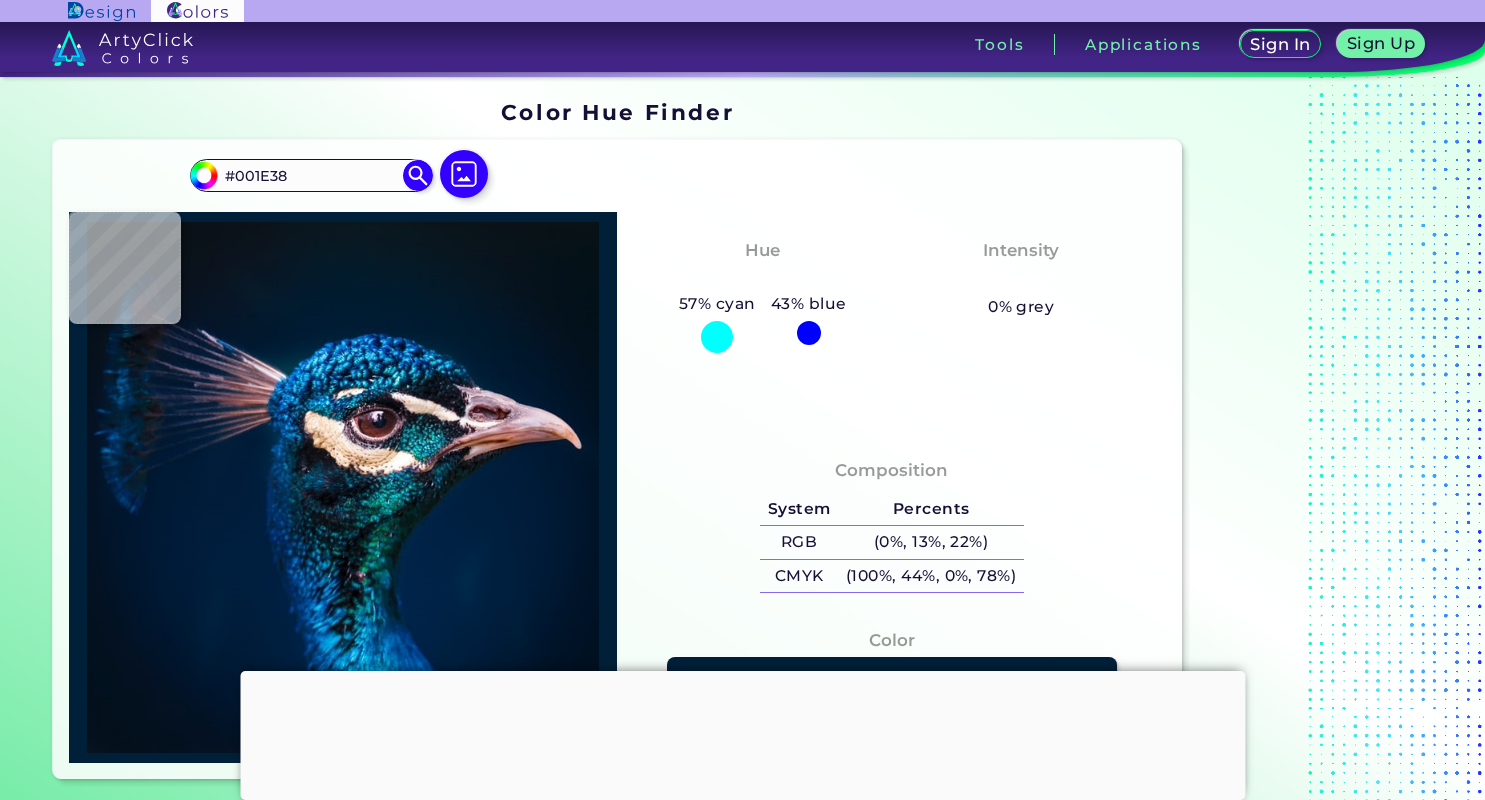 type on "#011d33" 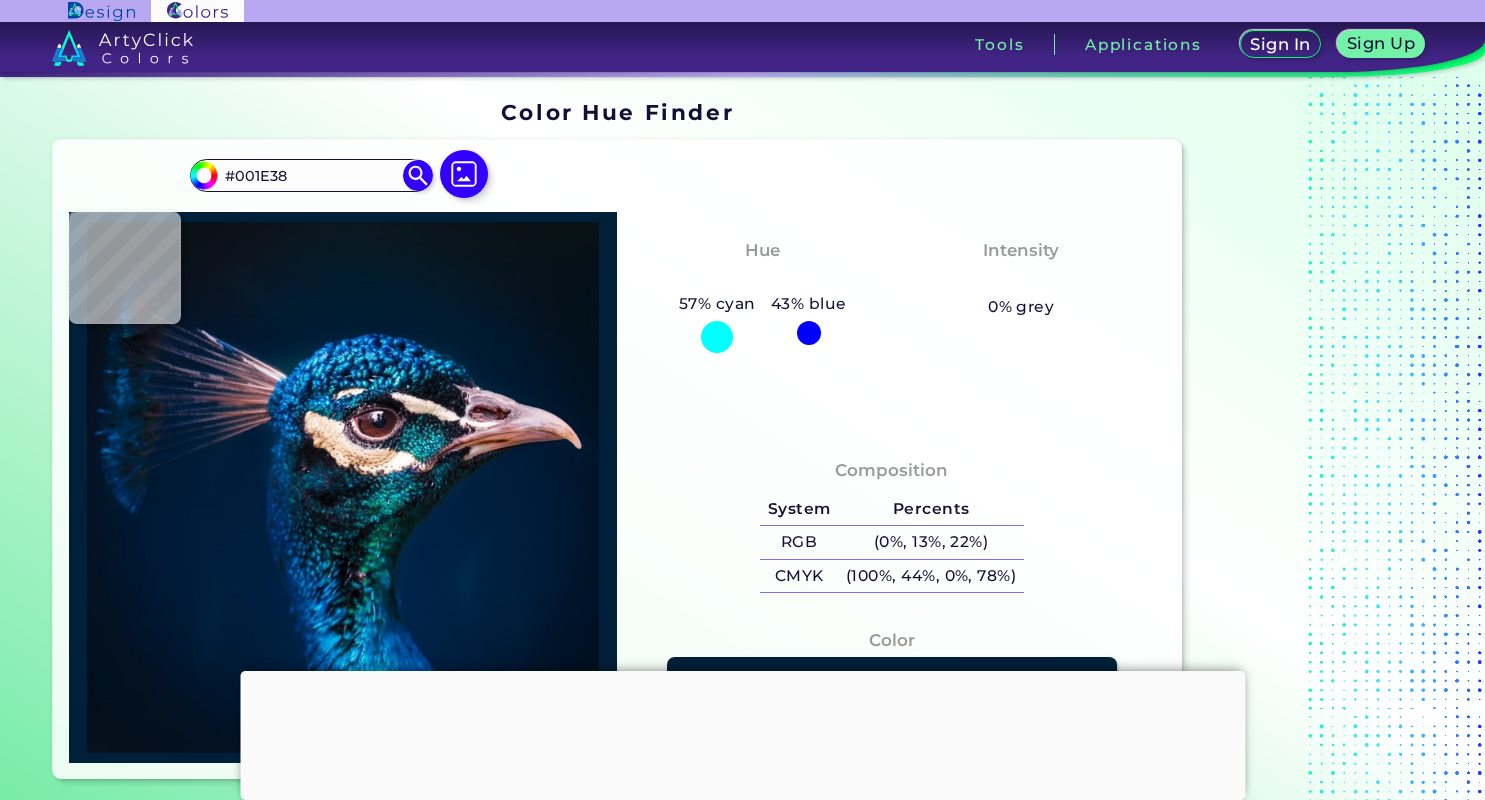 type on "#011D33" 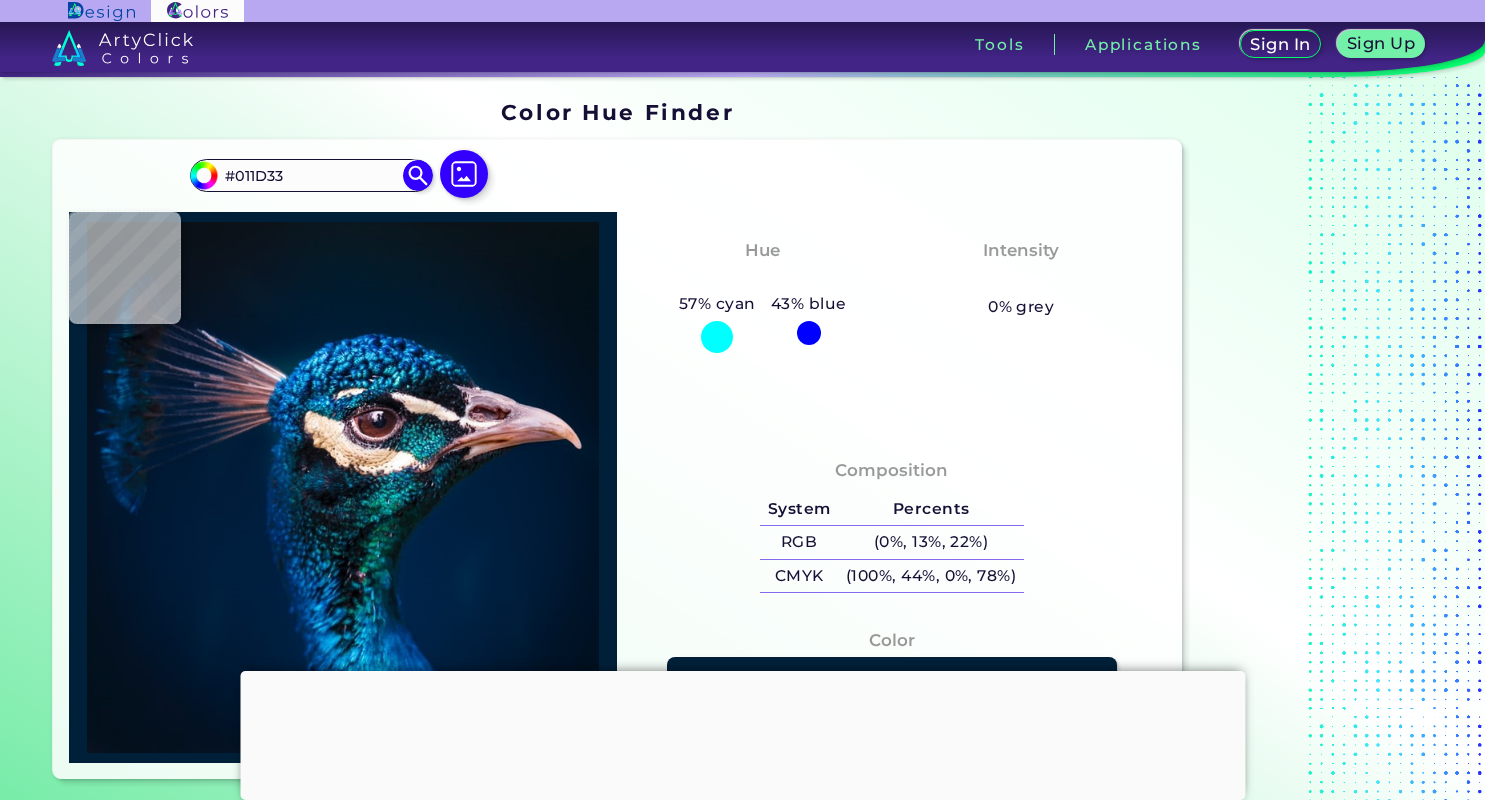 type on "#011b32" 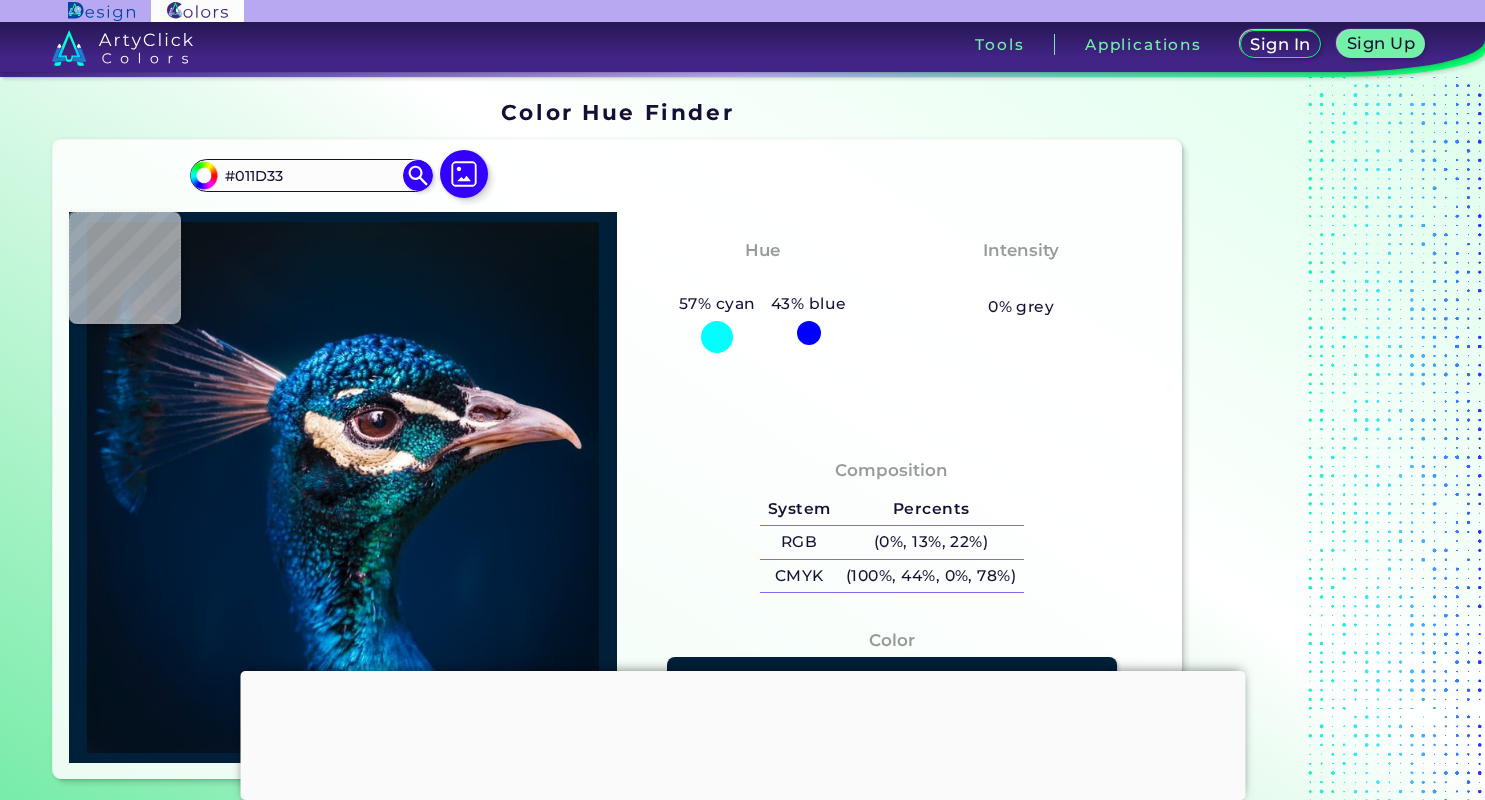 type on "#011B32" 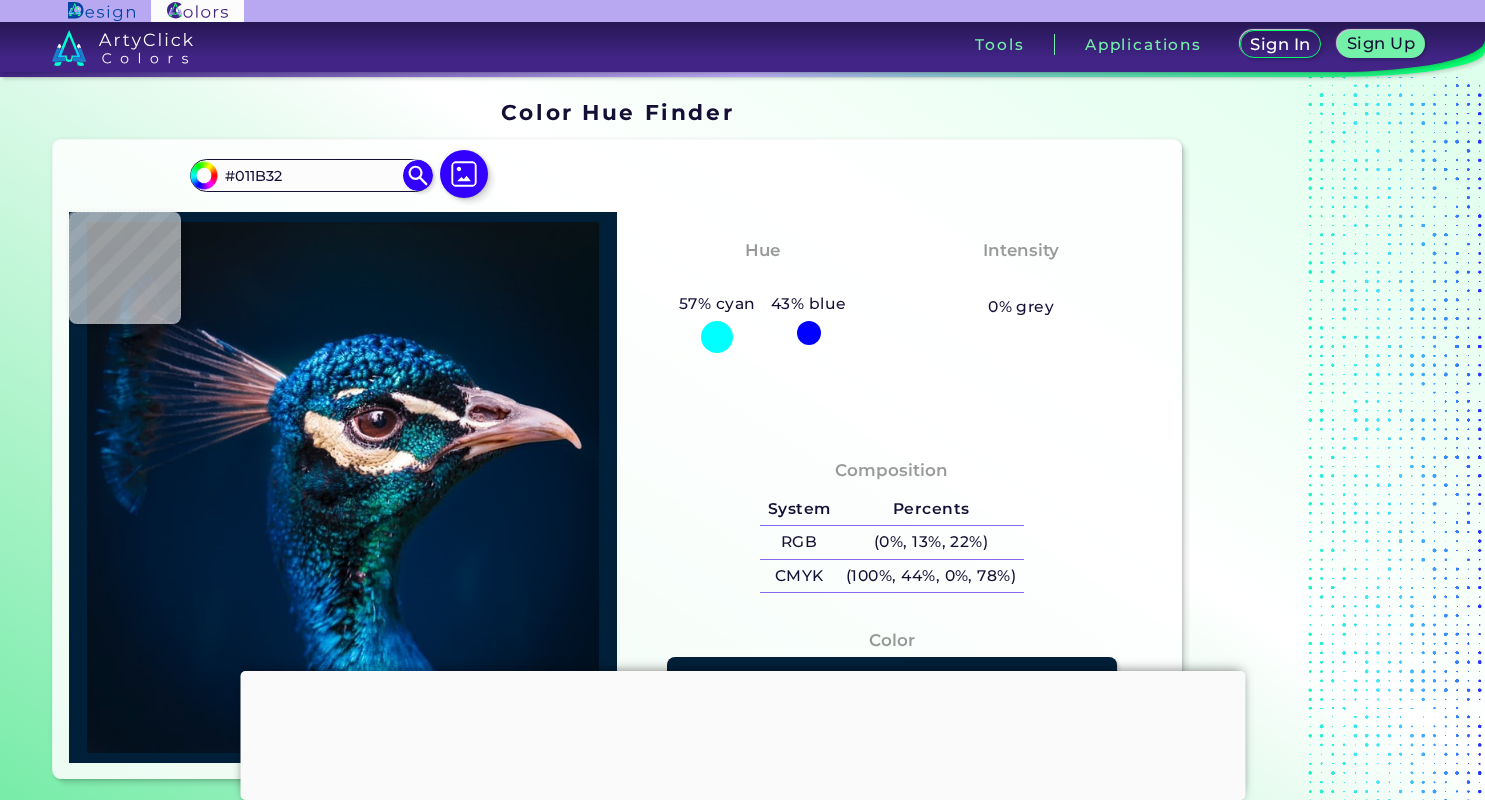 type on "#001c31" 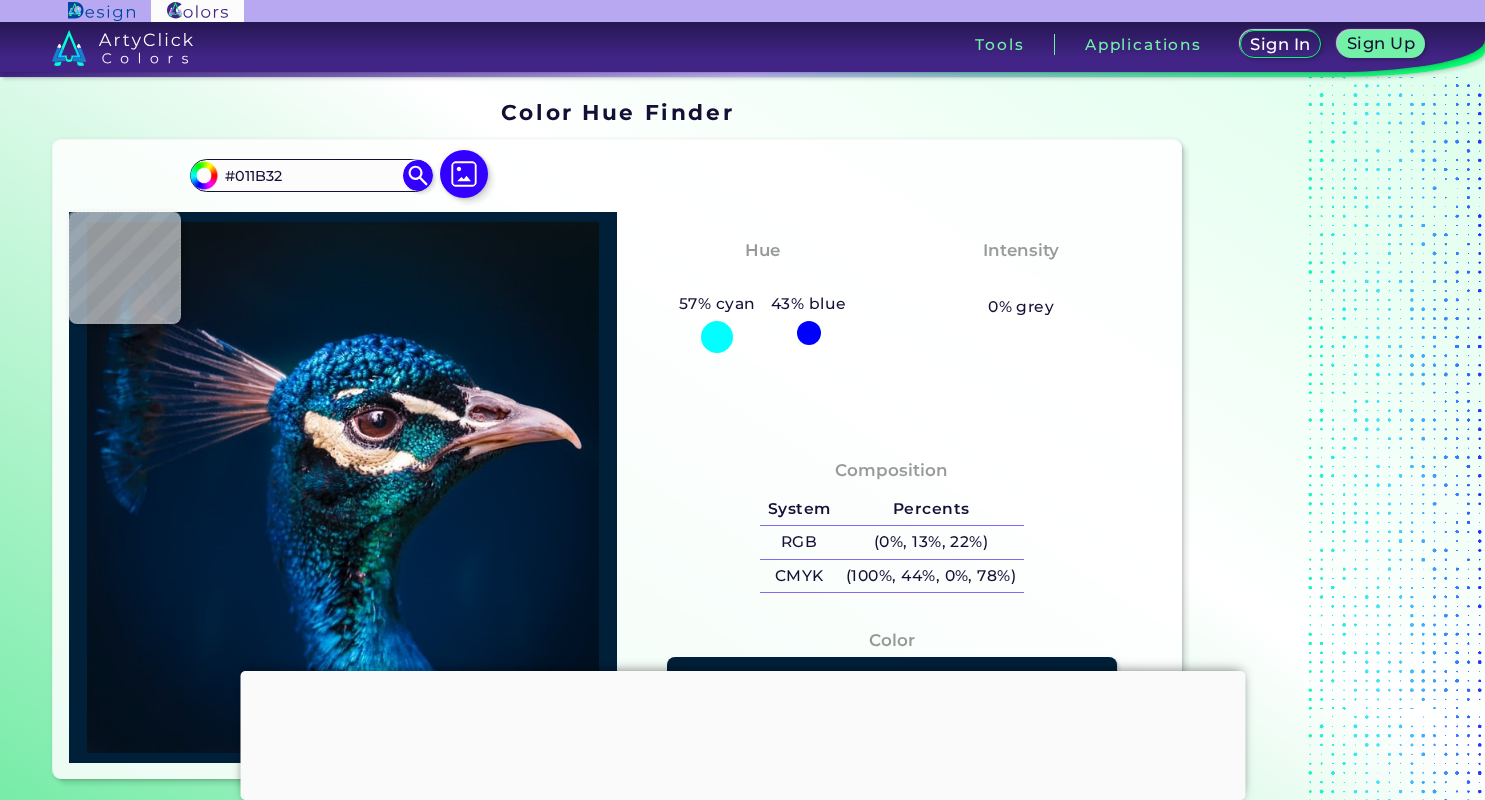 type on "#001C31" 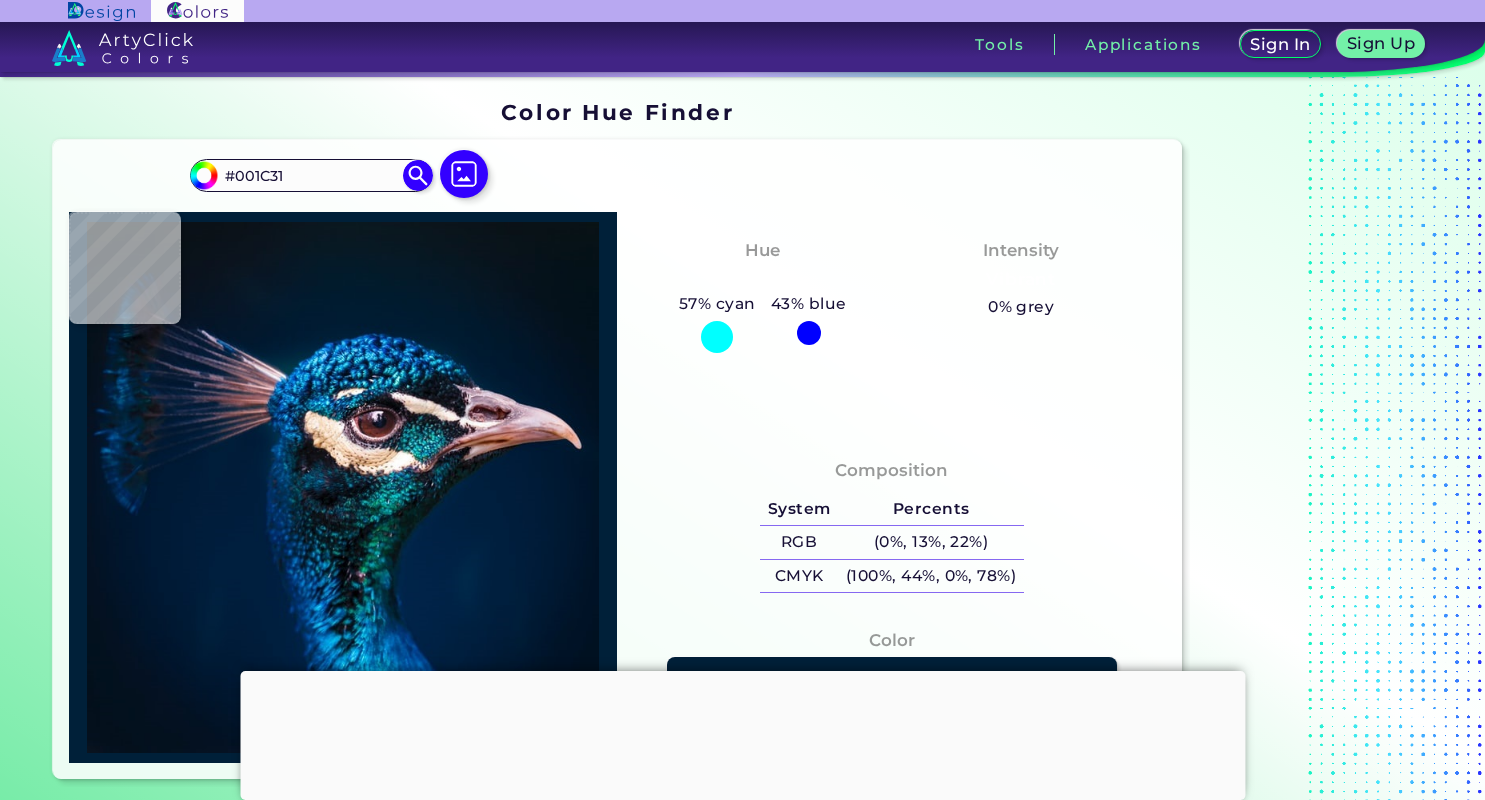 type on "#001b30" 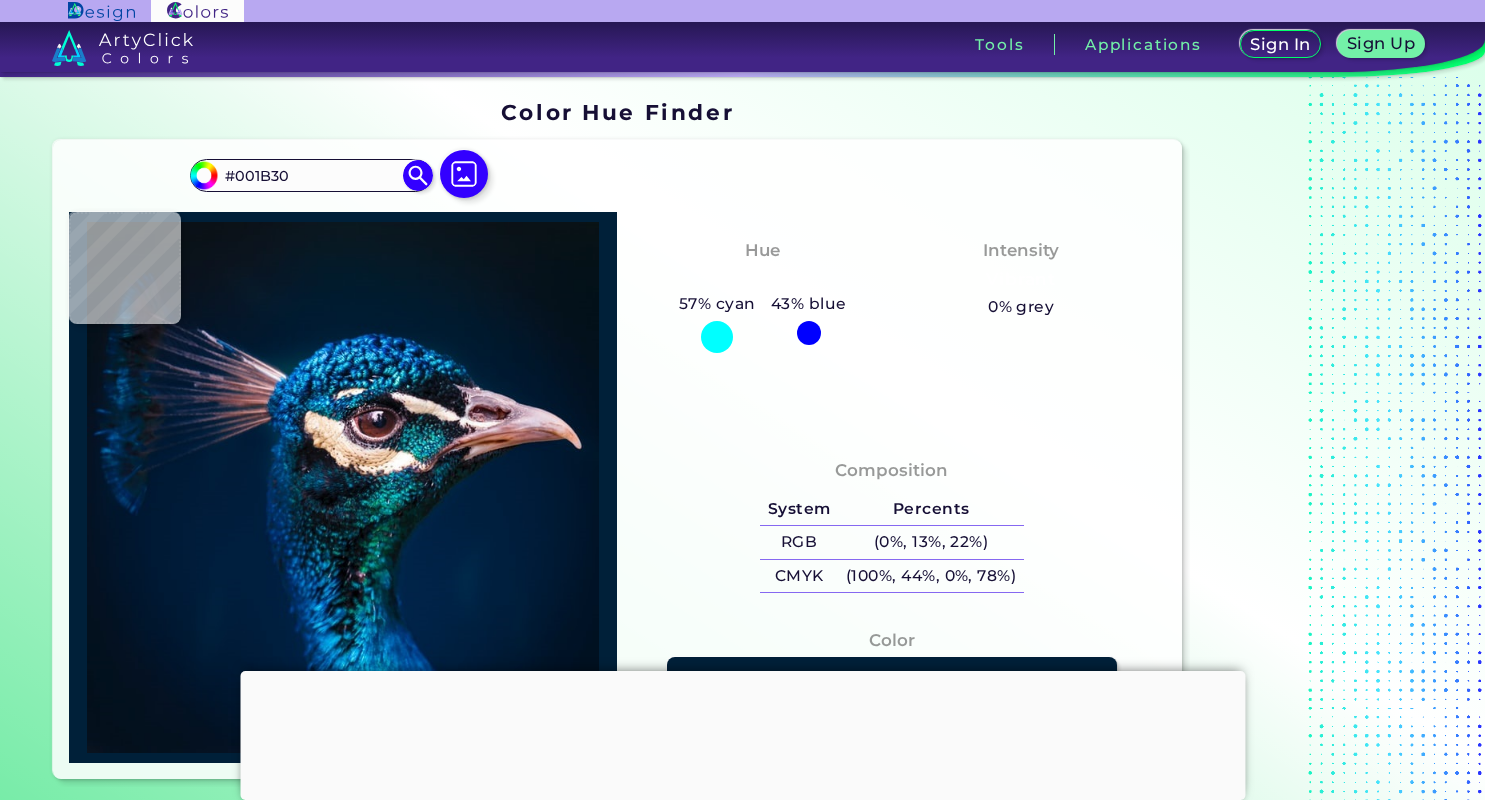 type on "#021c2d" 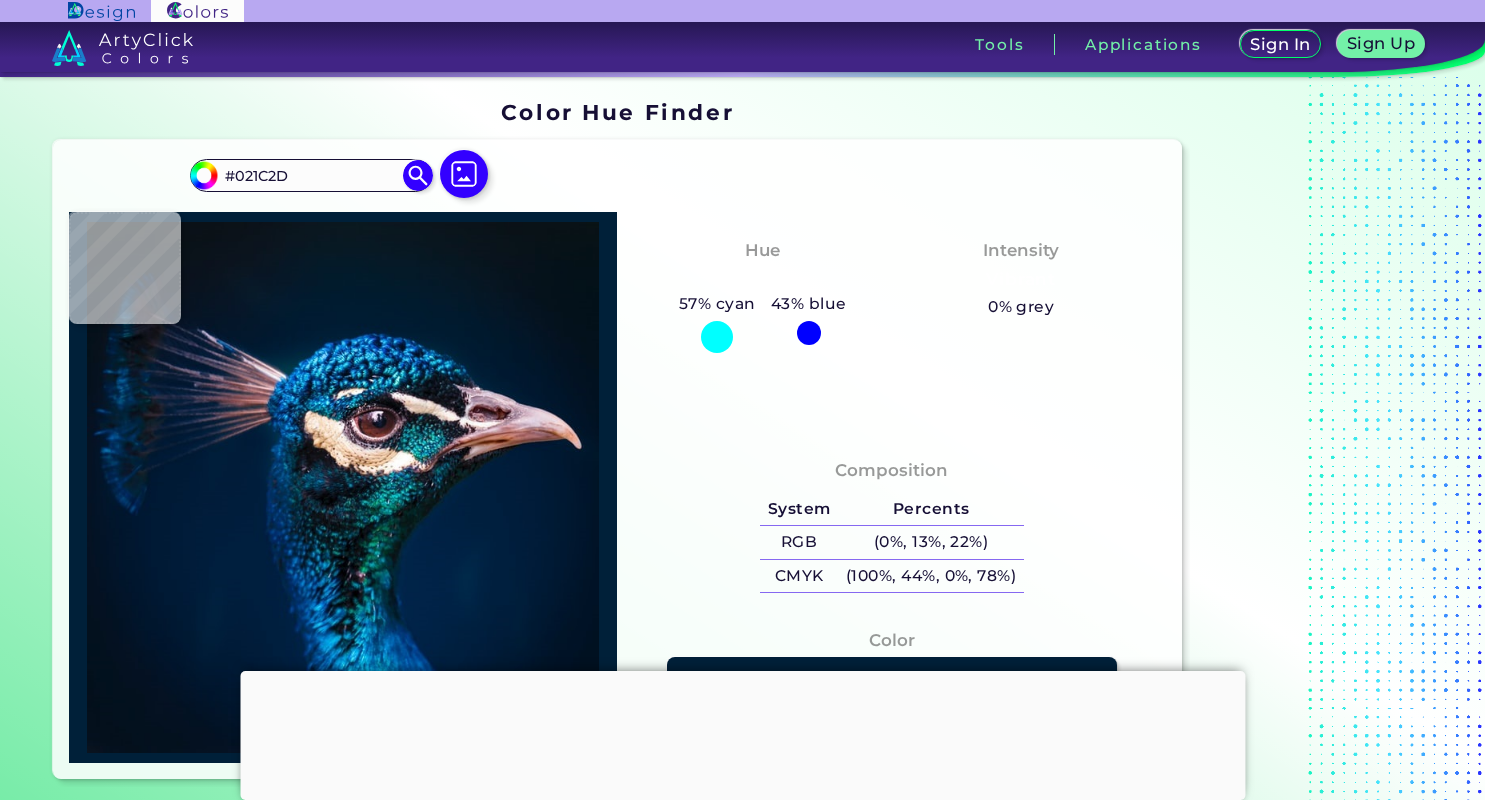 type on "#061927" 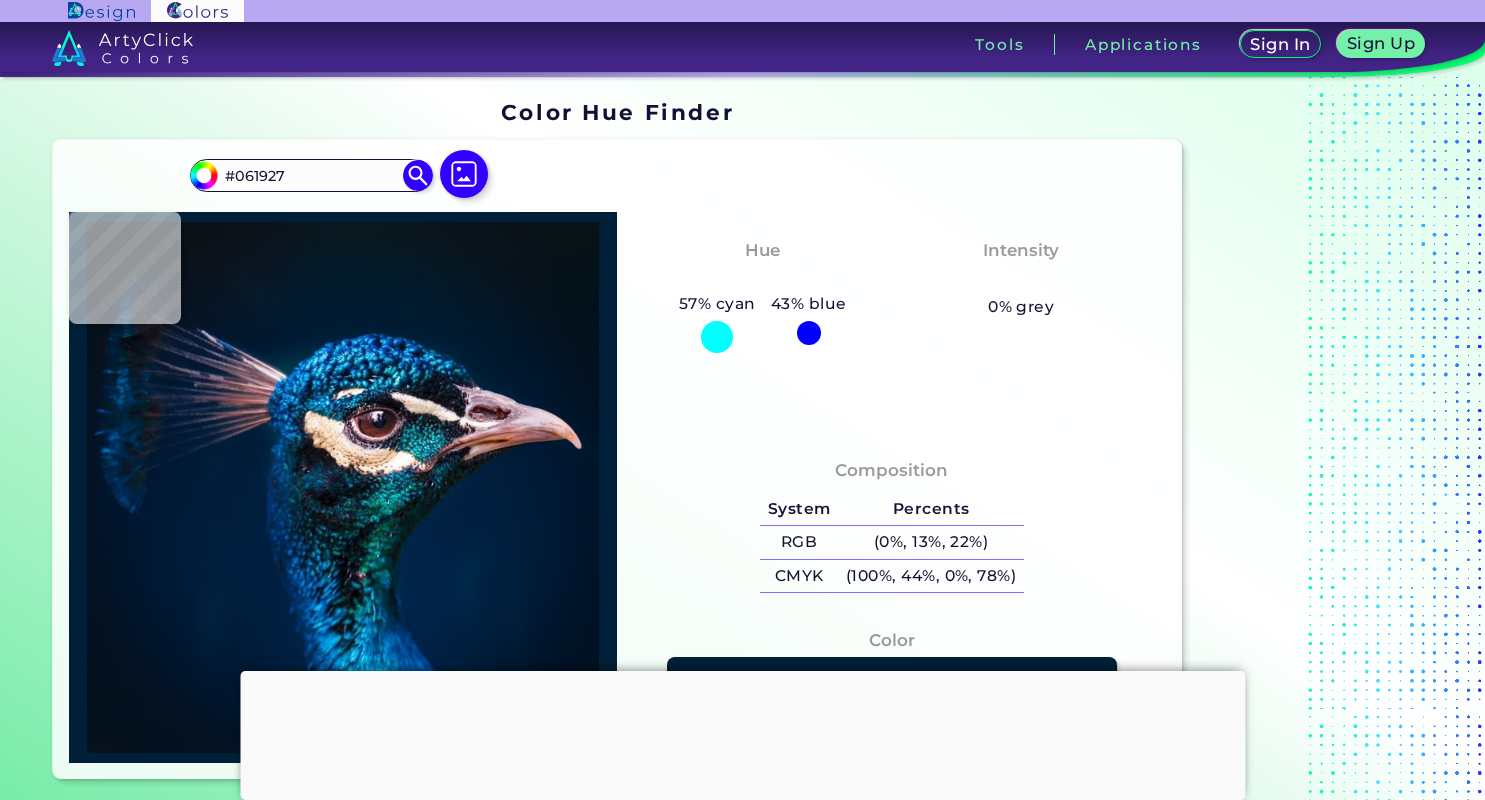 type on "#081923" 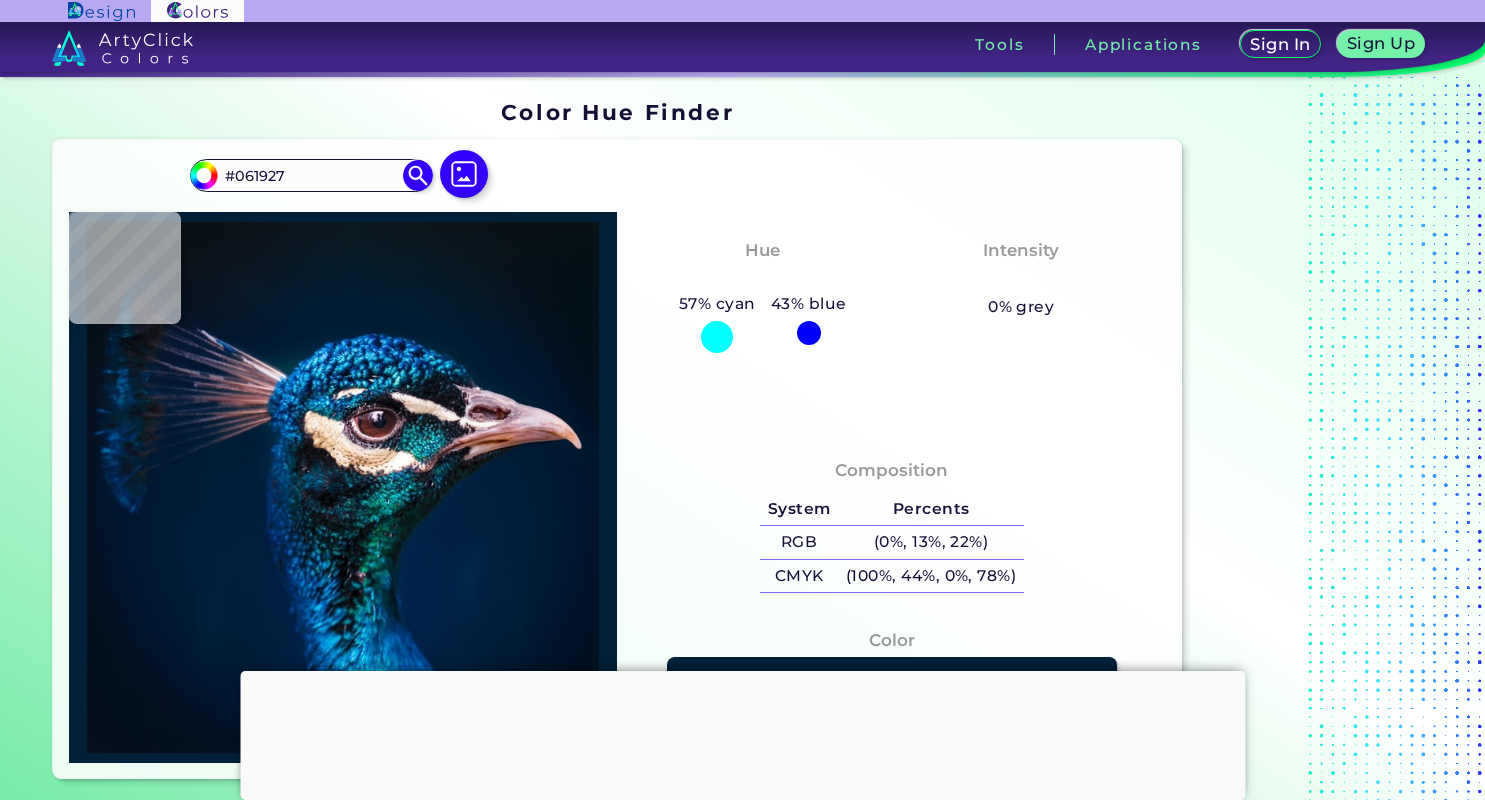 type on "#081923" 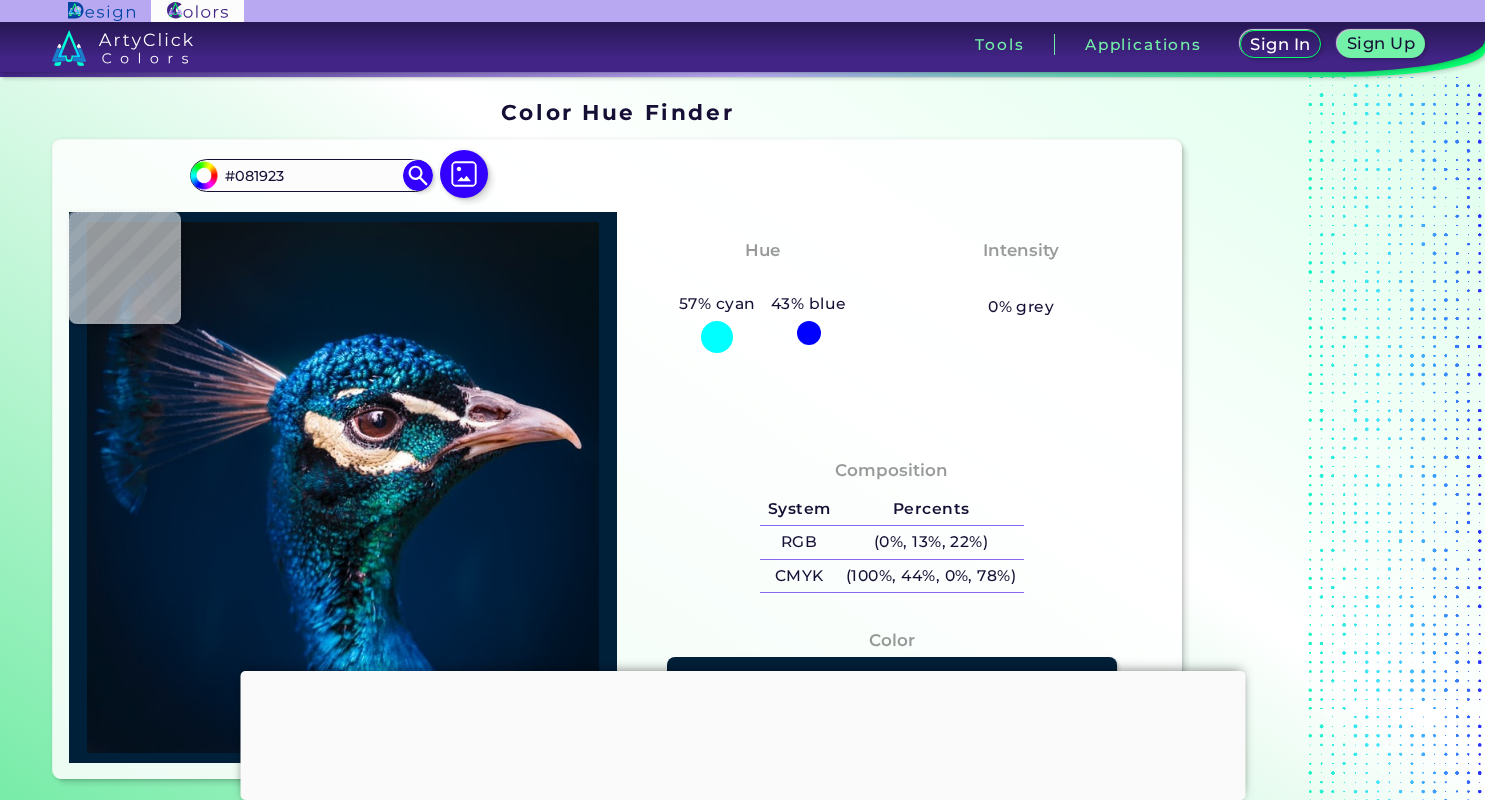 type on "#09171f" 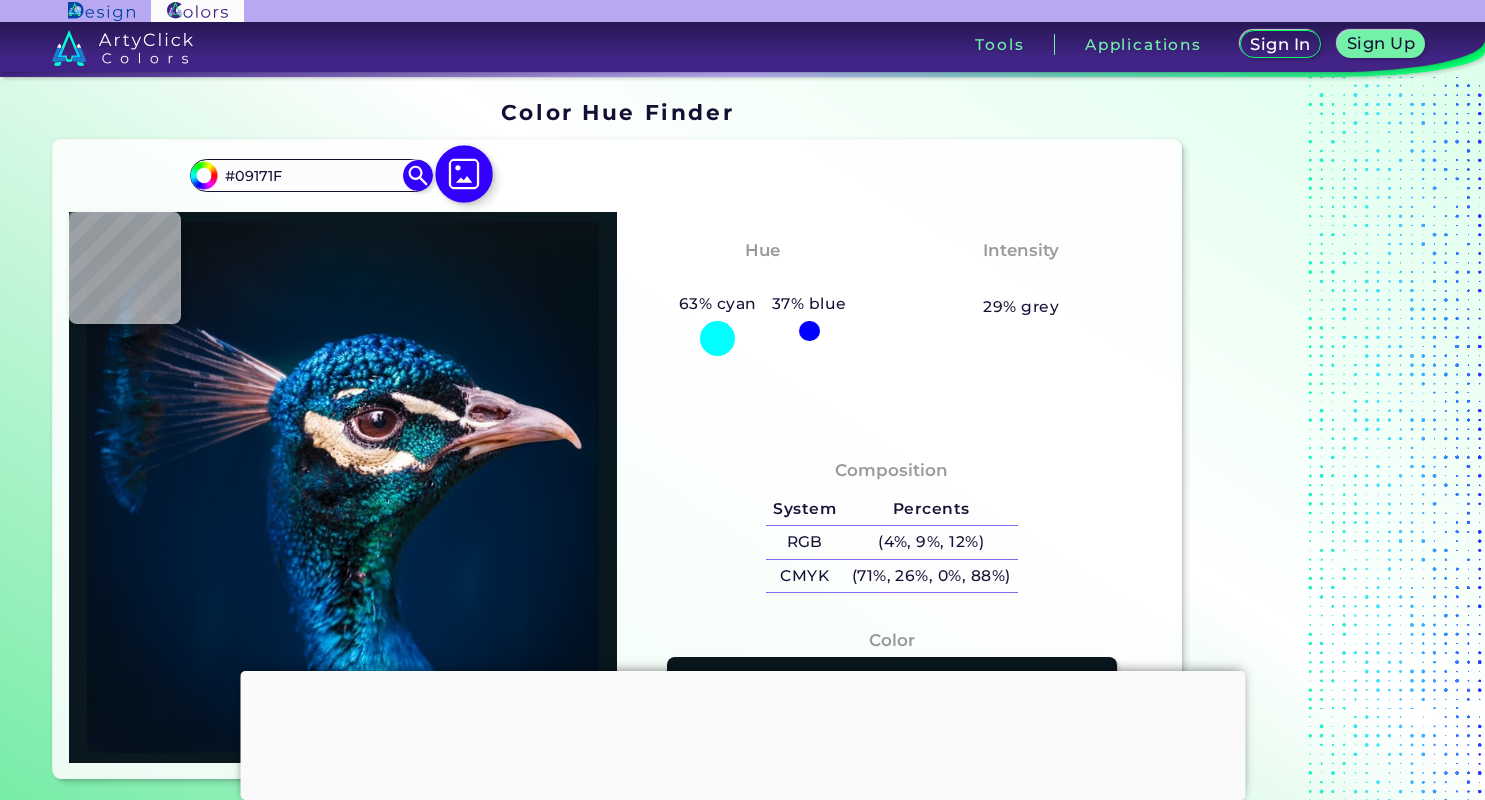click at bounding box center (464, 174) 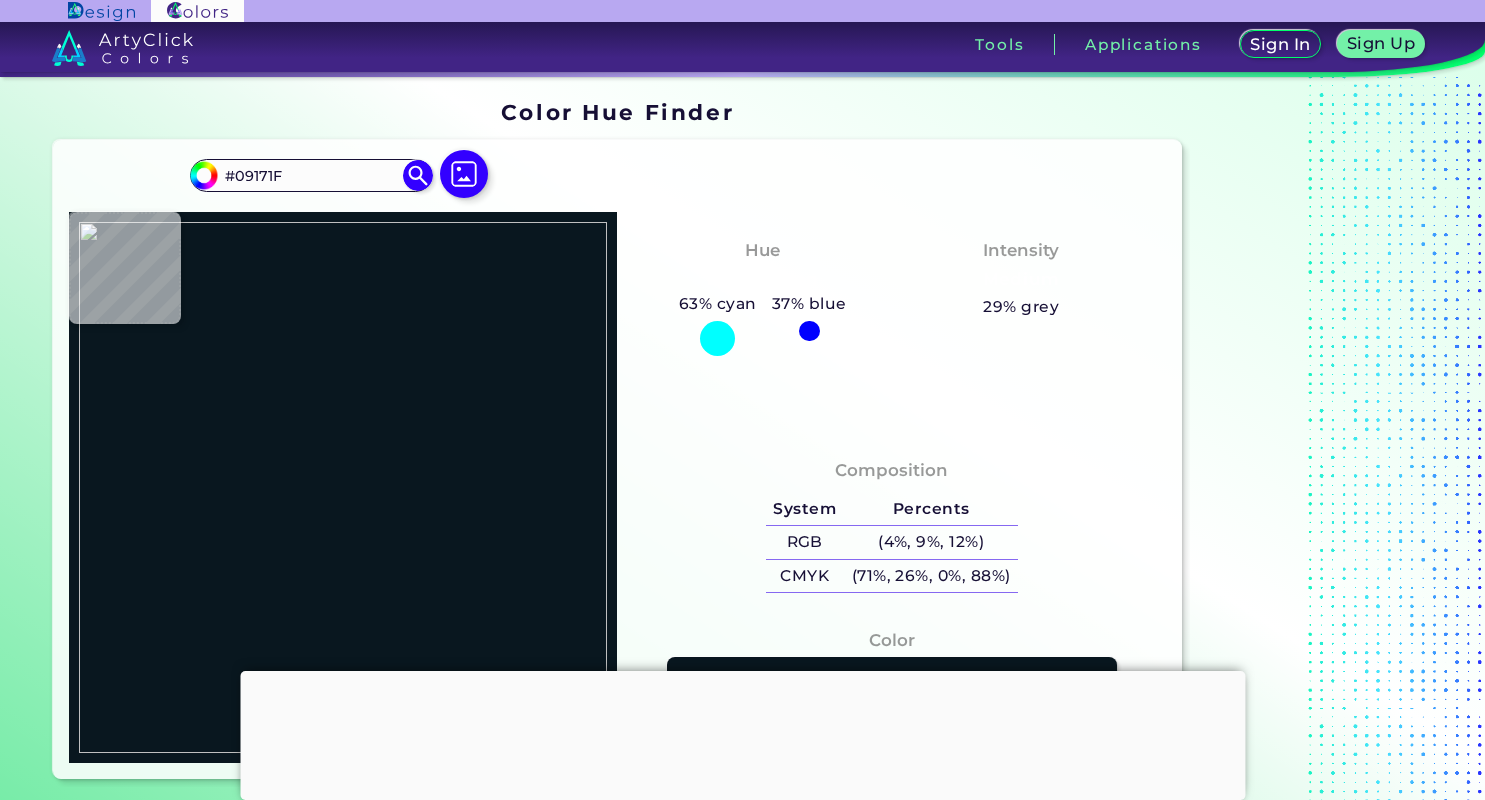 type on "#000000" 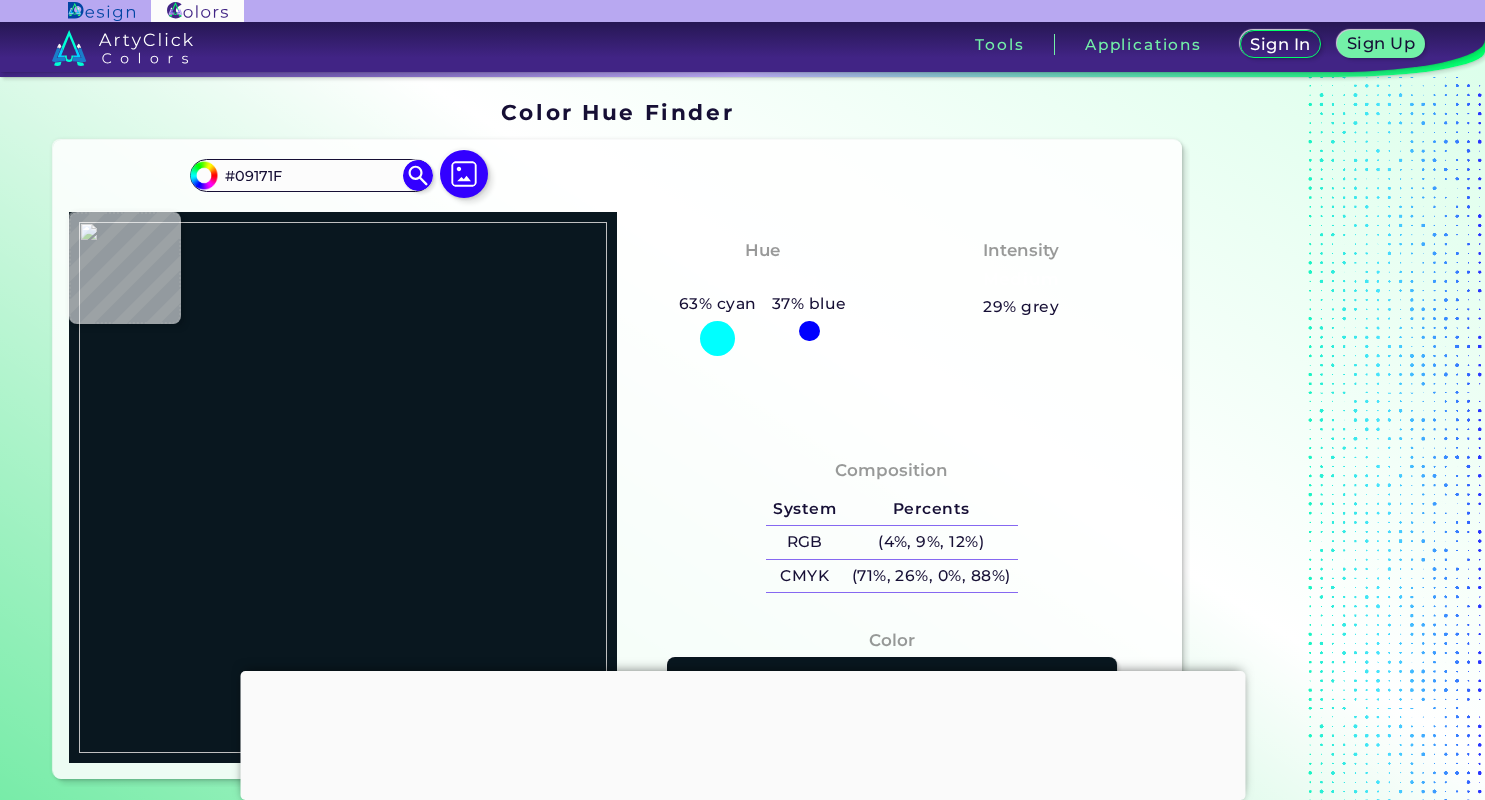 type on "#000000" 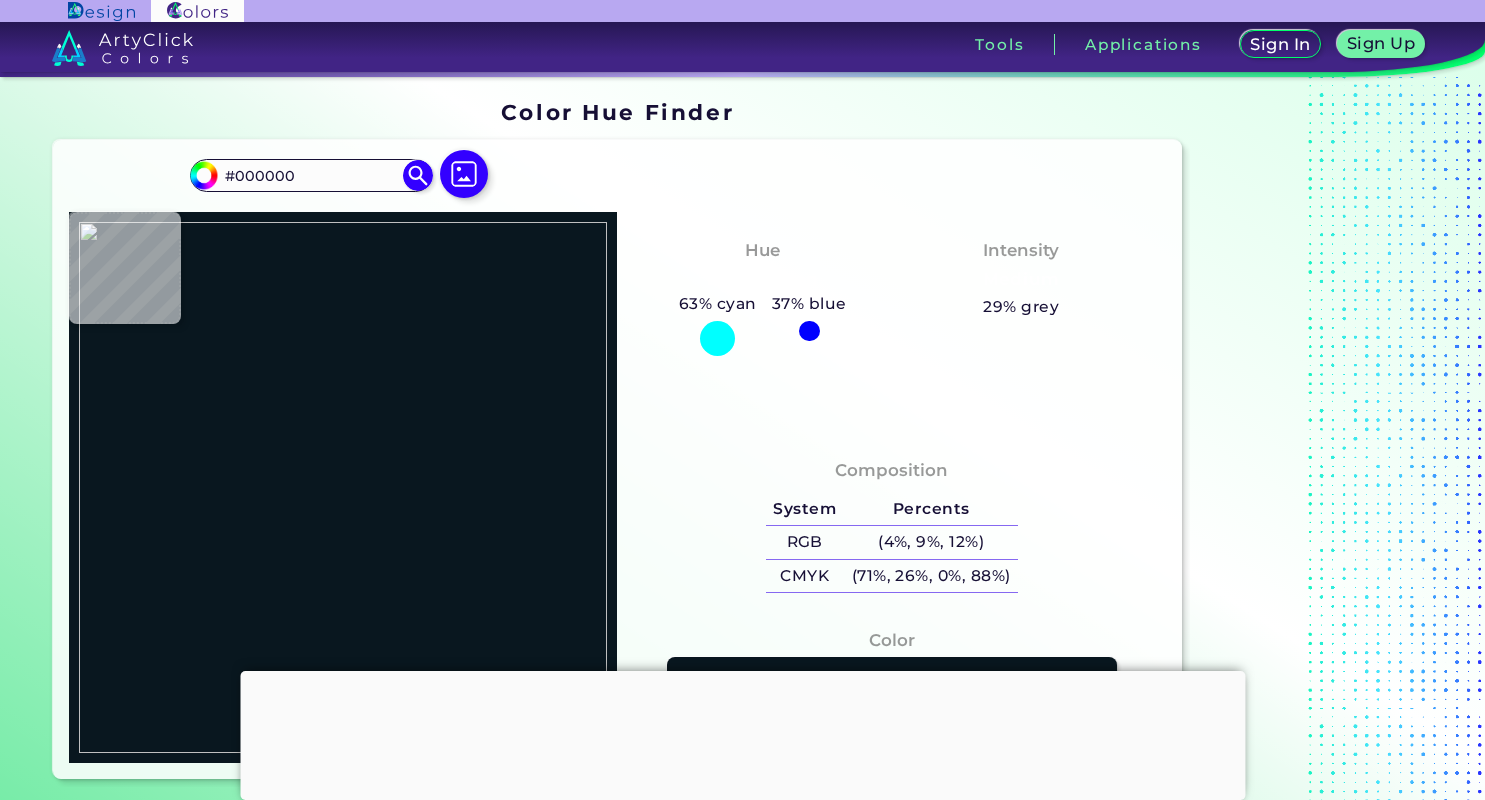 type on "#a0b8b9" 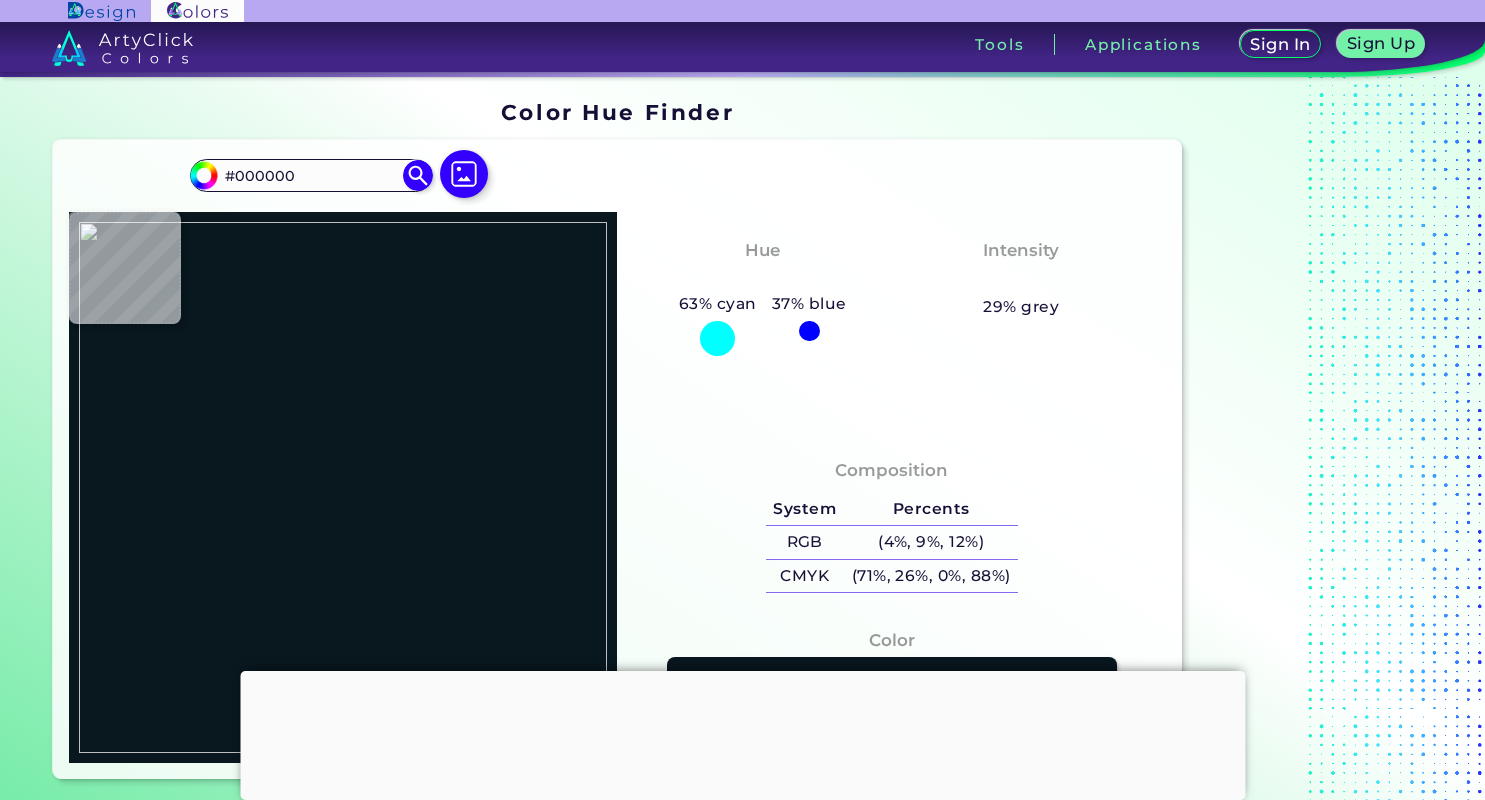 type on "#A0B8B9" 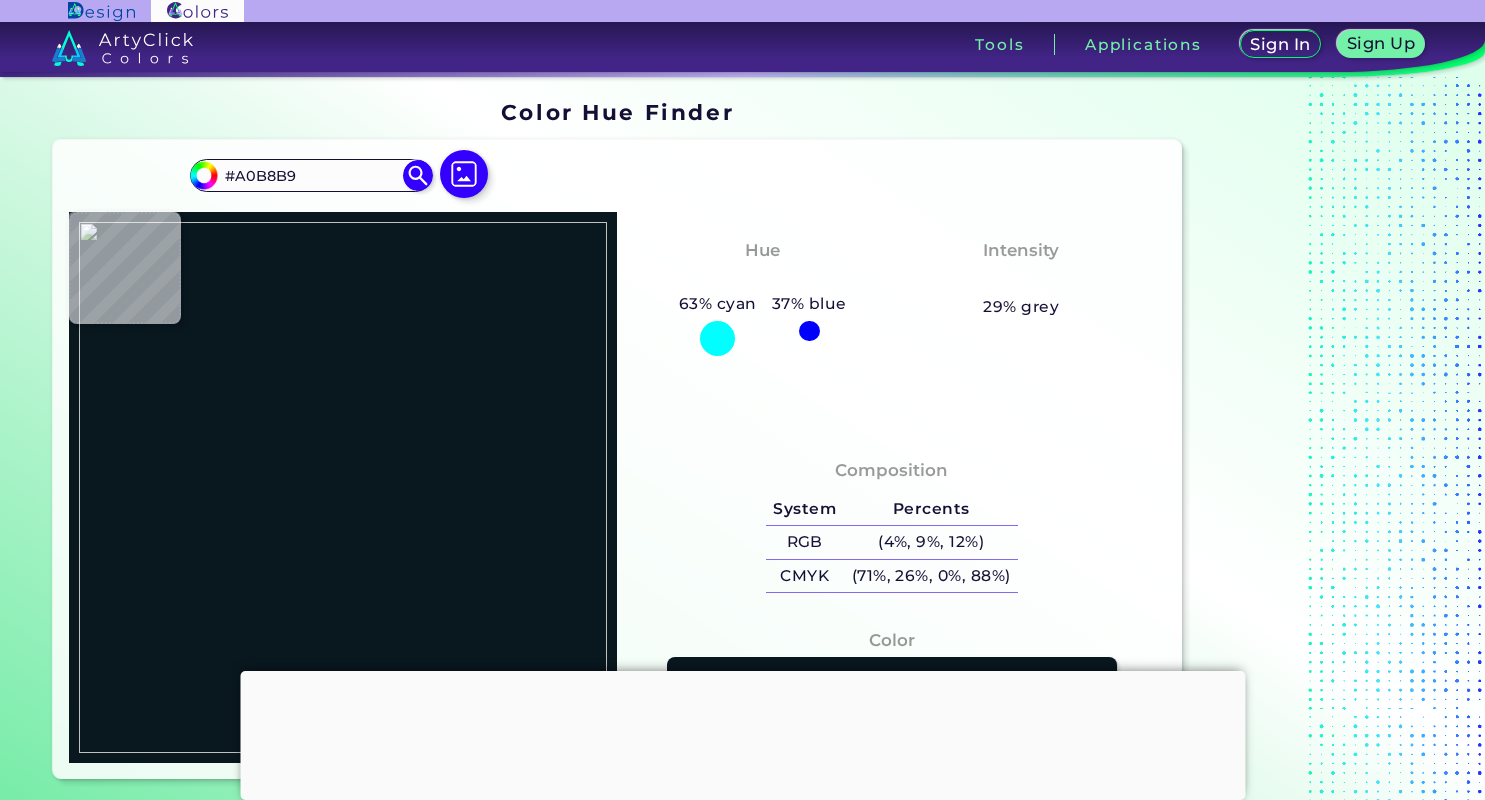 type on "#493d30" 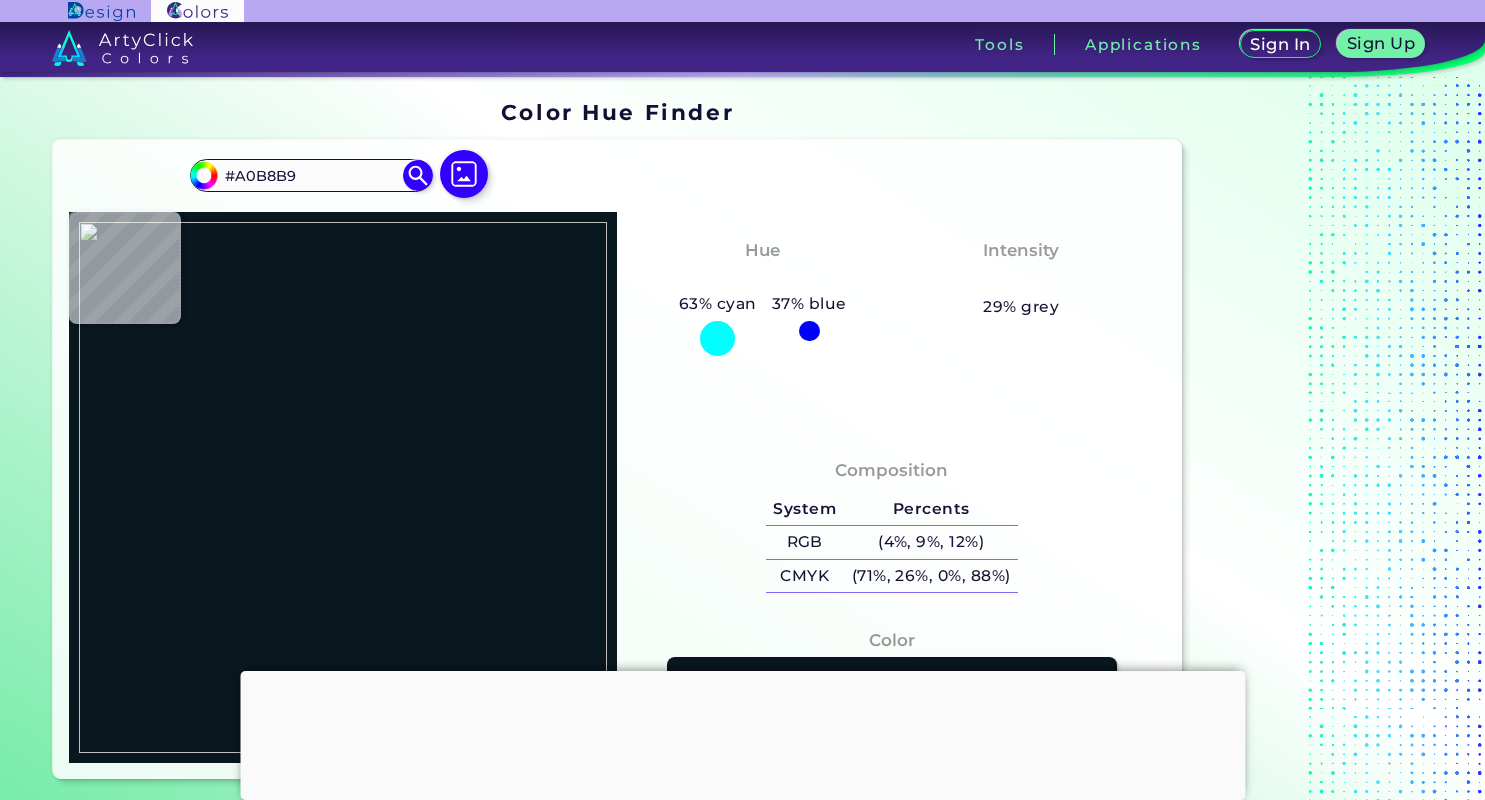 type on "#493D30" 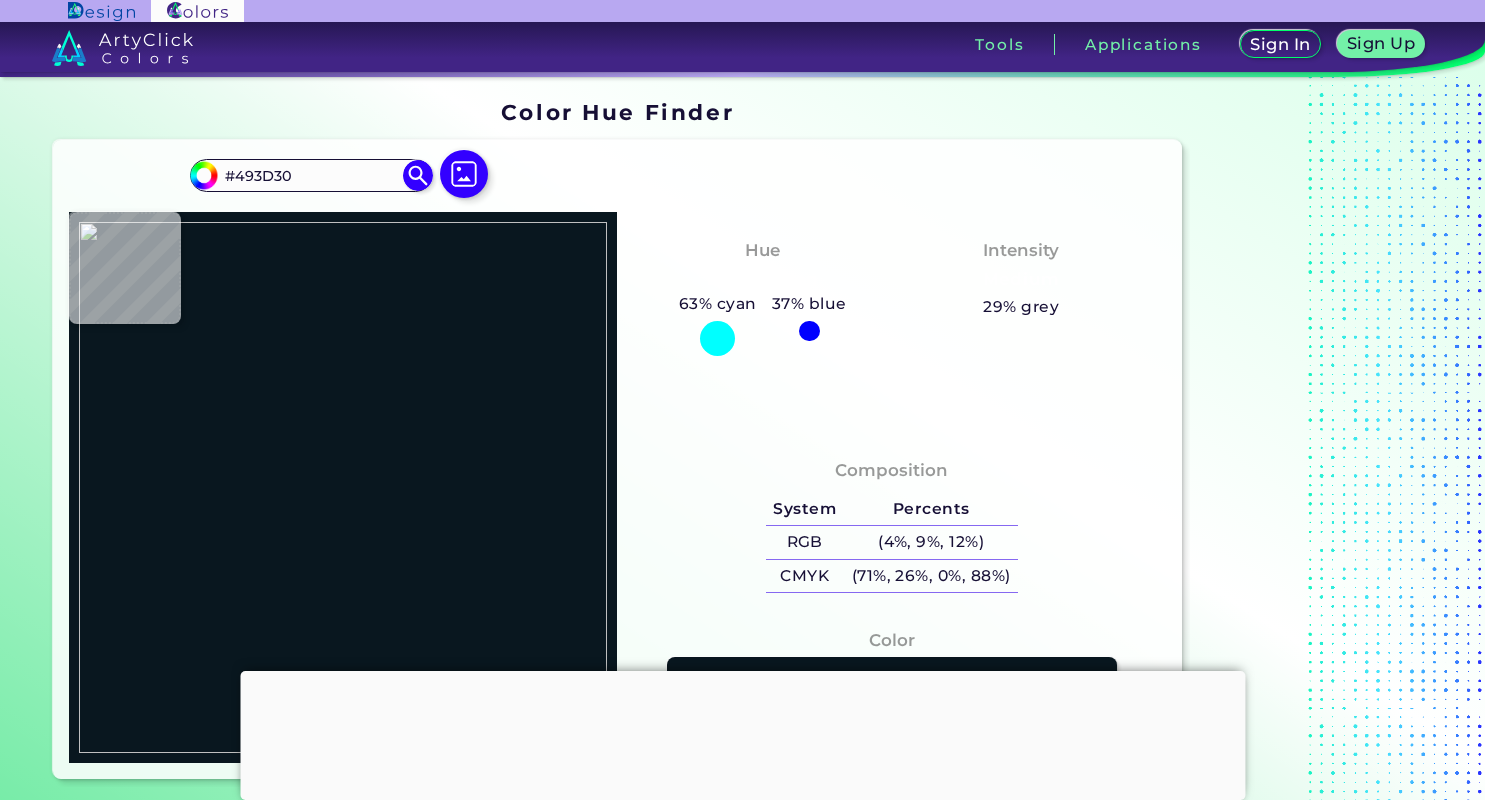 type on "#ae878f" 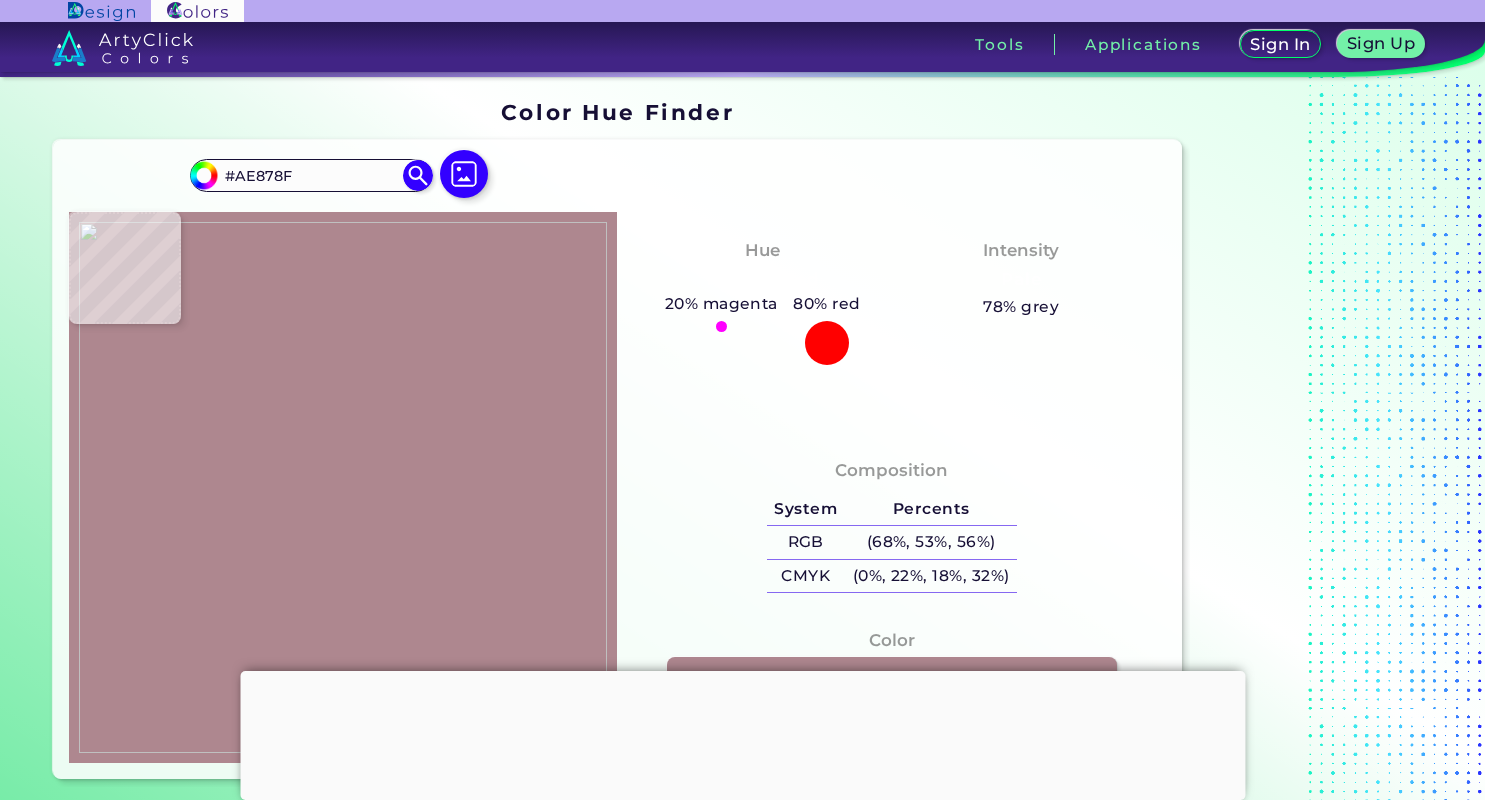 type on "#e49616" 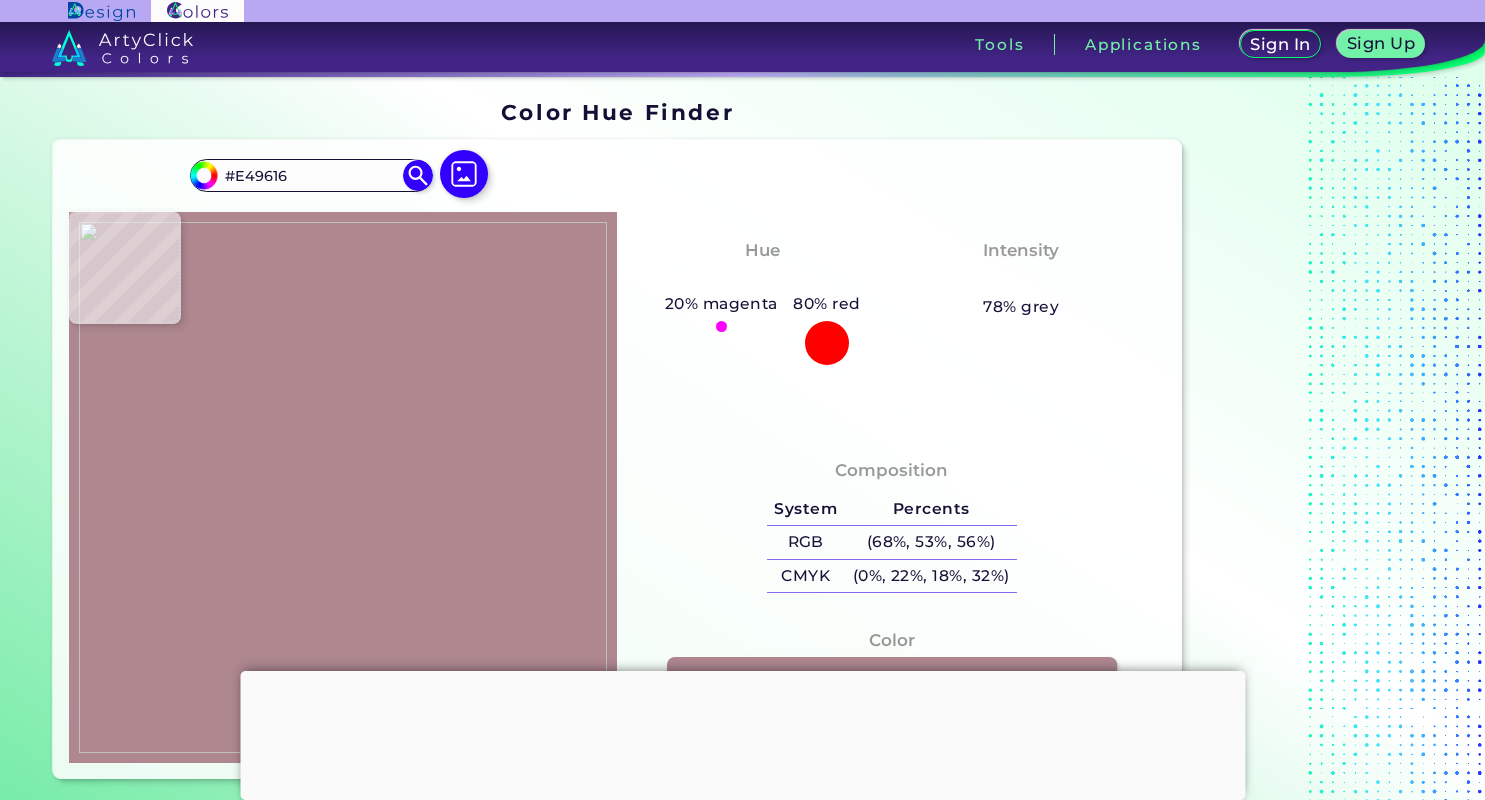 type on "#c8a2a6" 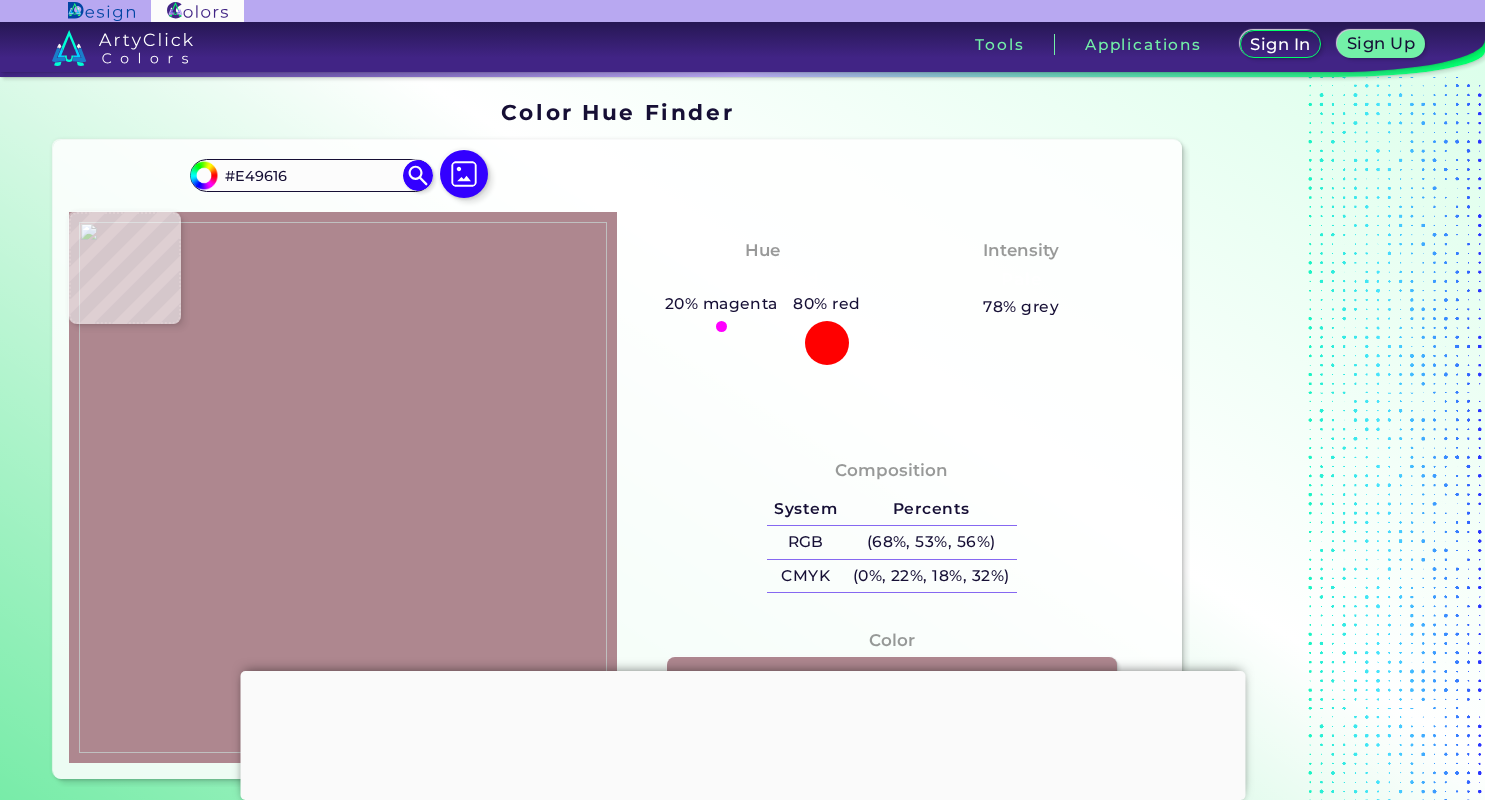 type on "#C8A2A6" 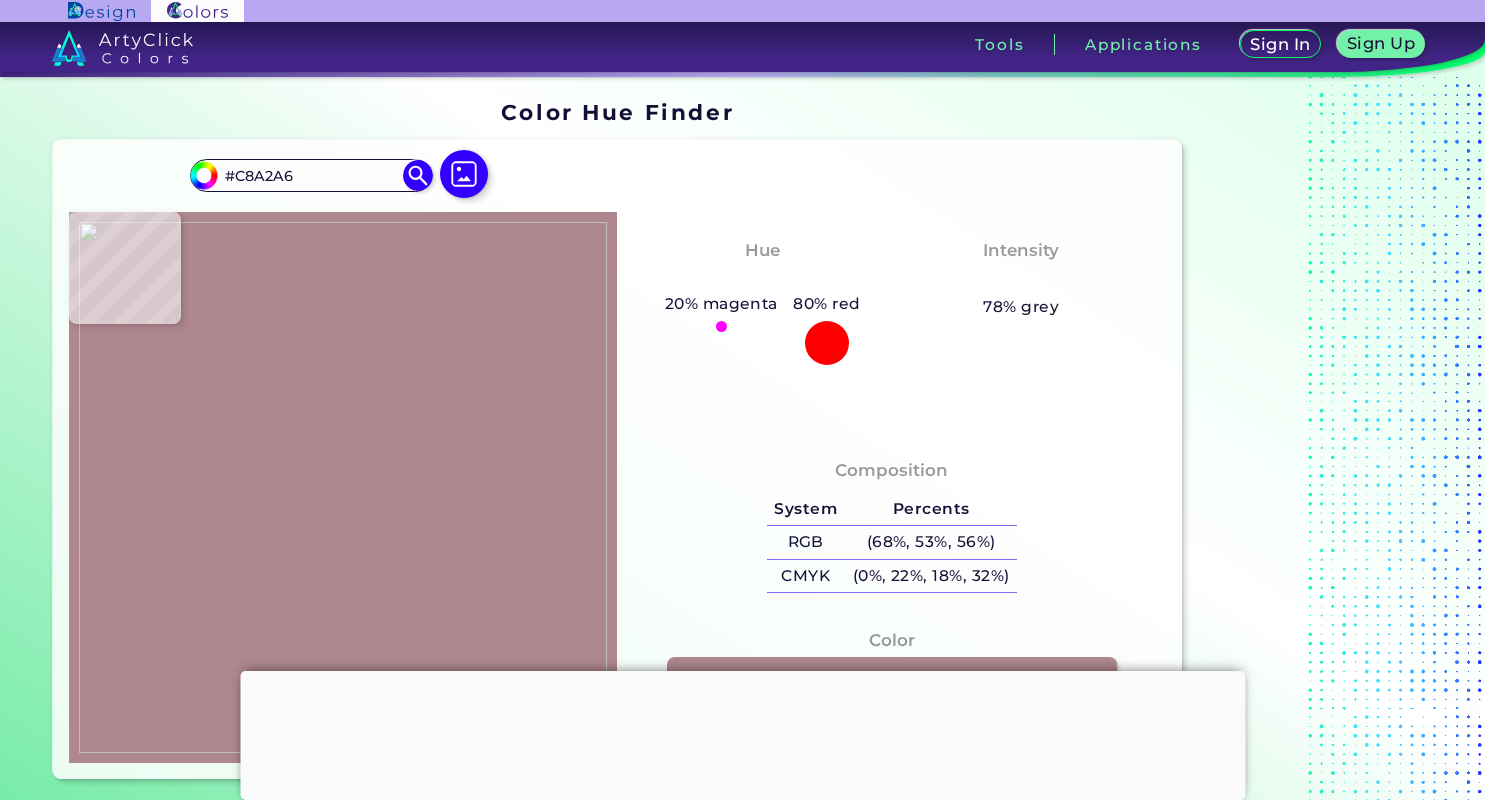 type on "#fefdfd" 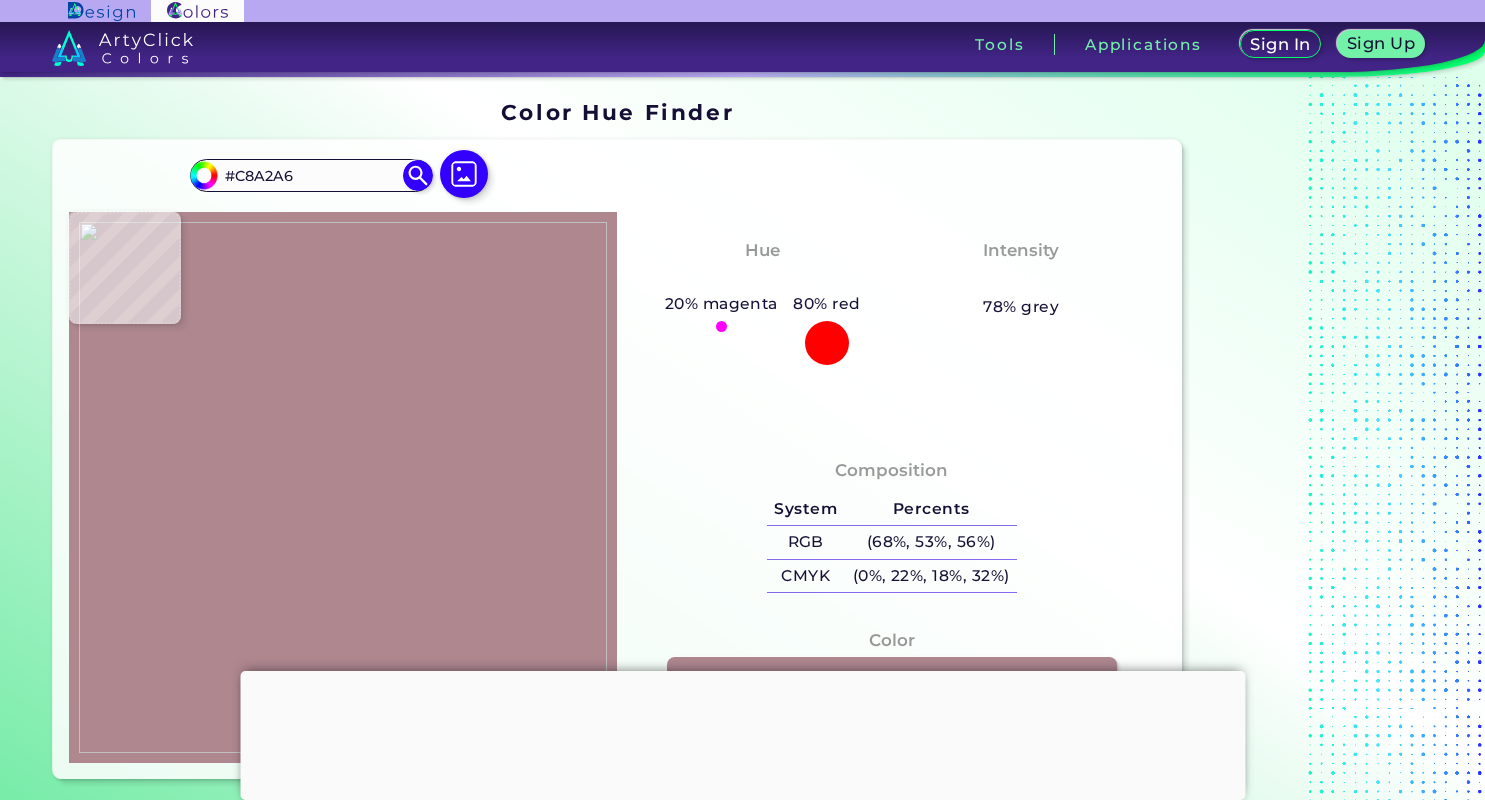 type on "#FEFDFD" 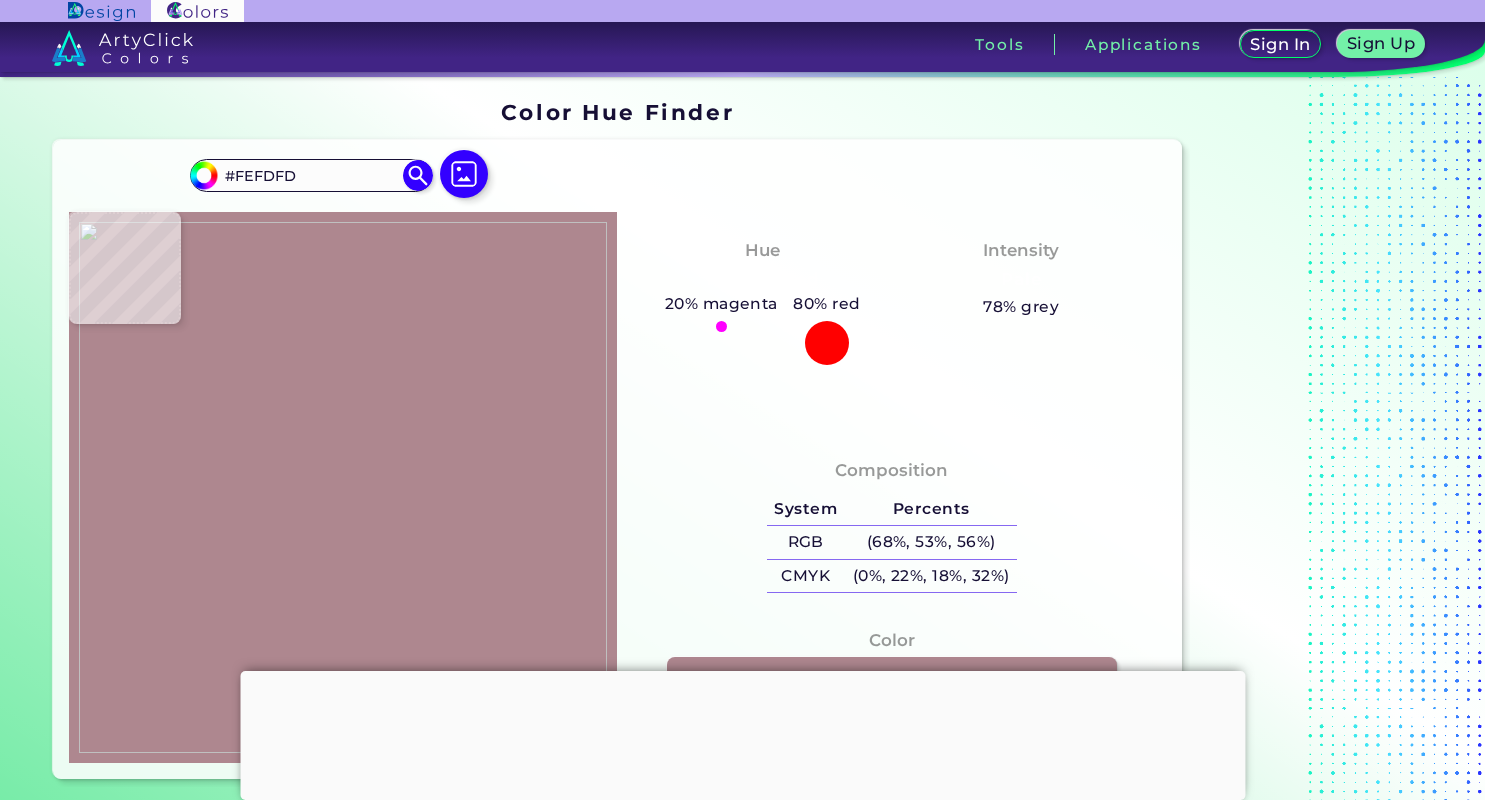 type on "#fefcfd" 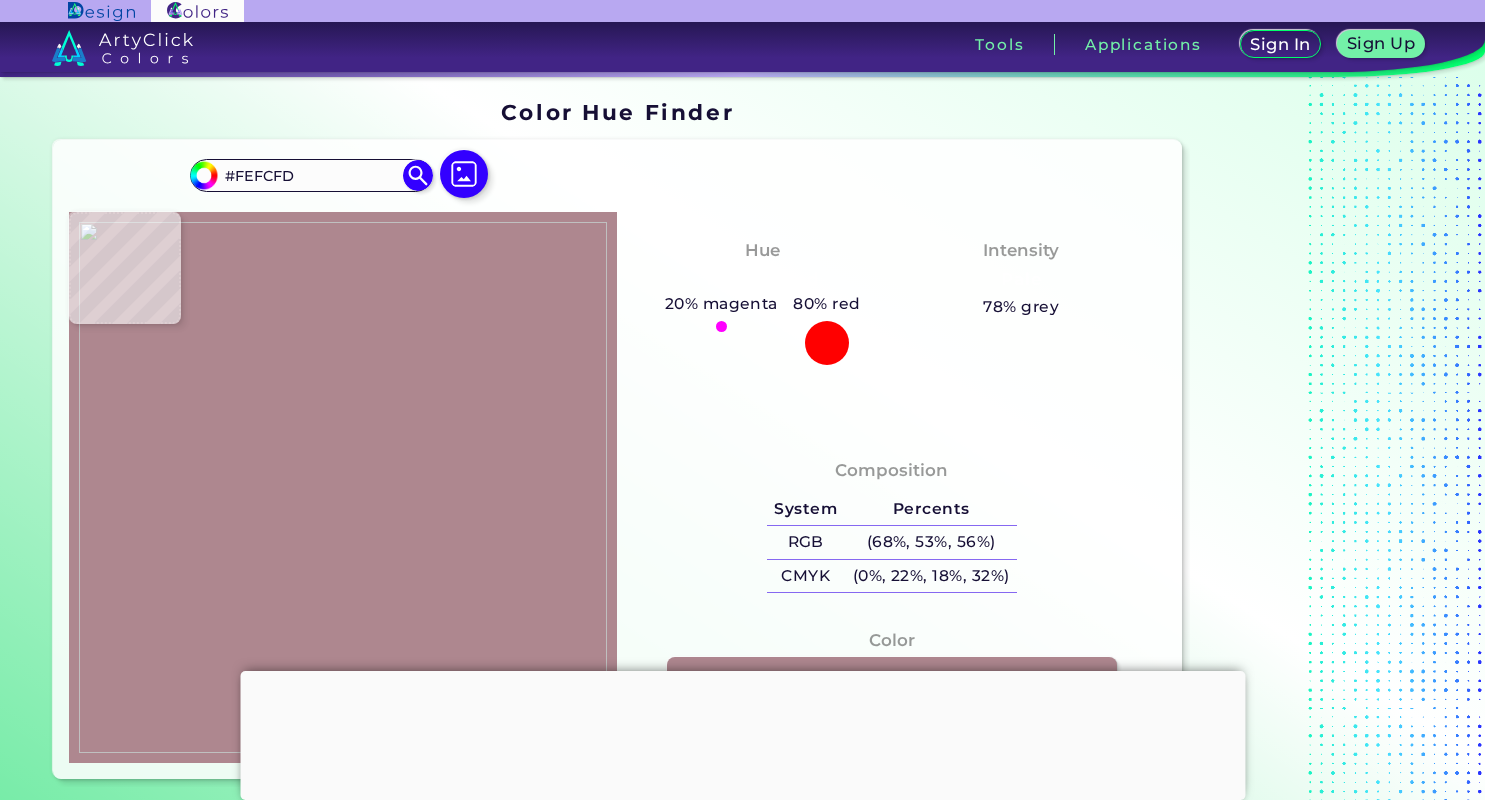 type on "#fefeff" 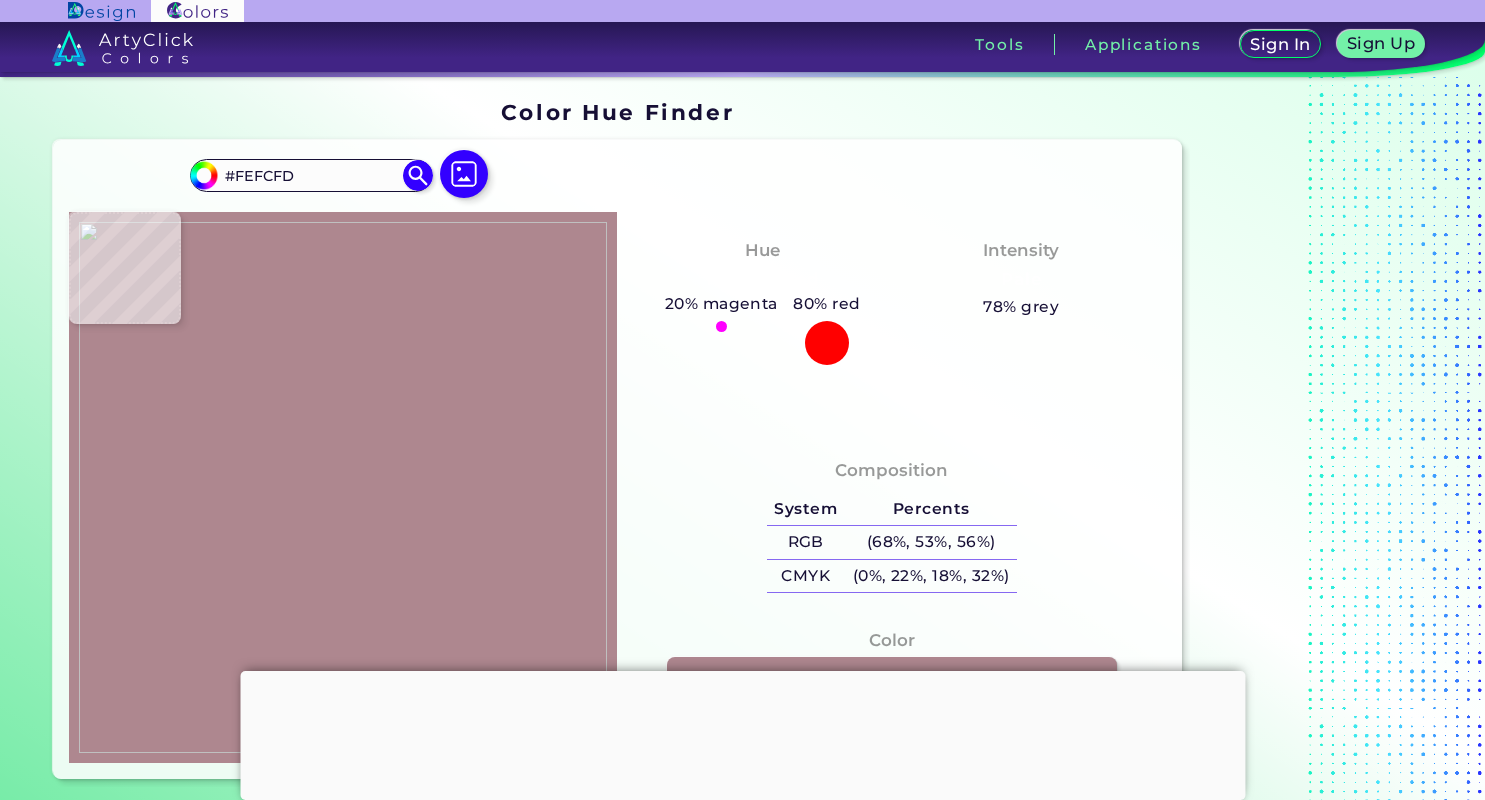 type on "#FEFEFF" 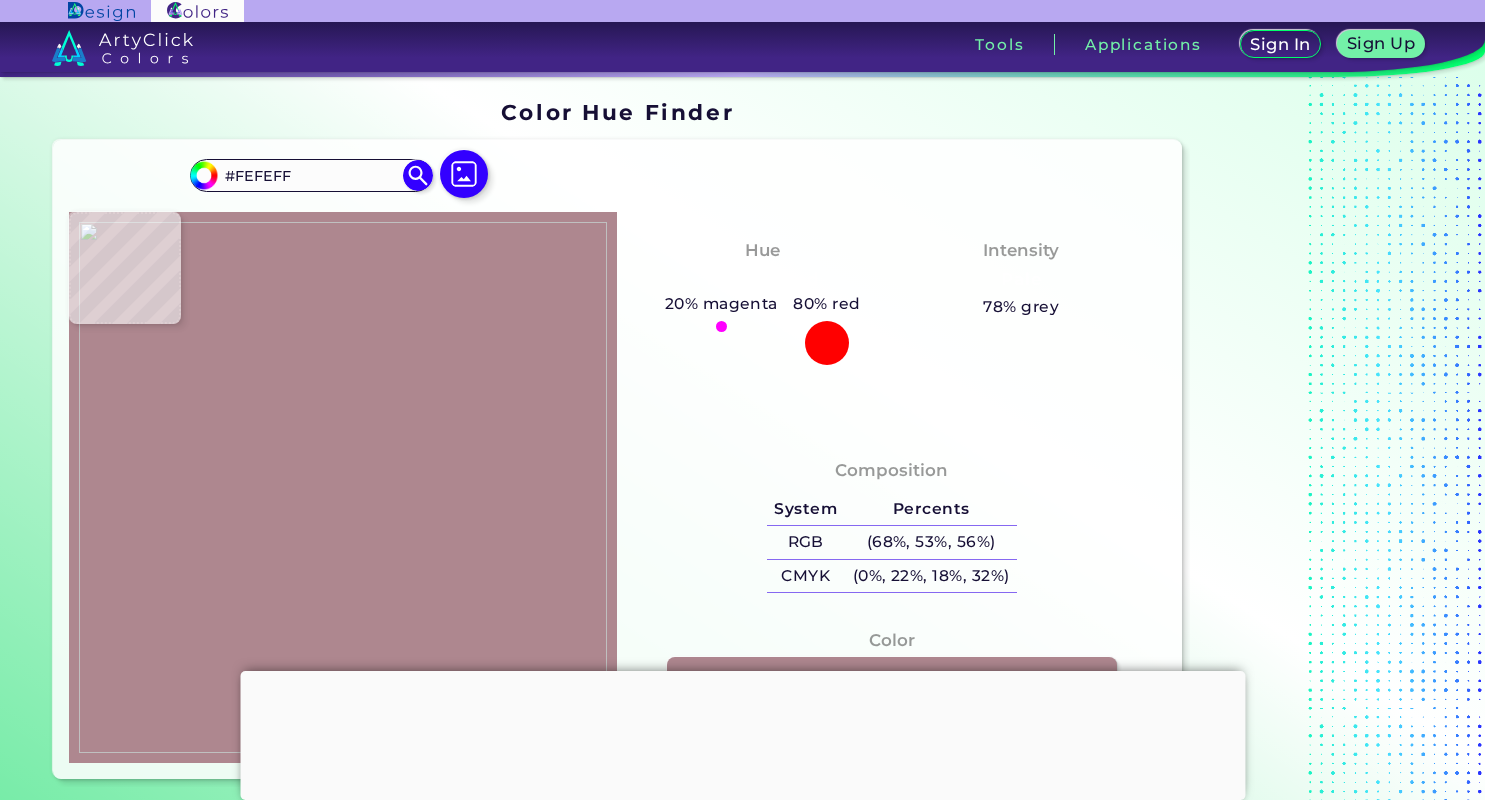 type on "#fefefe" 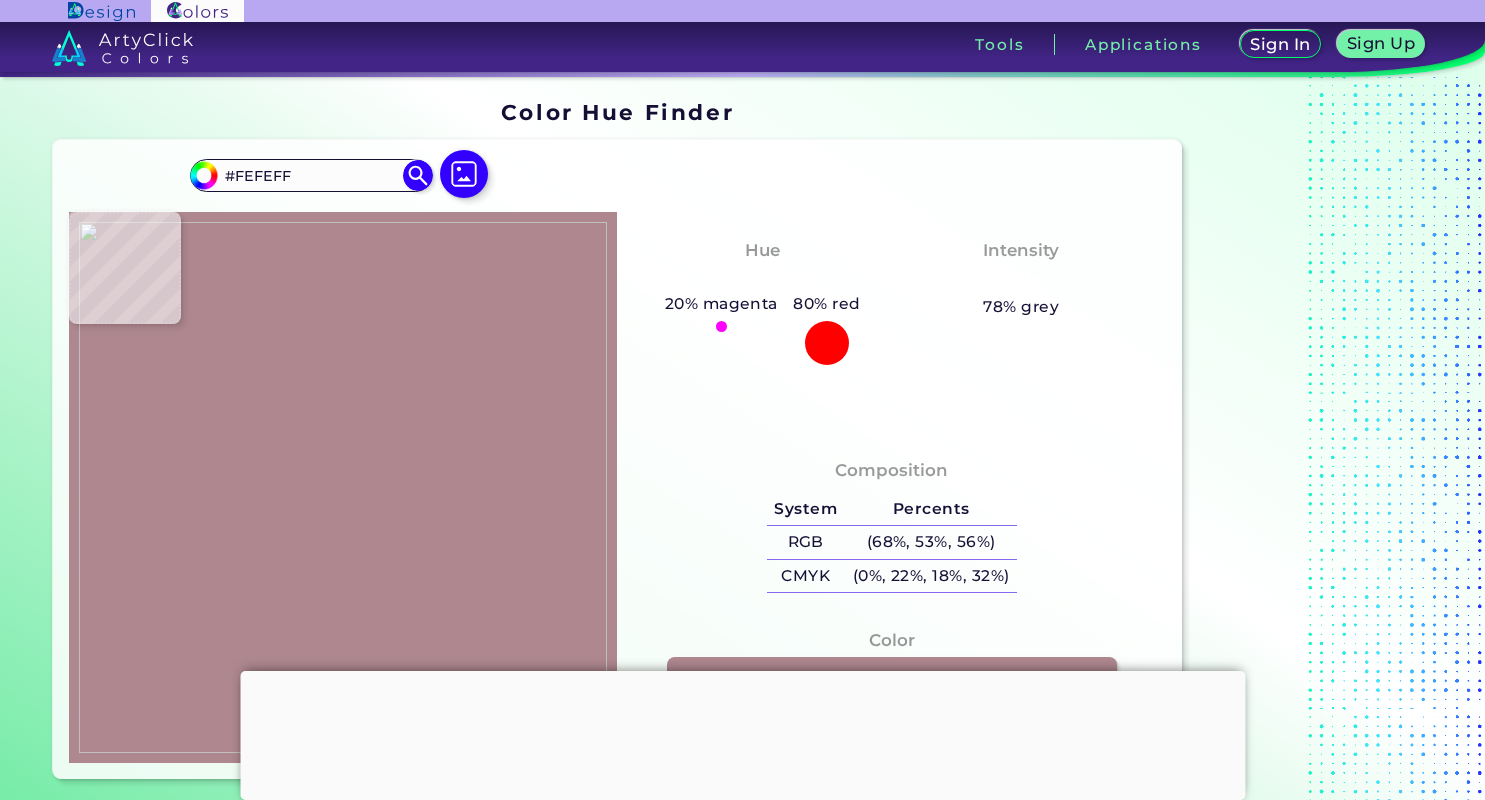 type on "#FEFEFE" 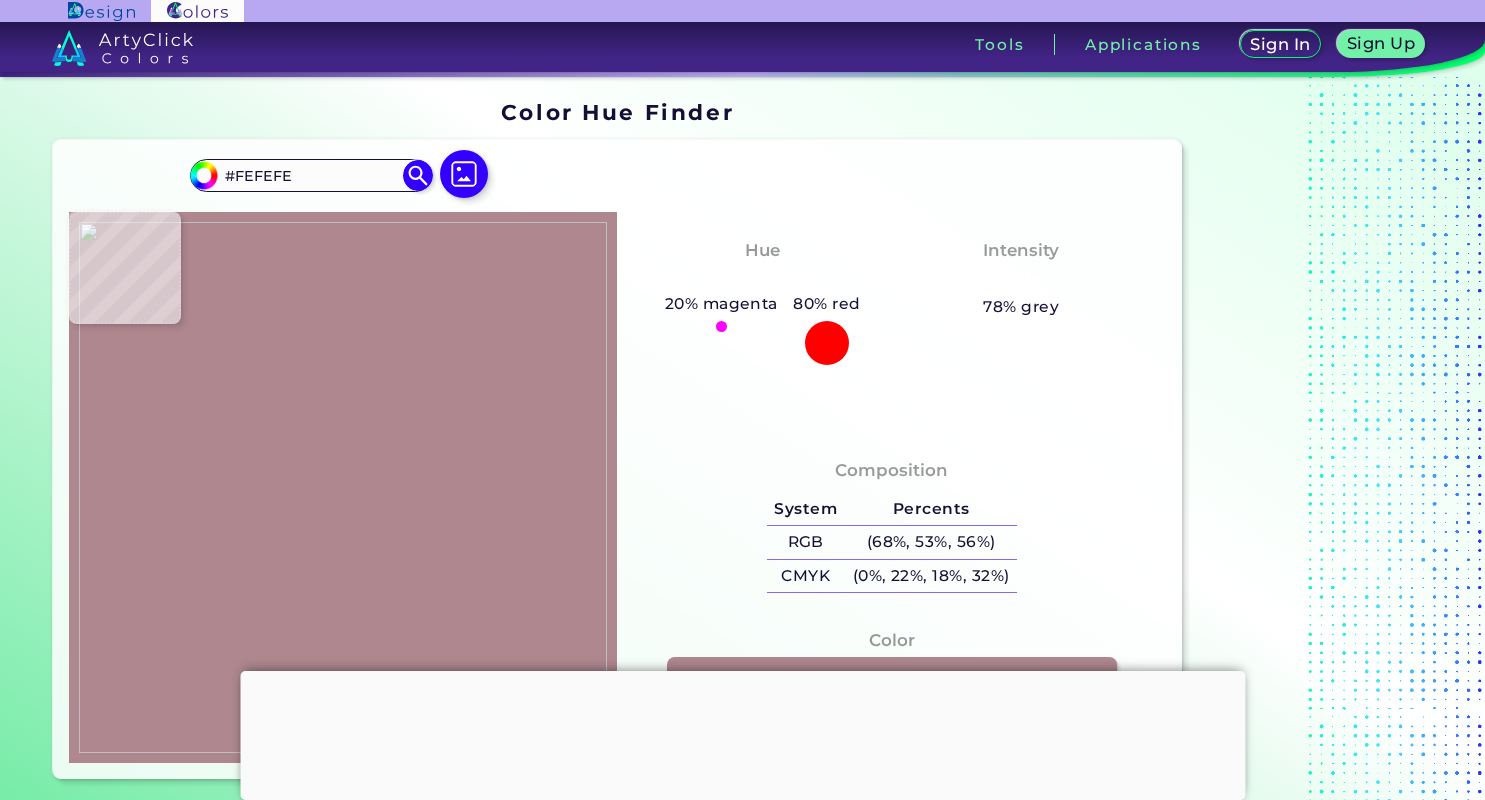 type on "#dadad8" 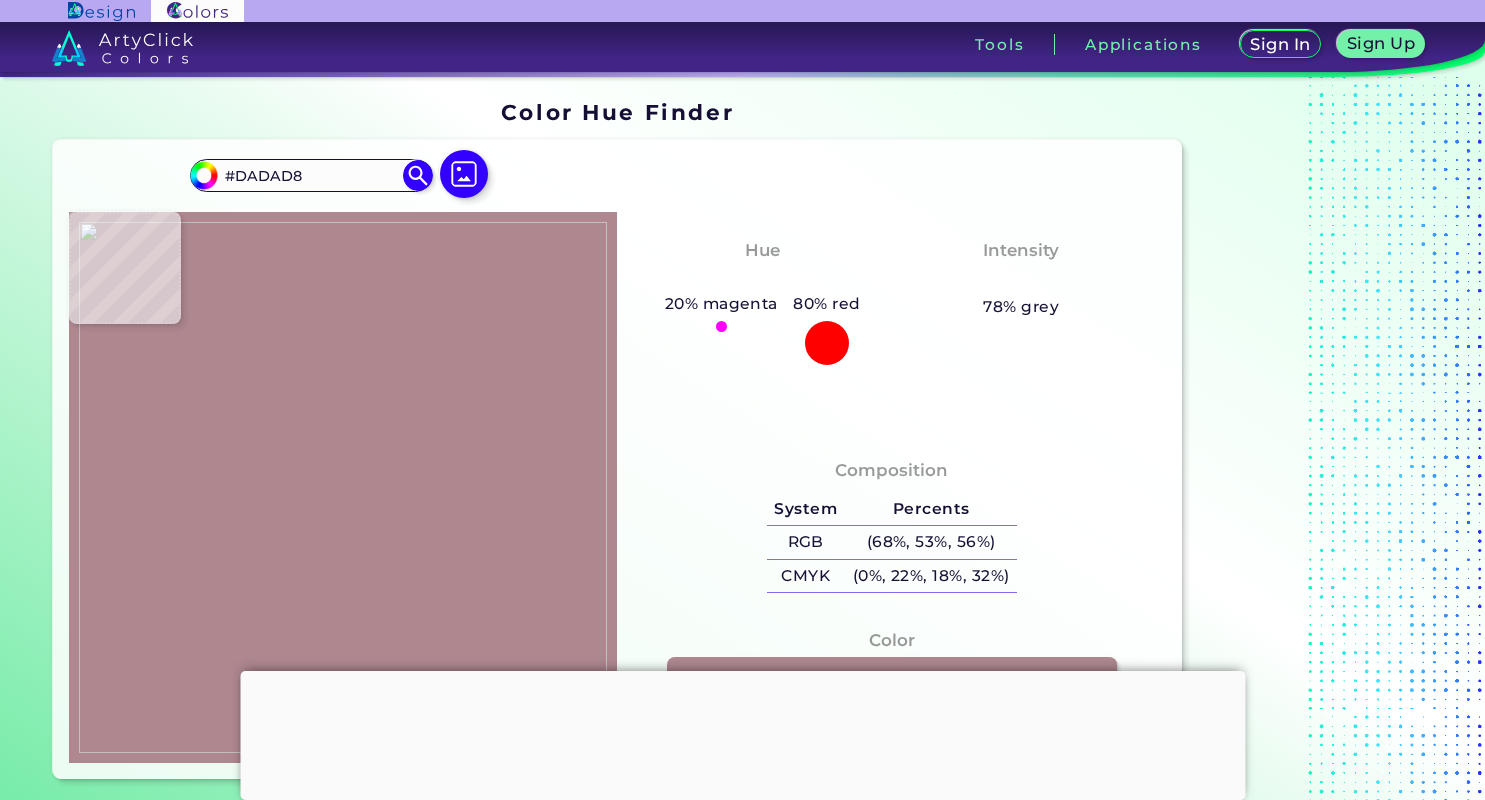 type on "#d8bfa6" 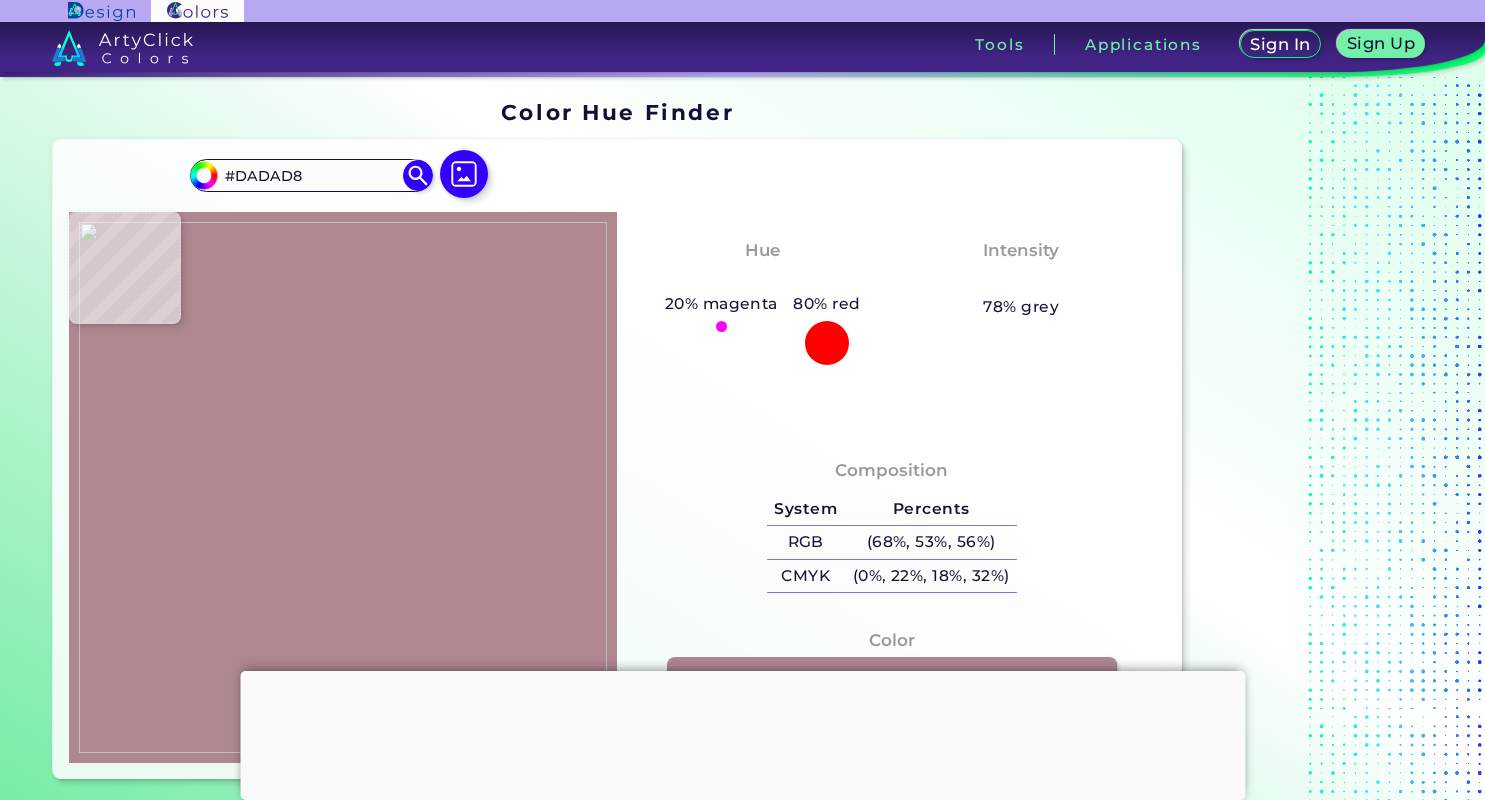 type on "#D8BFA6" 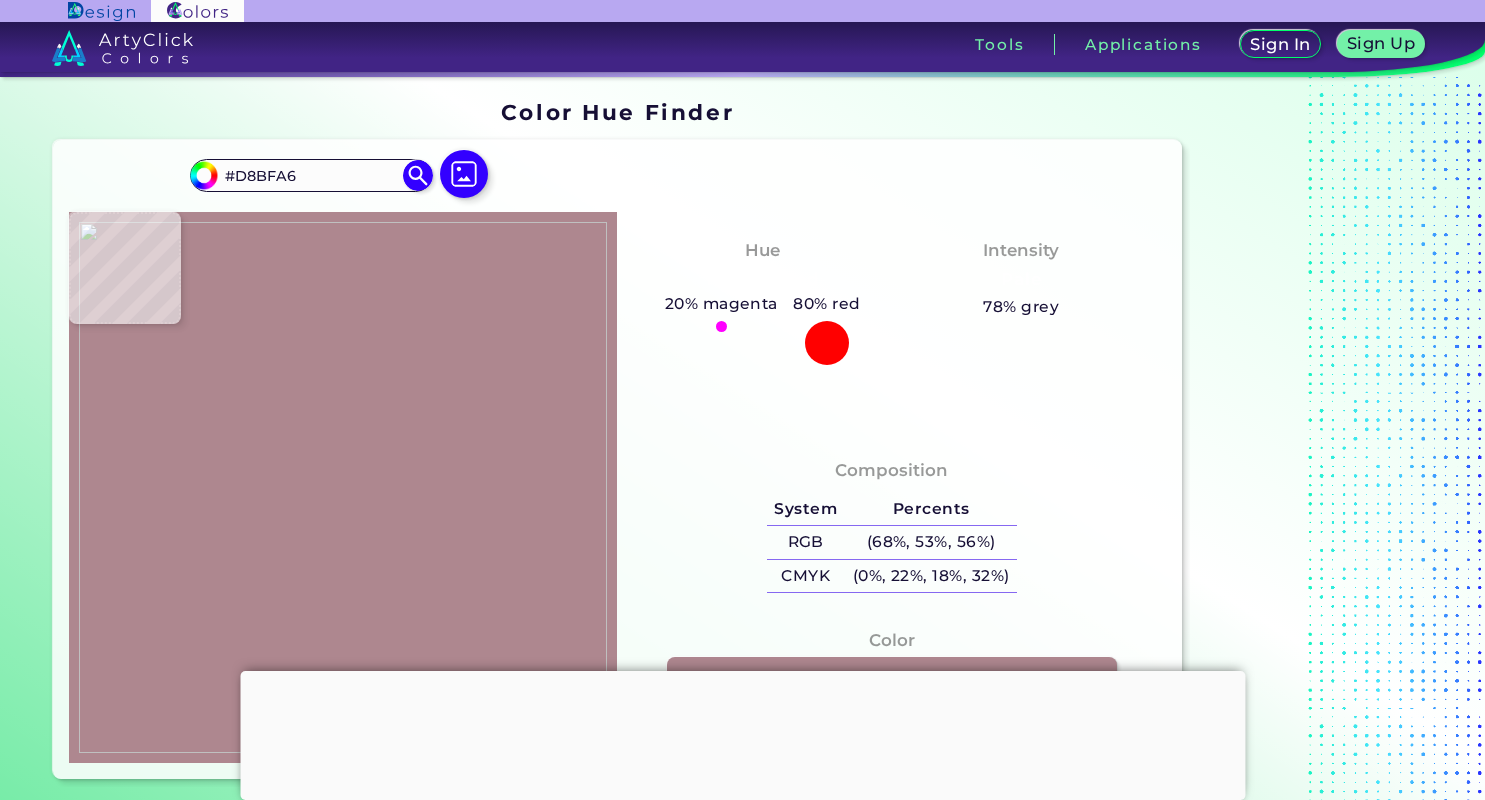 type on "#fffff7" 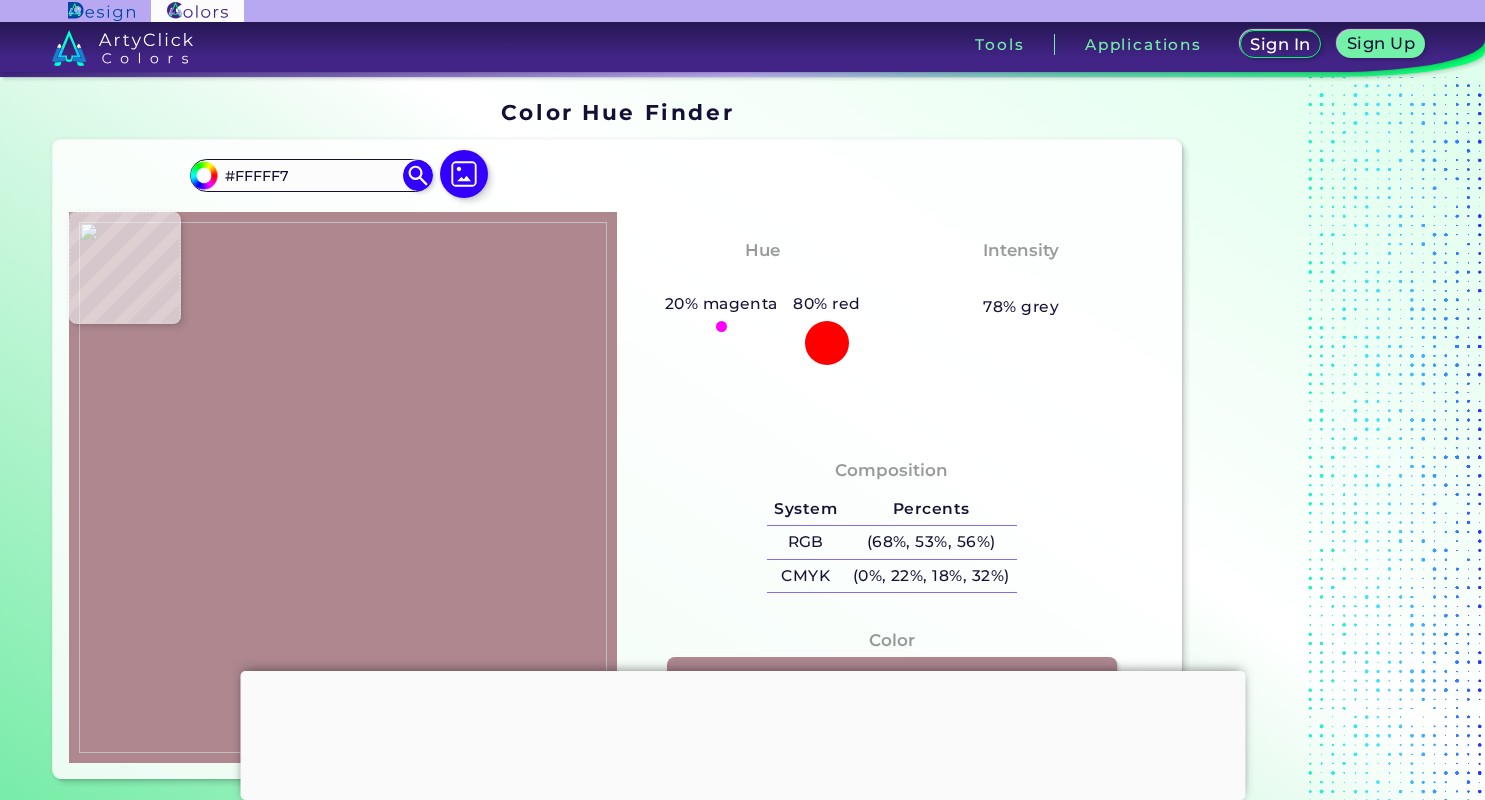 type on "#ffffff" 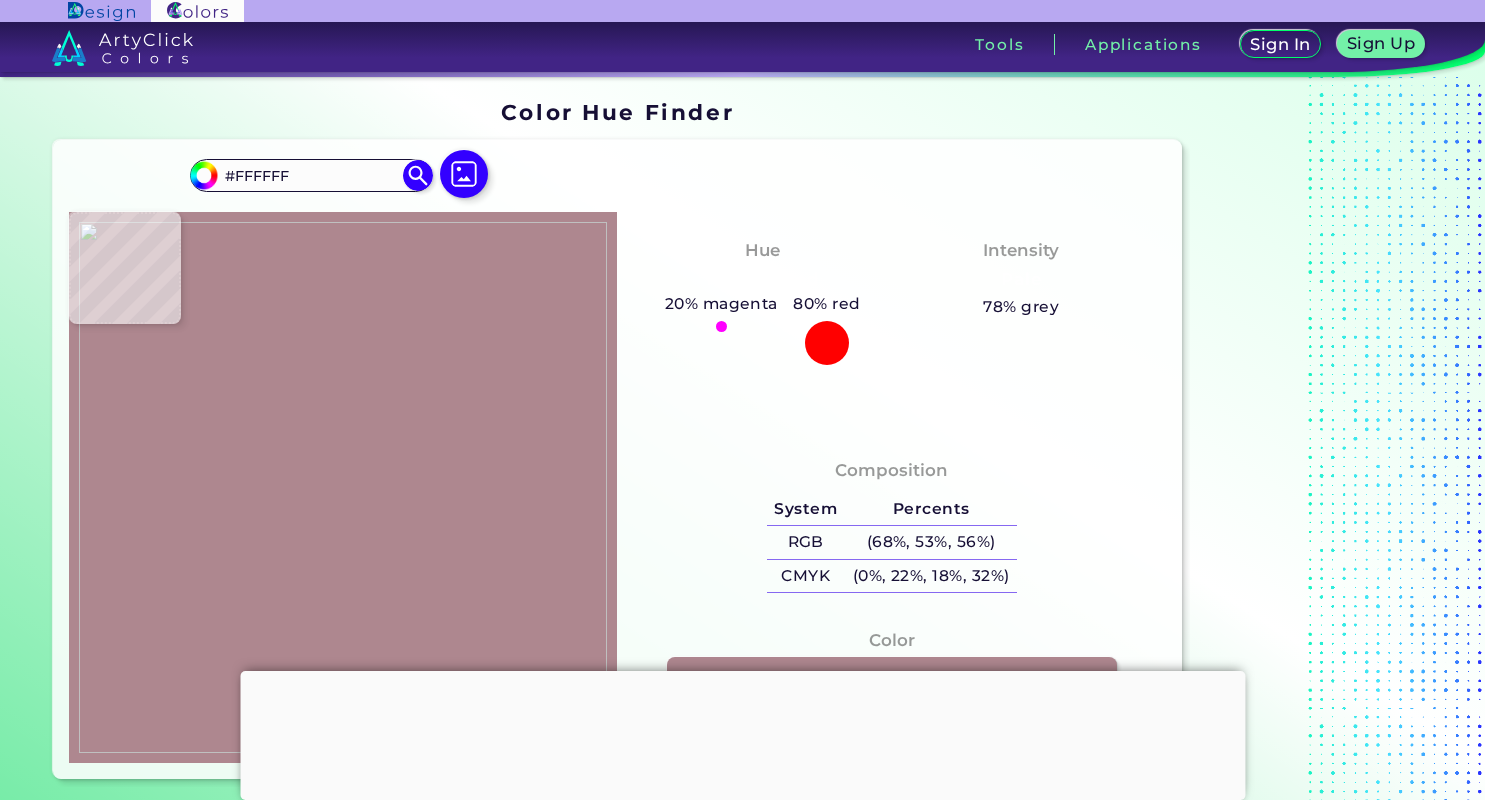 type on "#f7fefe" 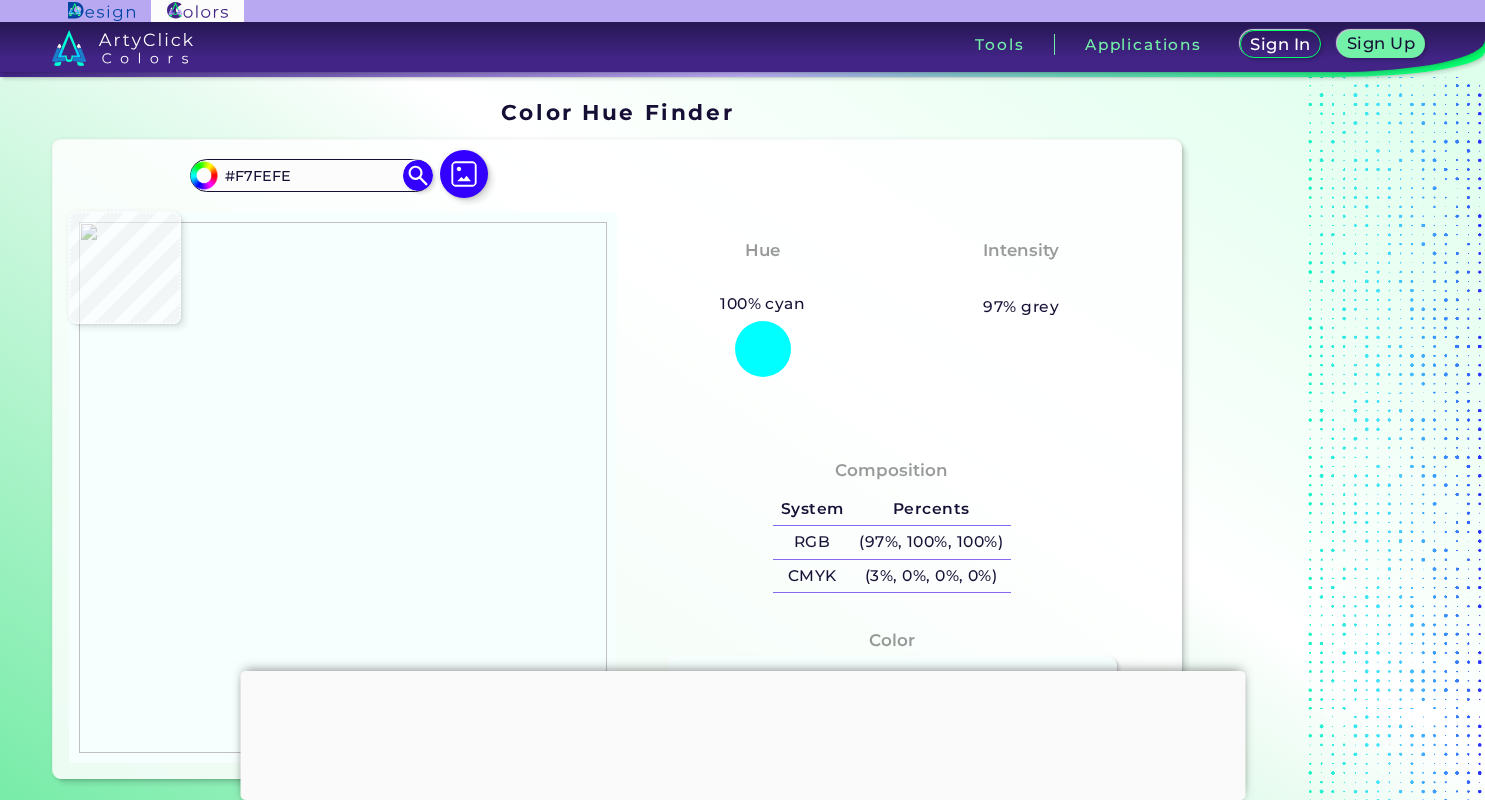 type on "#fafefd" 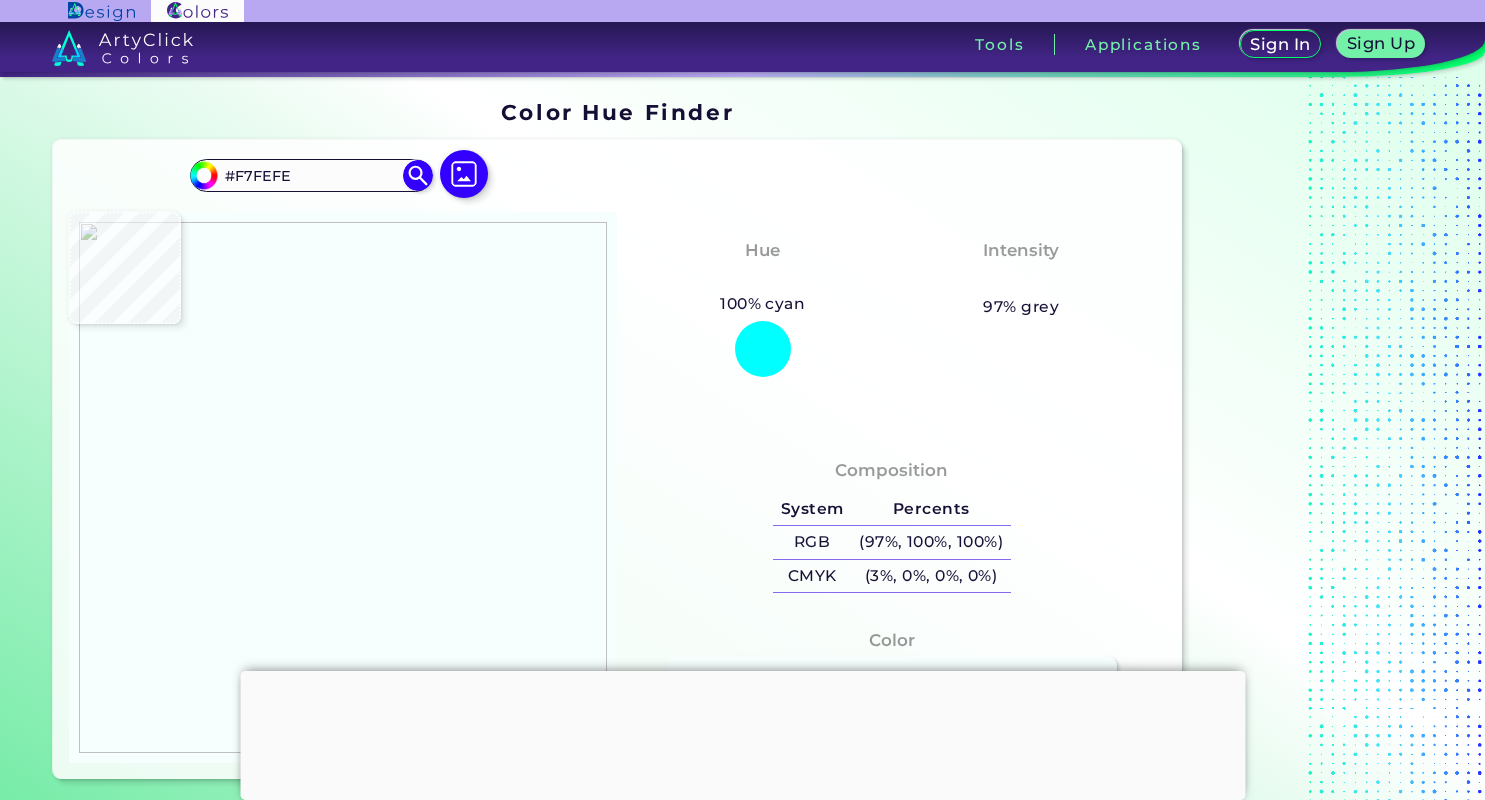 type on "#FAFEFD" 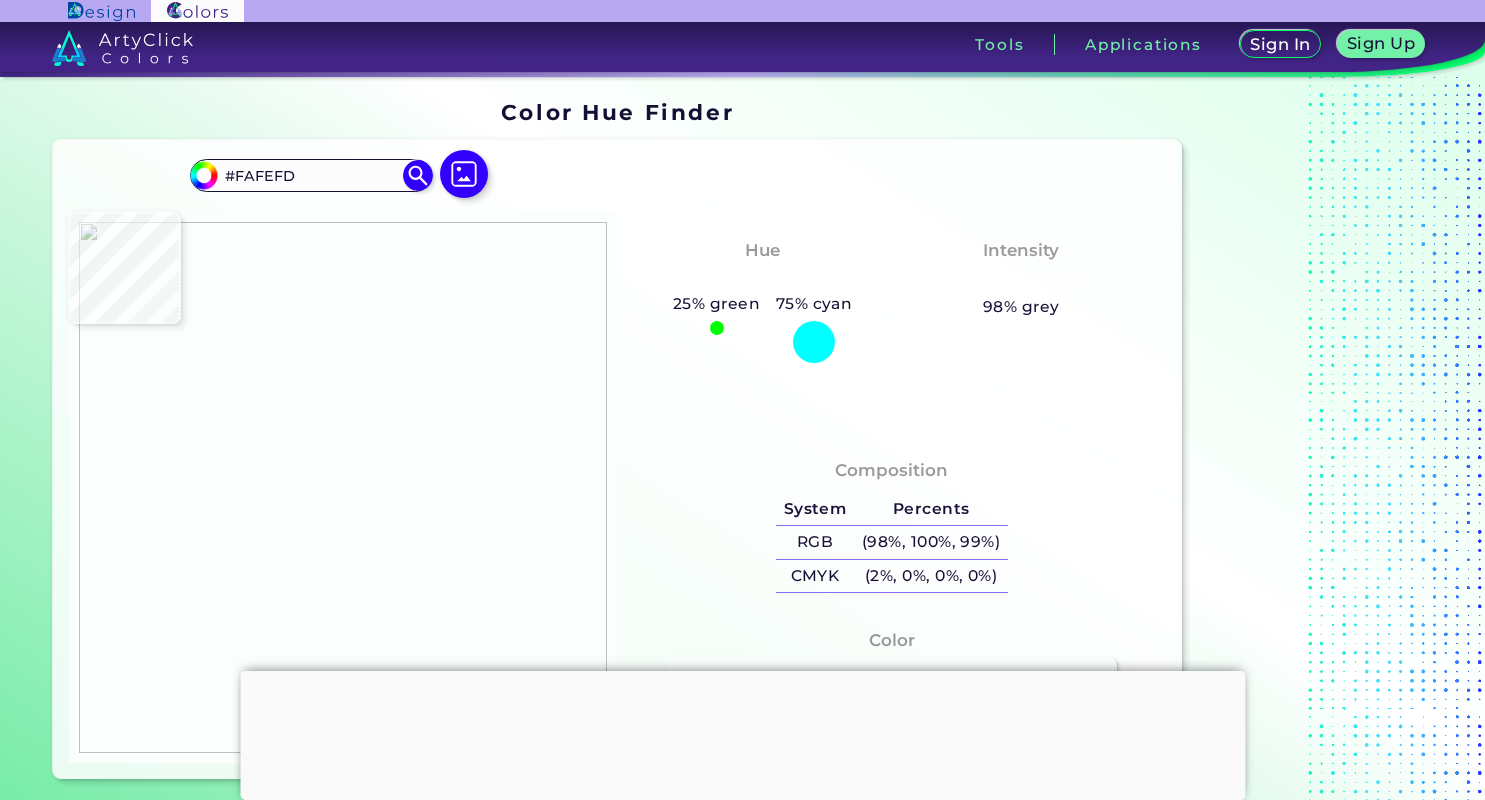type on "#fdfefe" 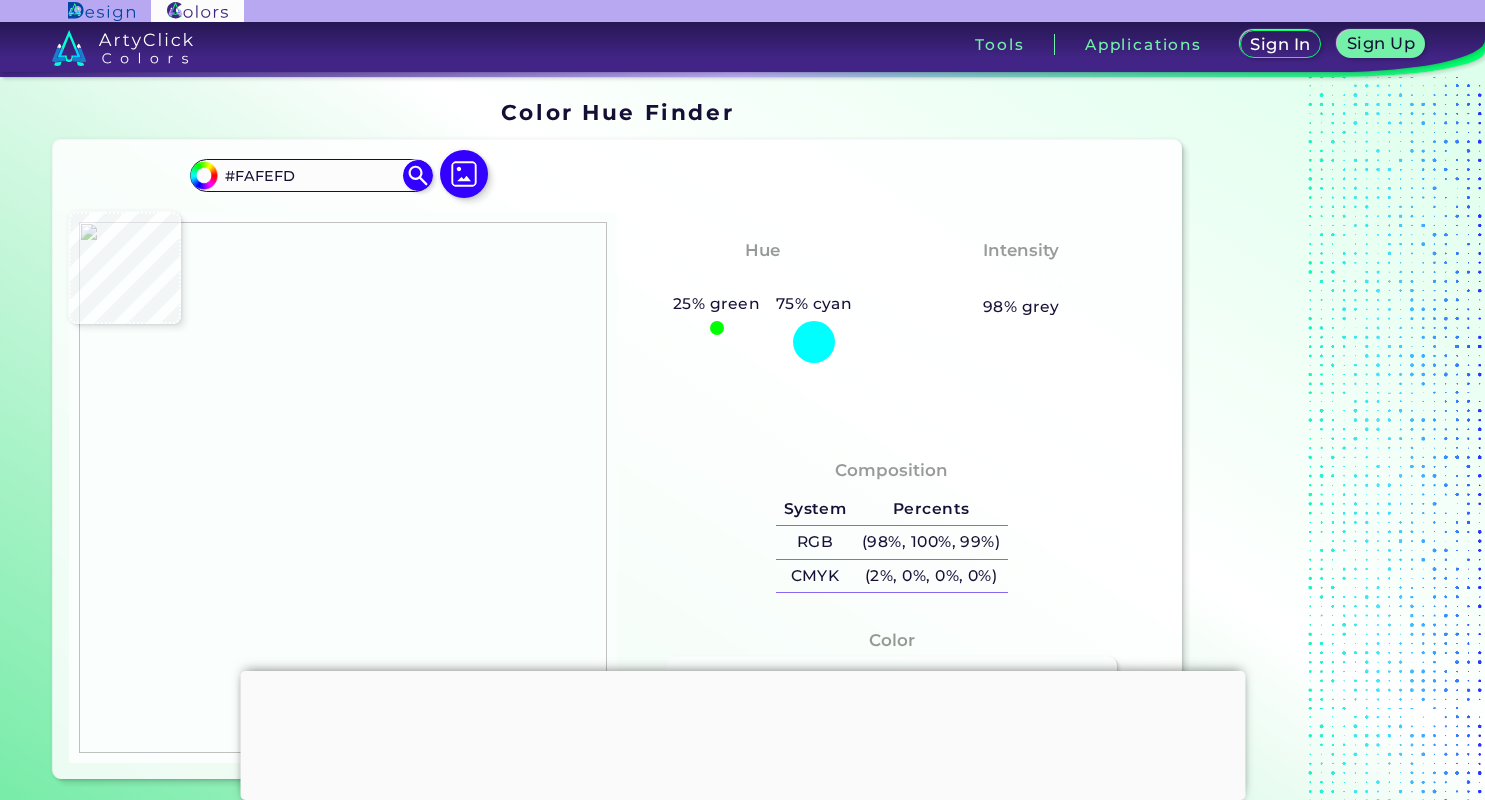 type on "#FDFEFE" 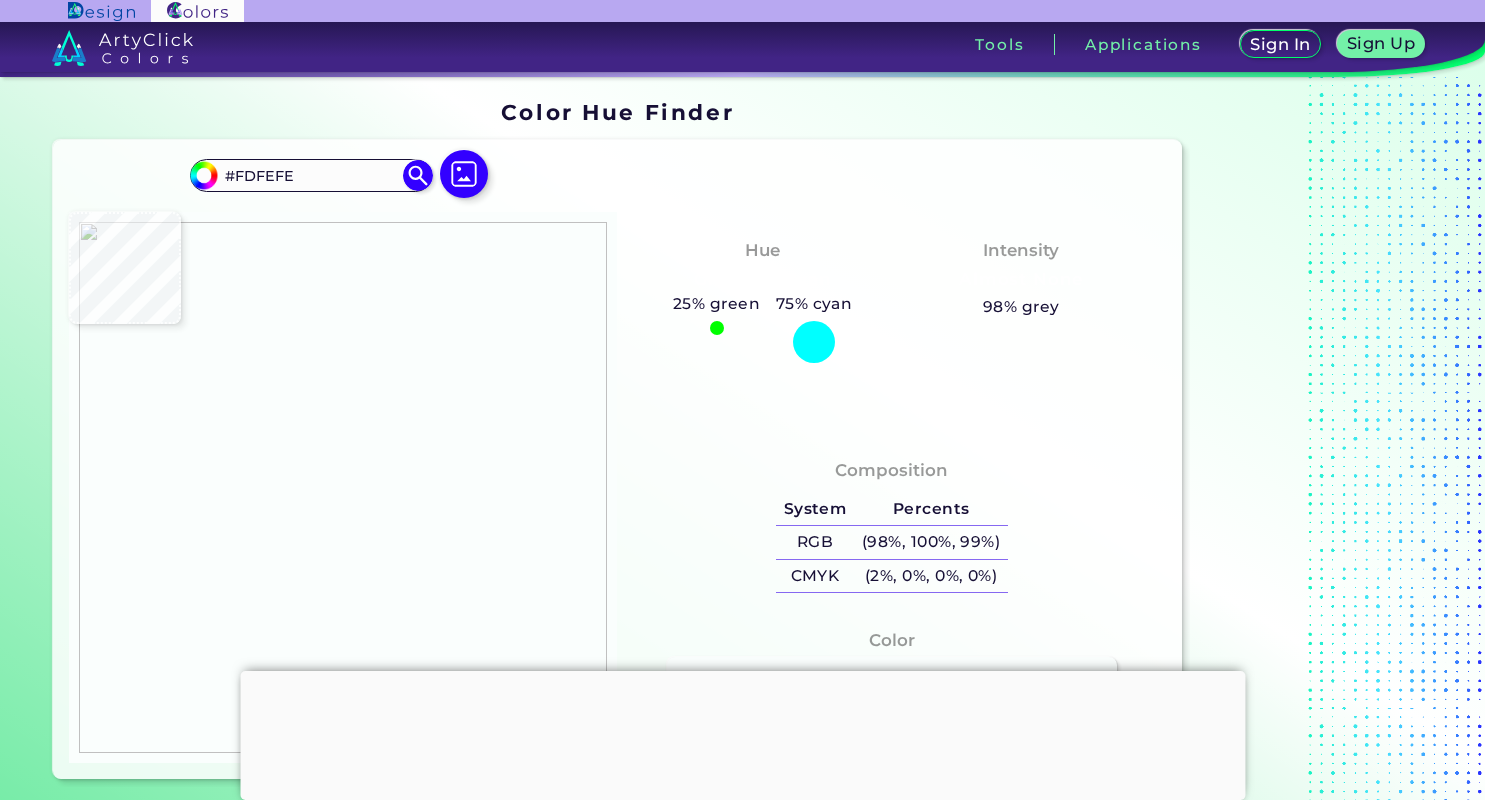 type on "#ffffff" 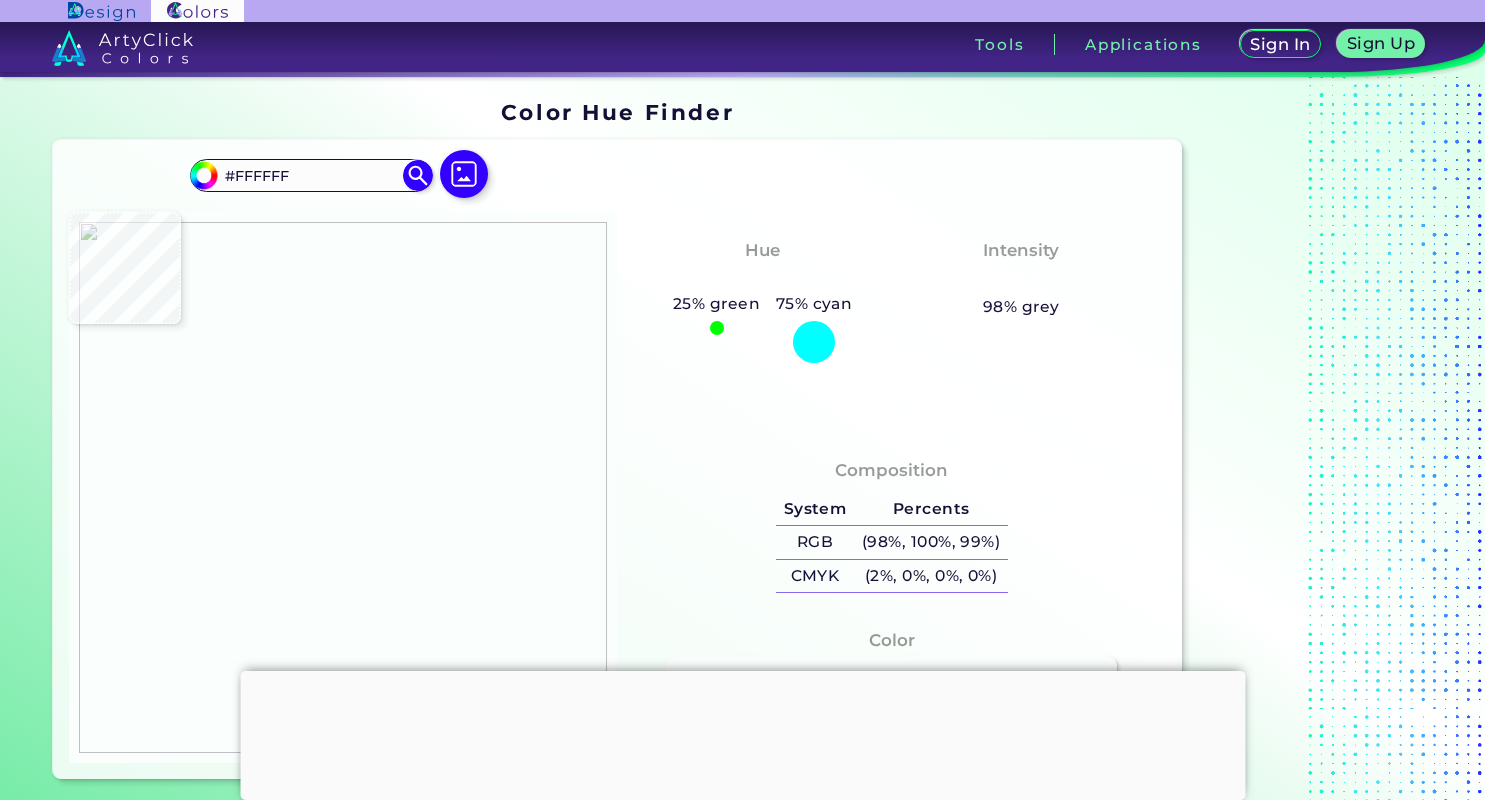 type on "#fffdfe" 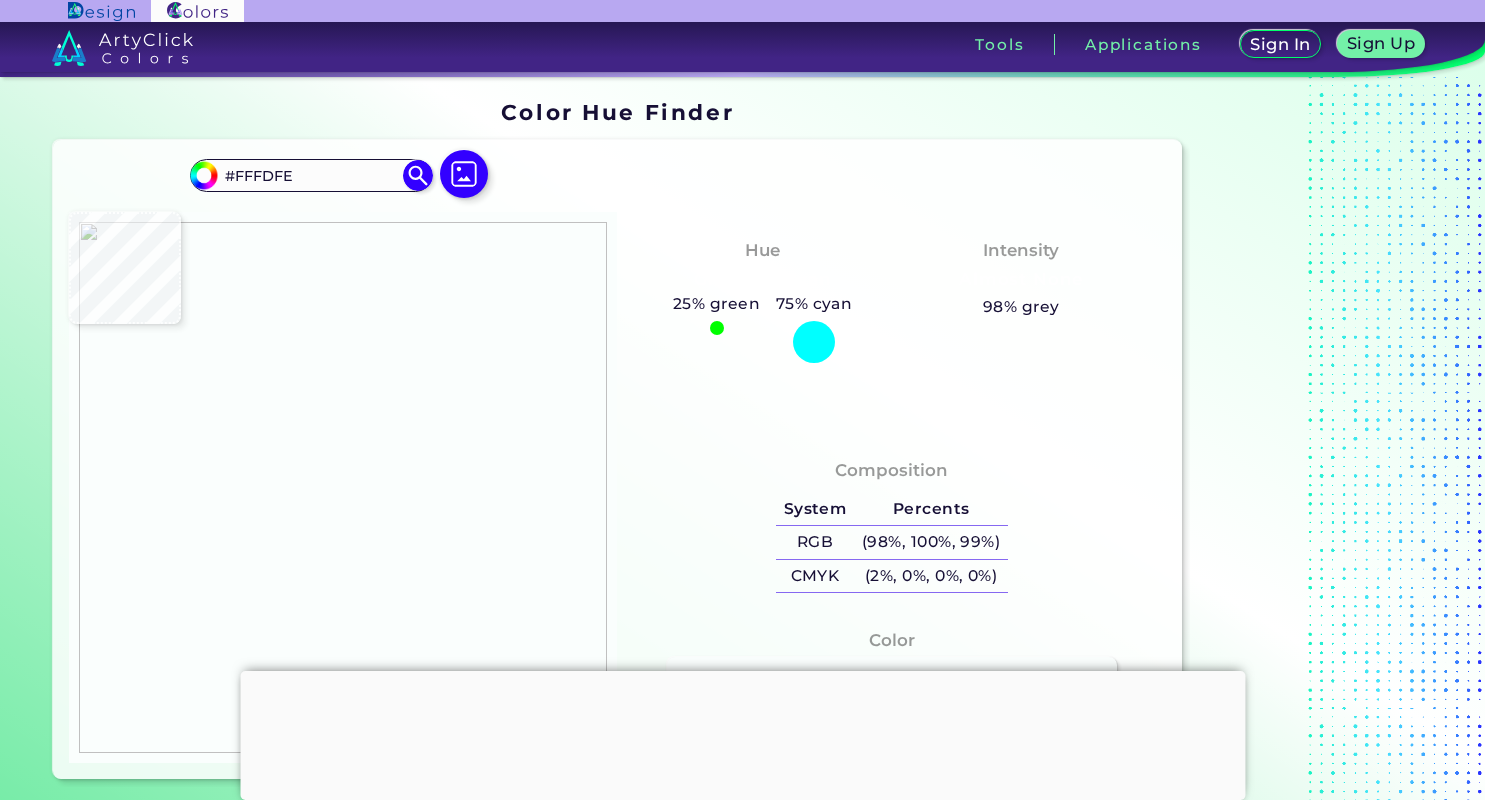 type on "#fefcfd" 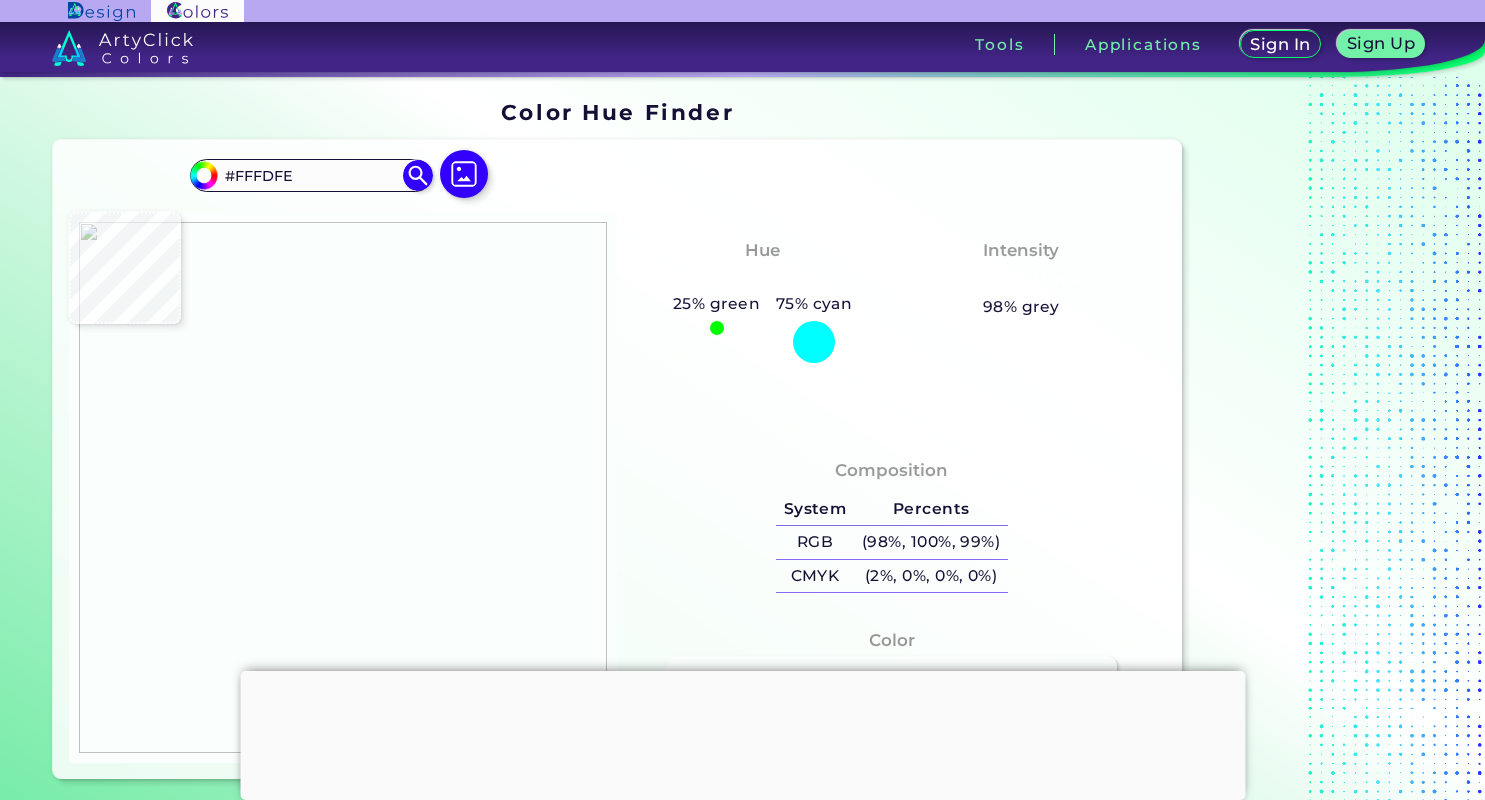 type on "#FEFCFD" 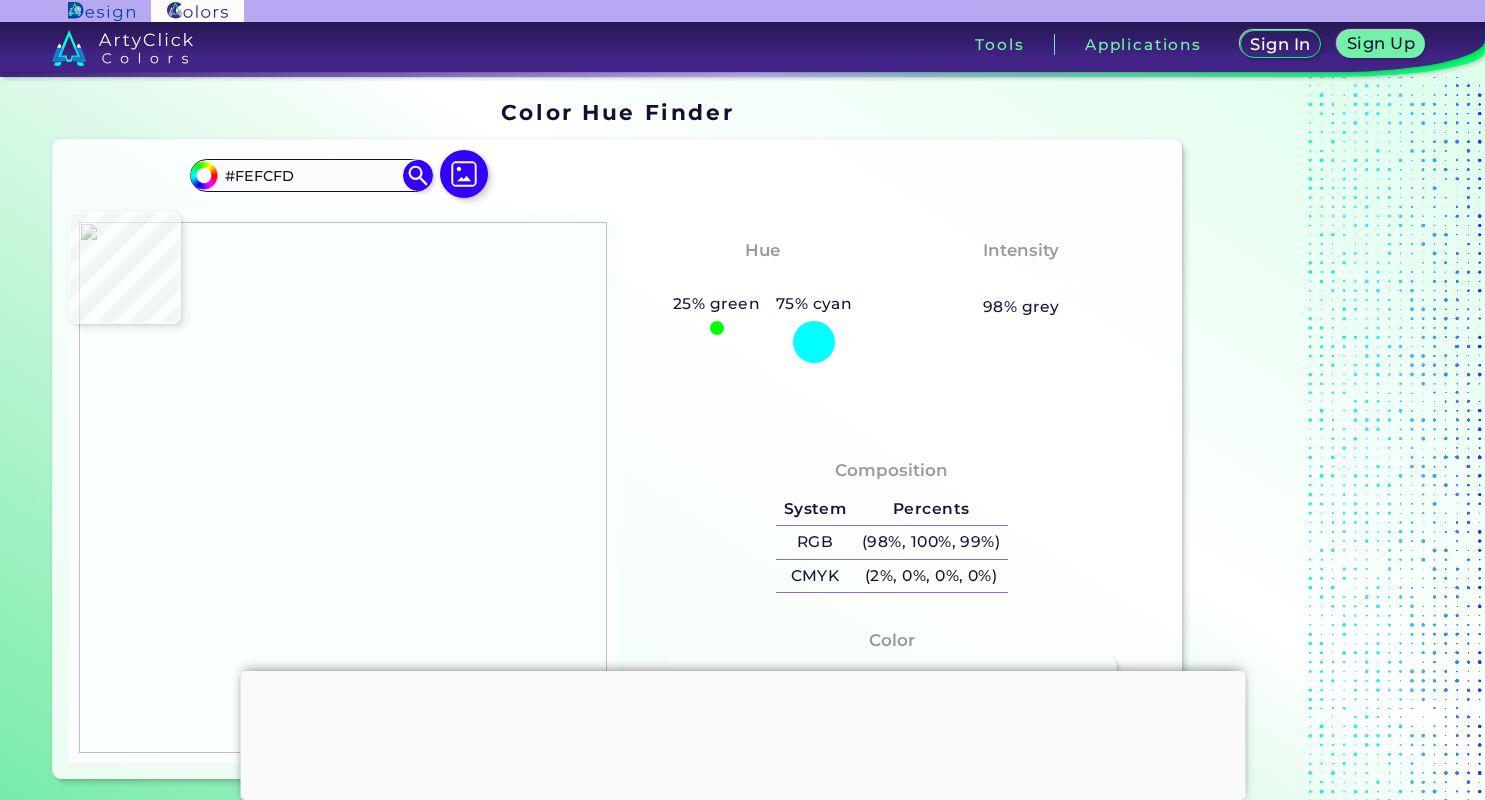 type on "#fbfefd" 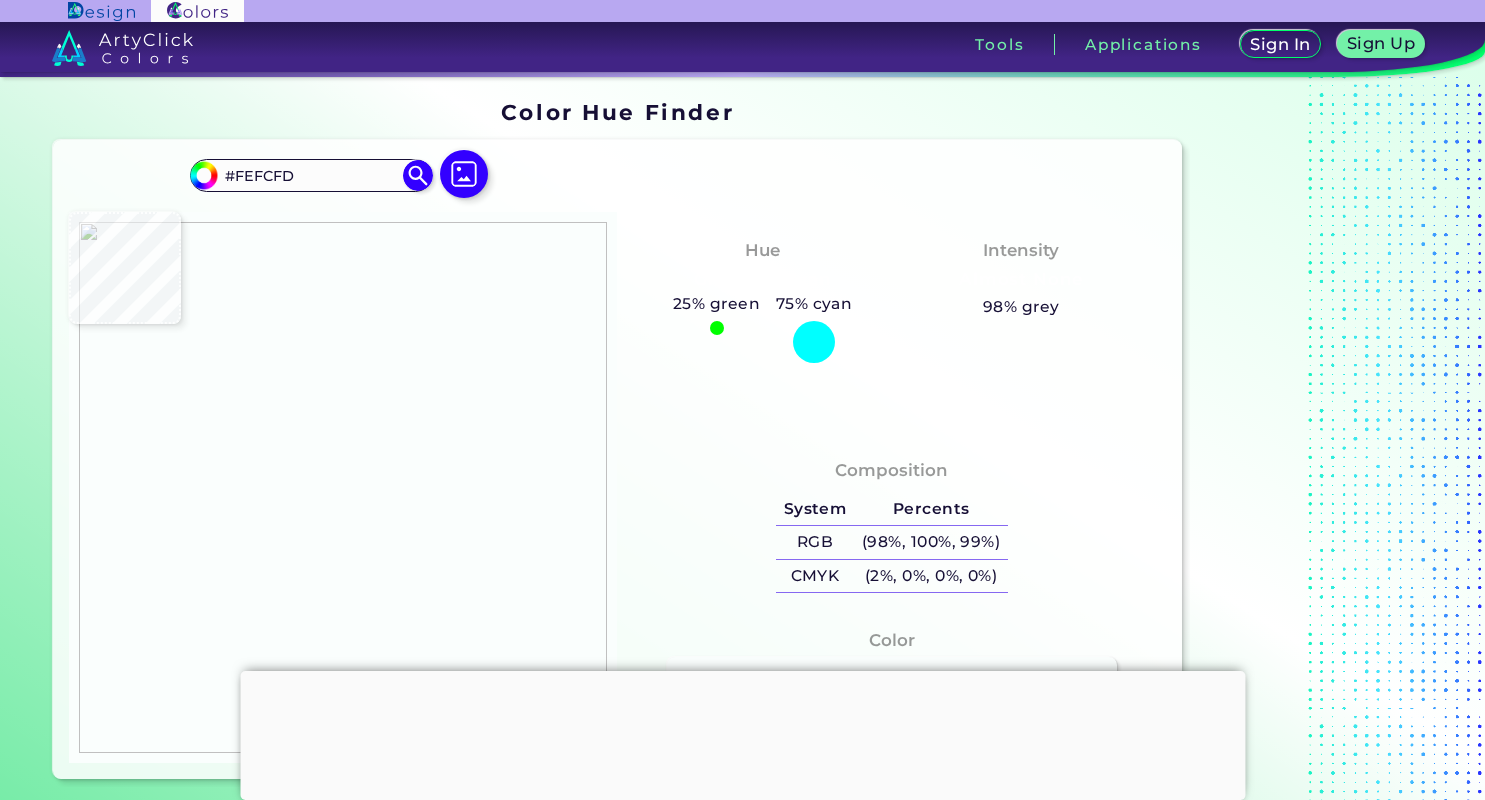 type on "#FBFEFD" 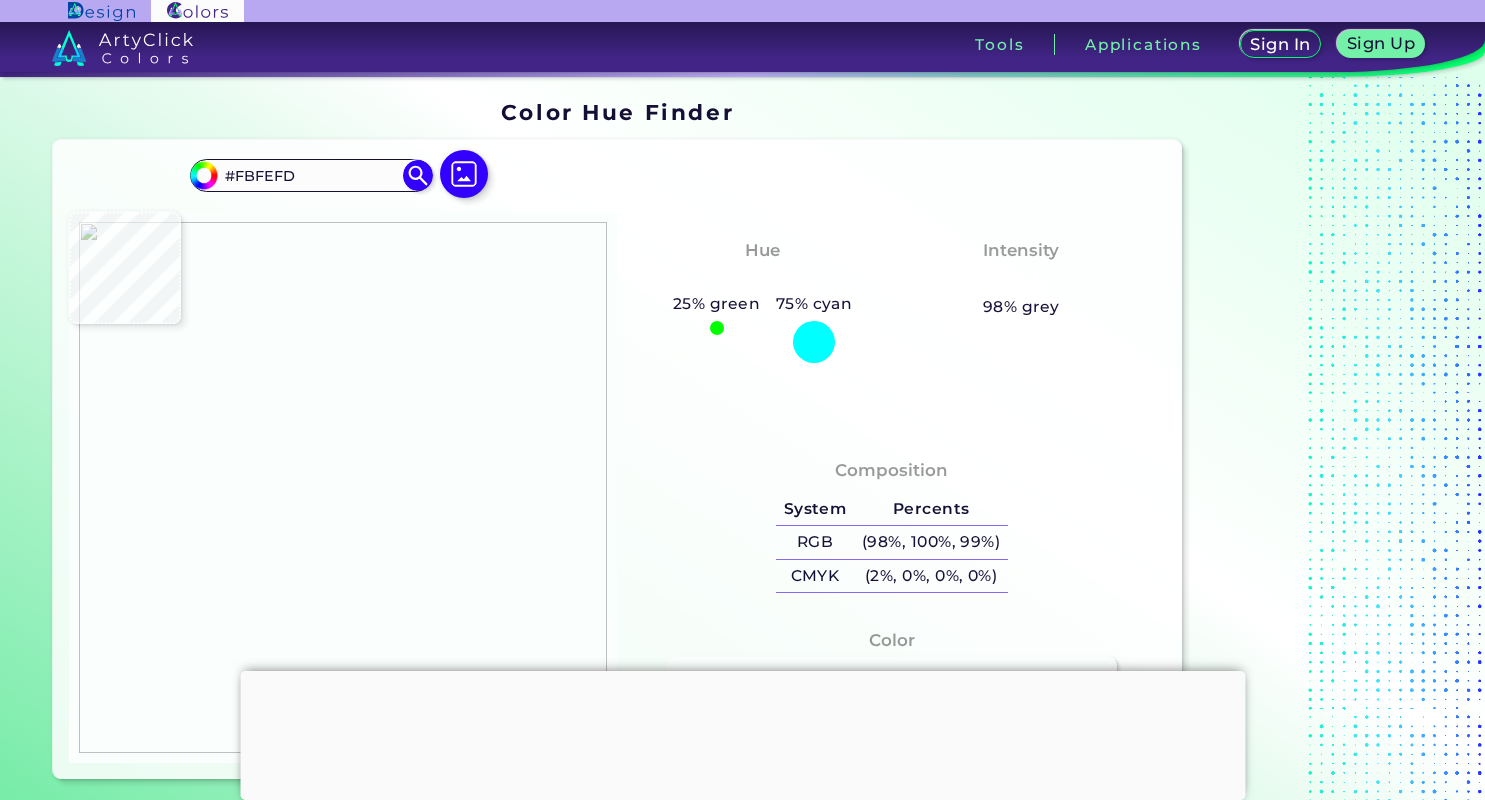 type on "#fafefe" 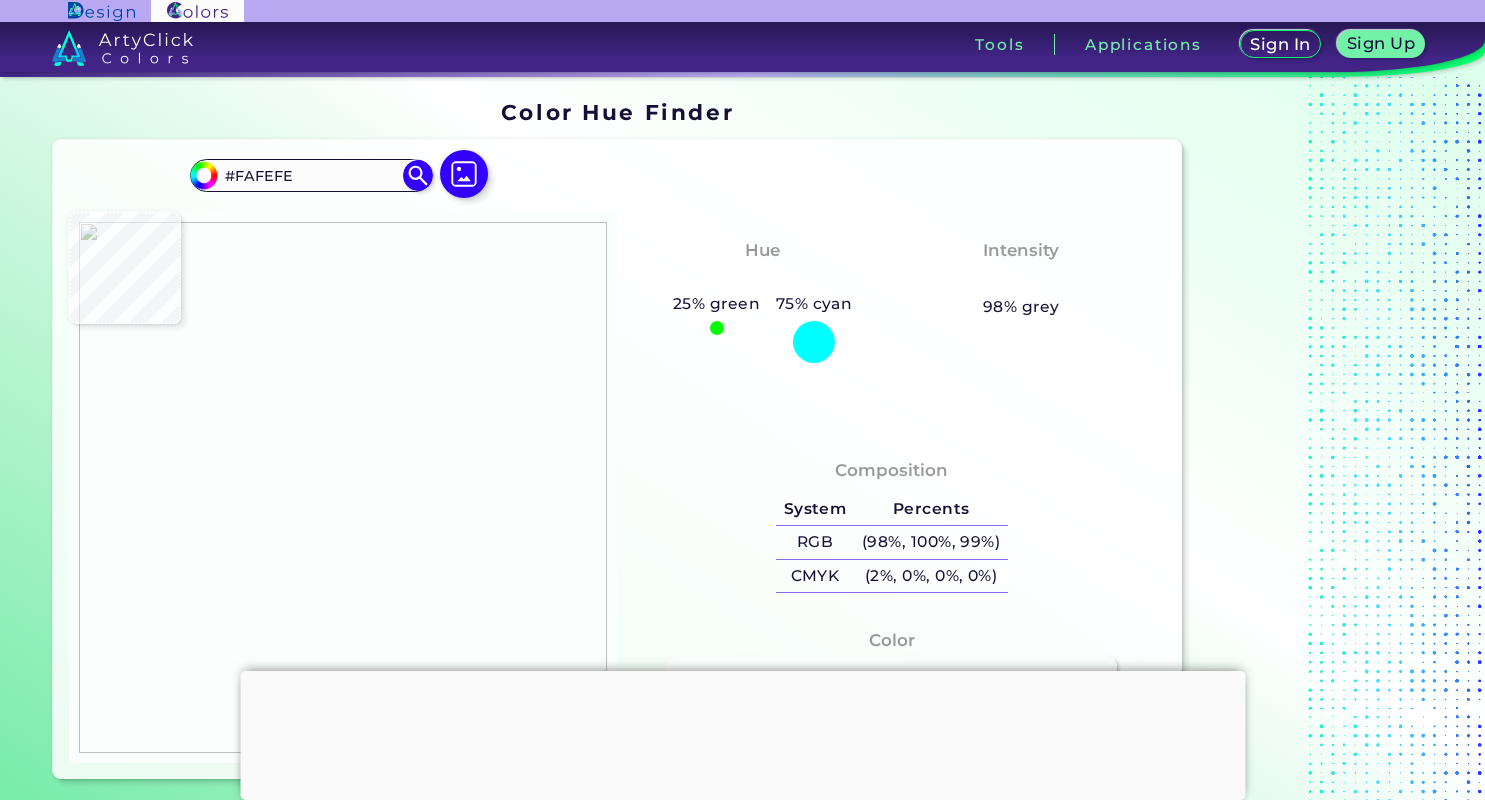 type on "#f9fefe" 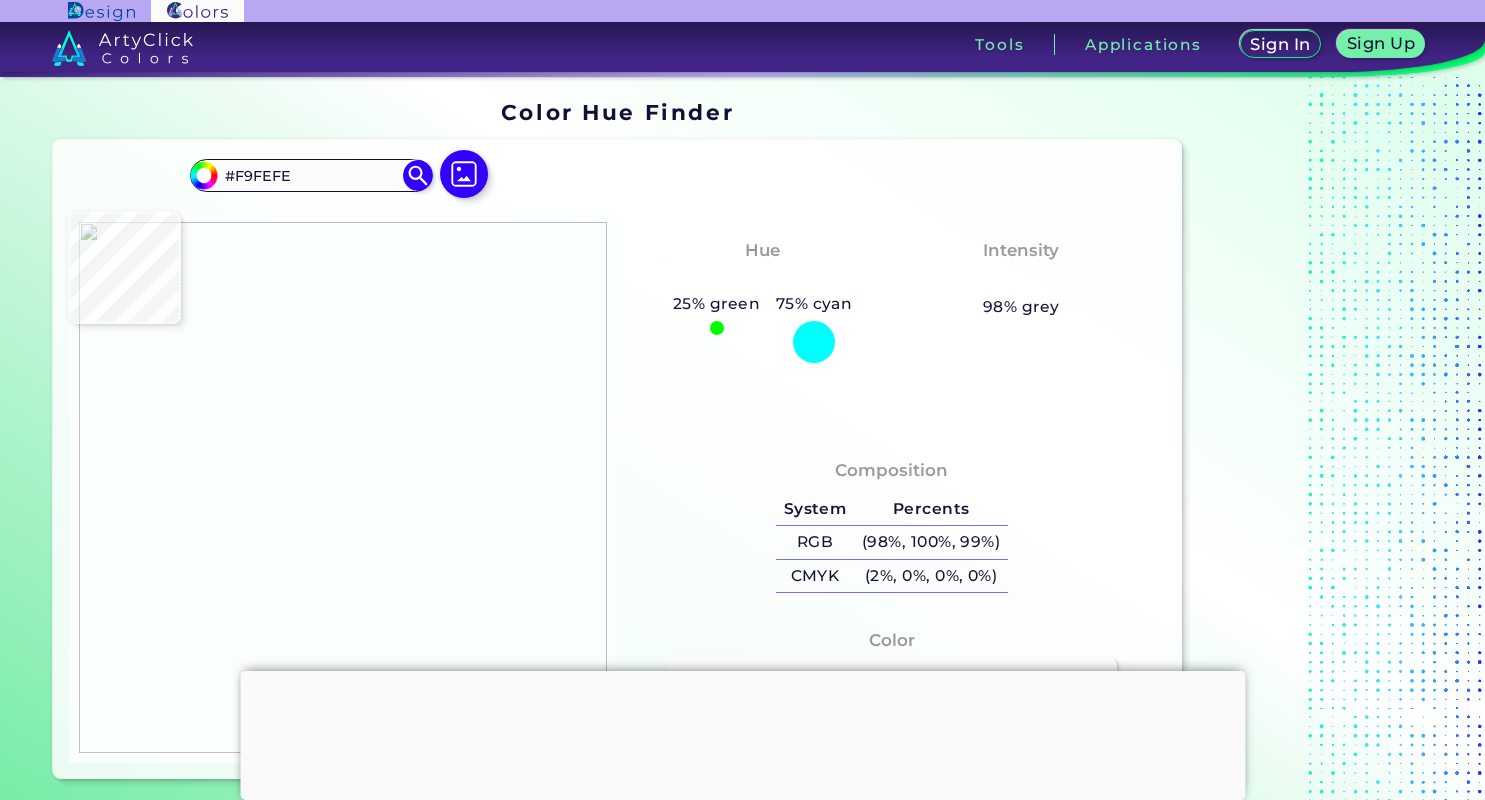 type on "#fafefe" 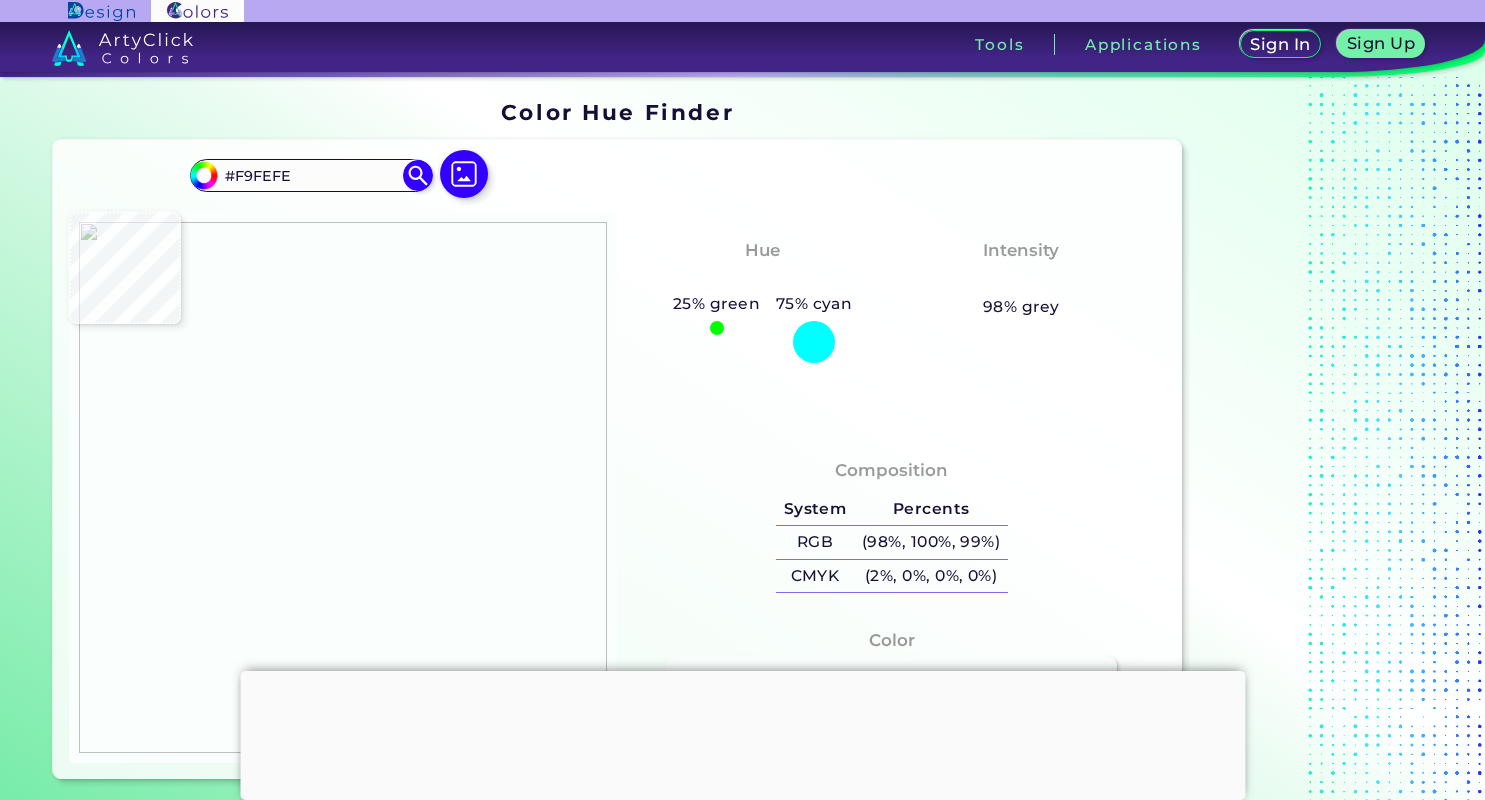 type on "#FAFEFE" 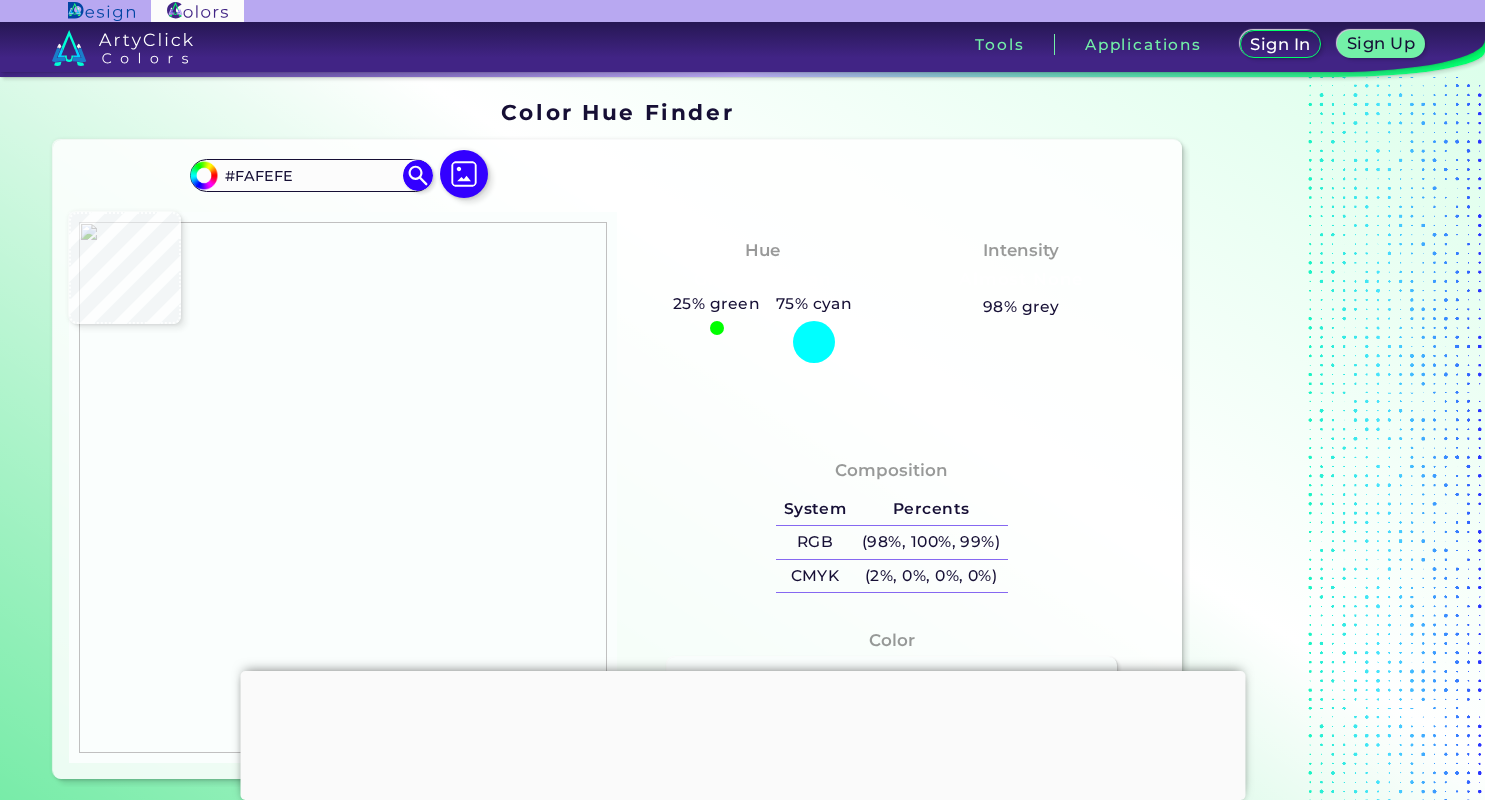 type on "#fcfeff" 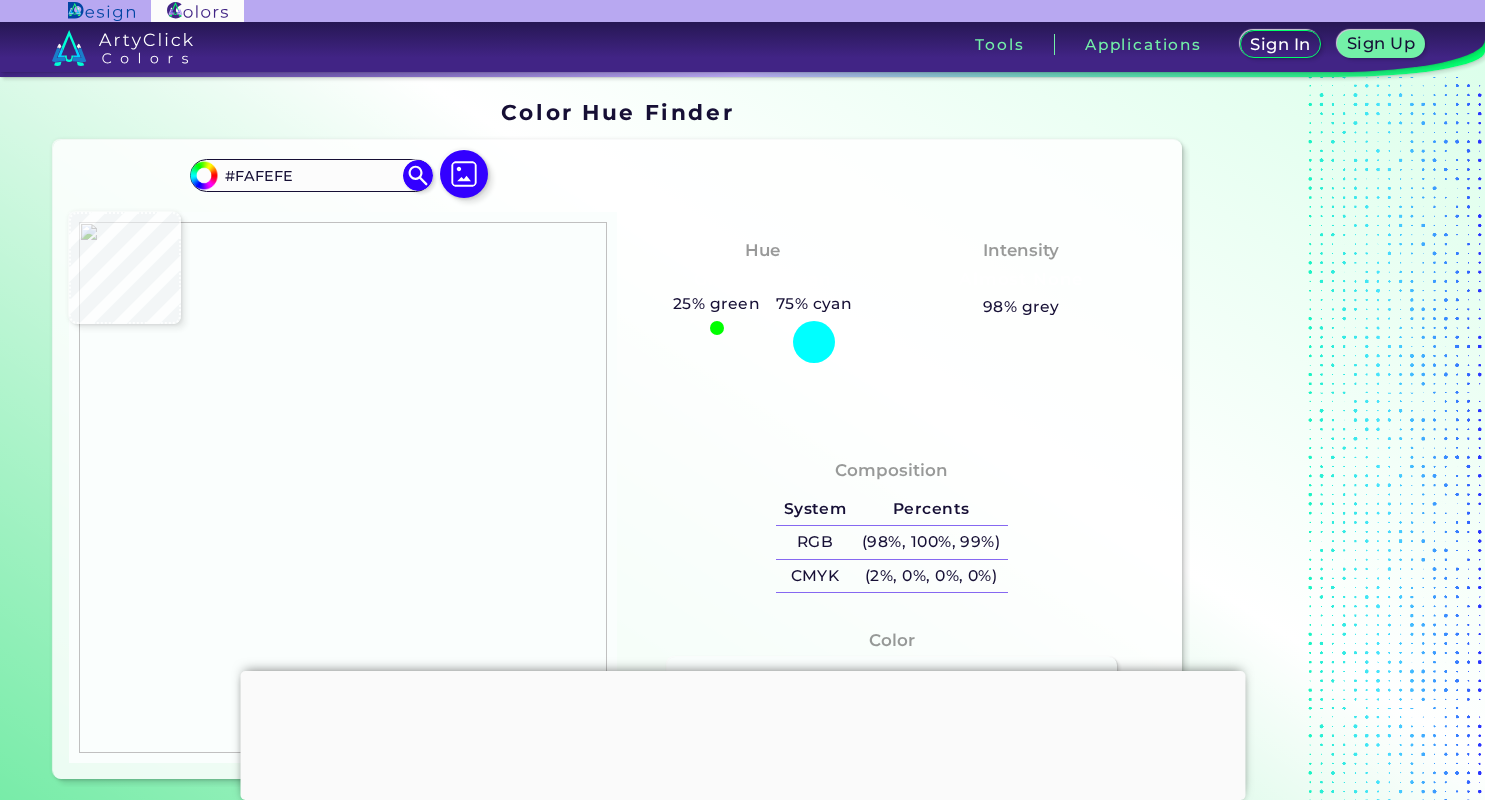 type on "#FCFEFF" 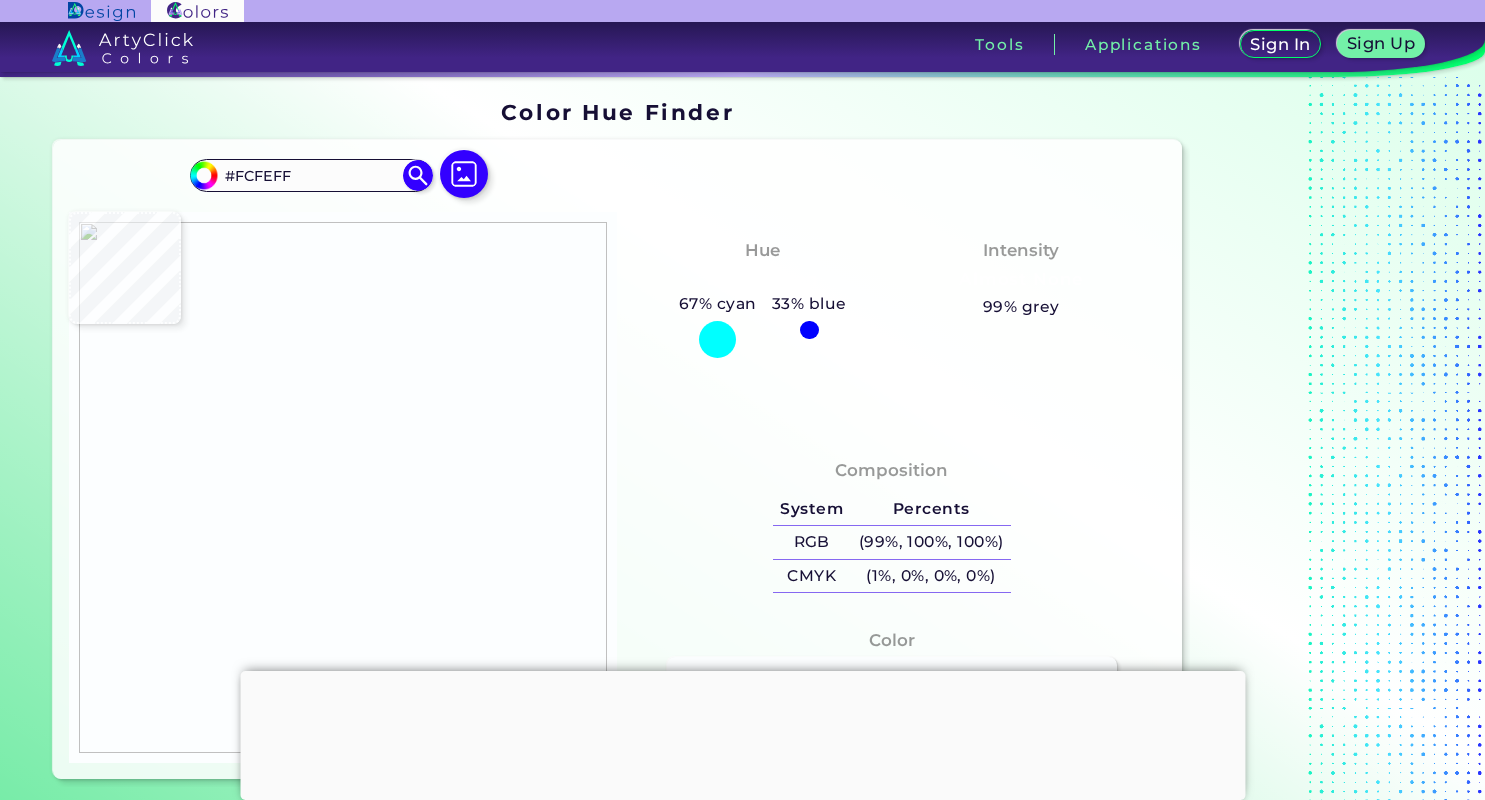 type on "#fefcff" 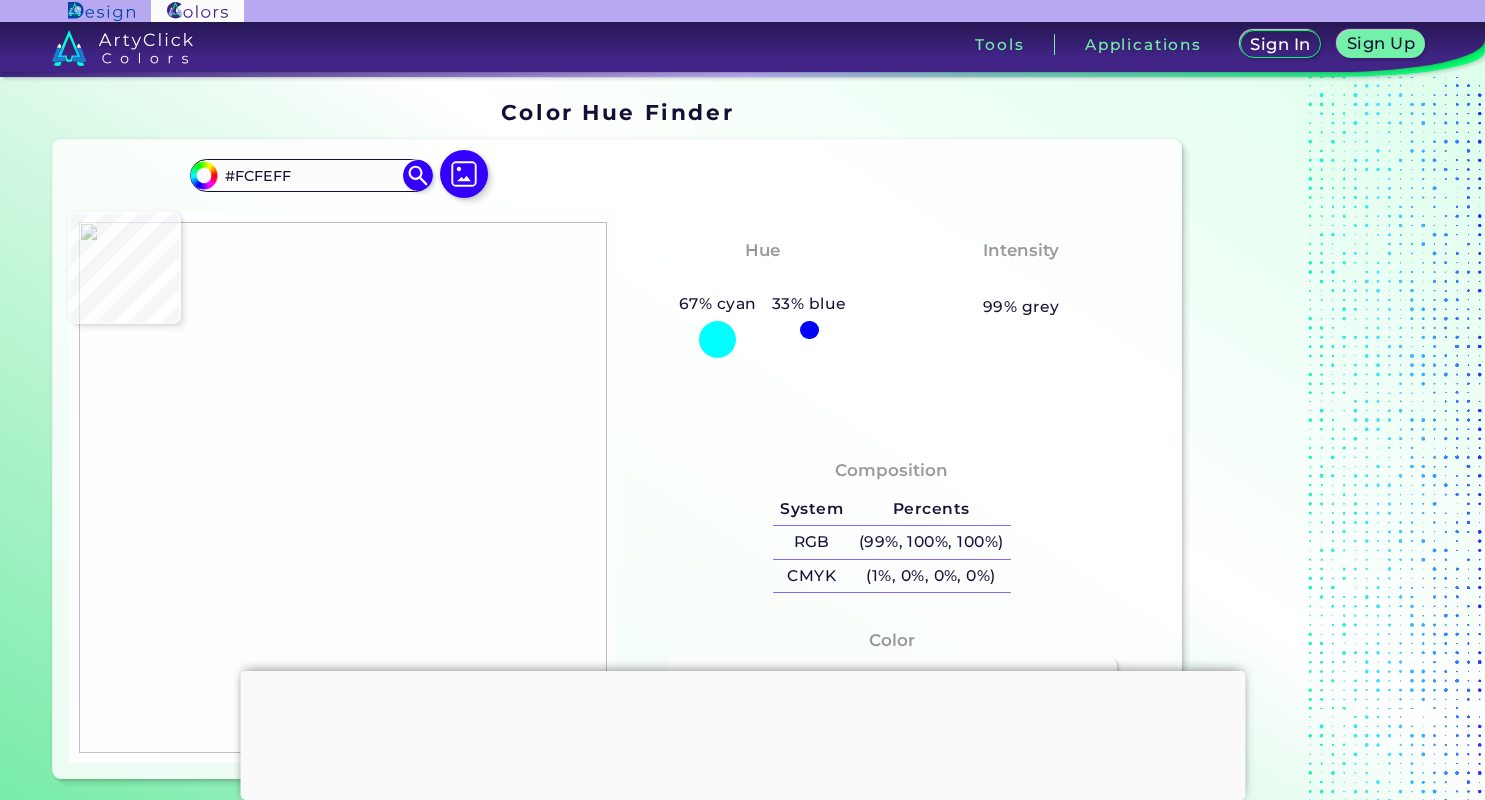 type on "#FEFCFF" 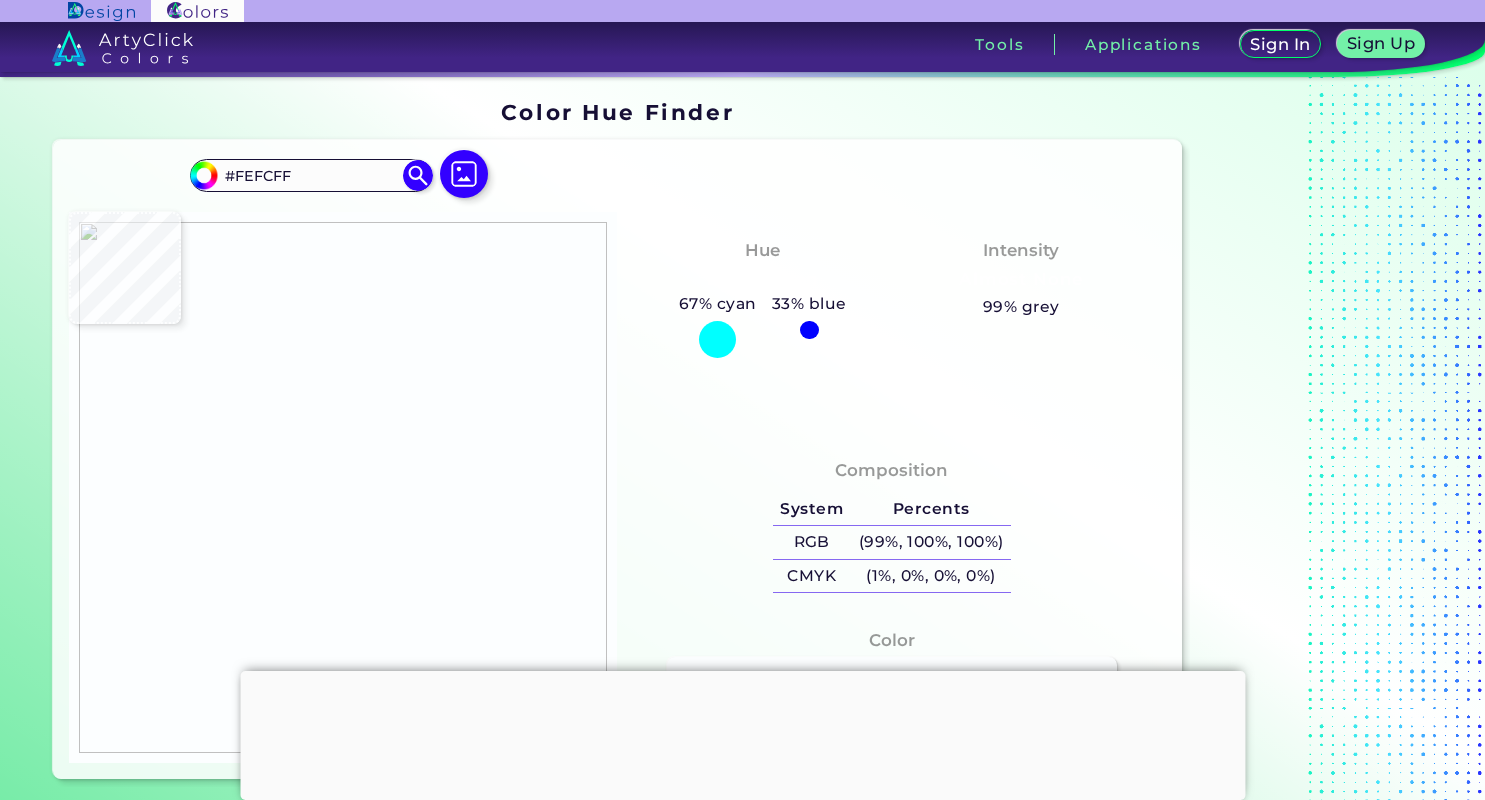type on "#fdfcff" 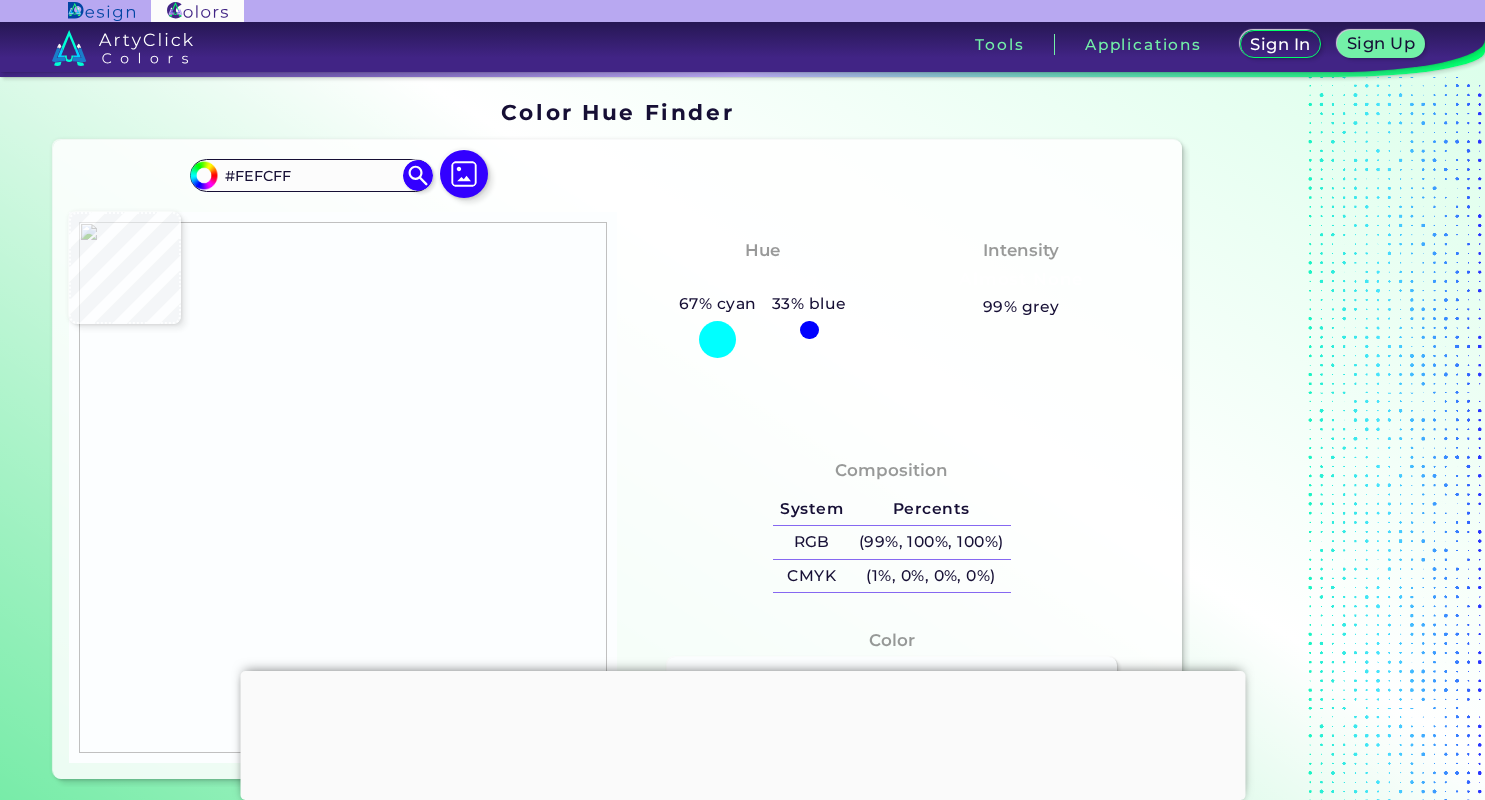 type on "#FDFCFF" 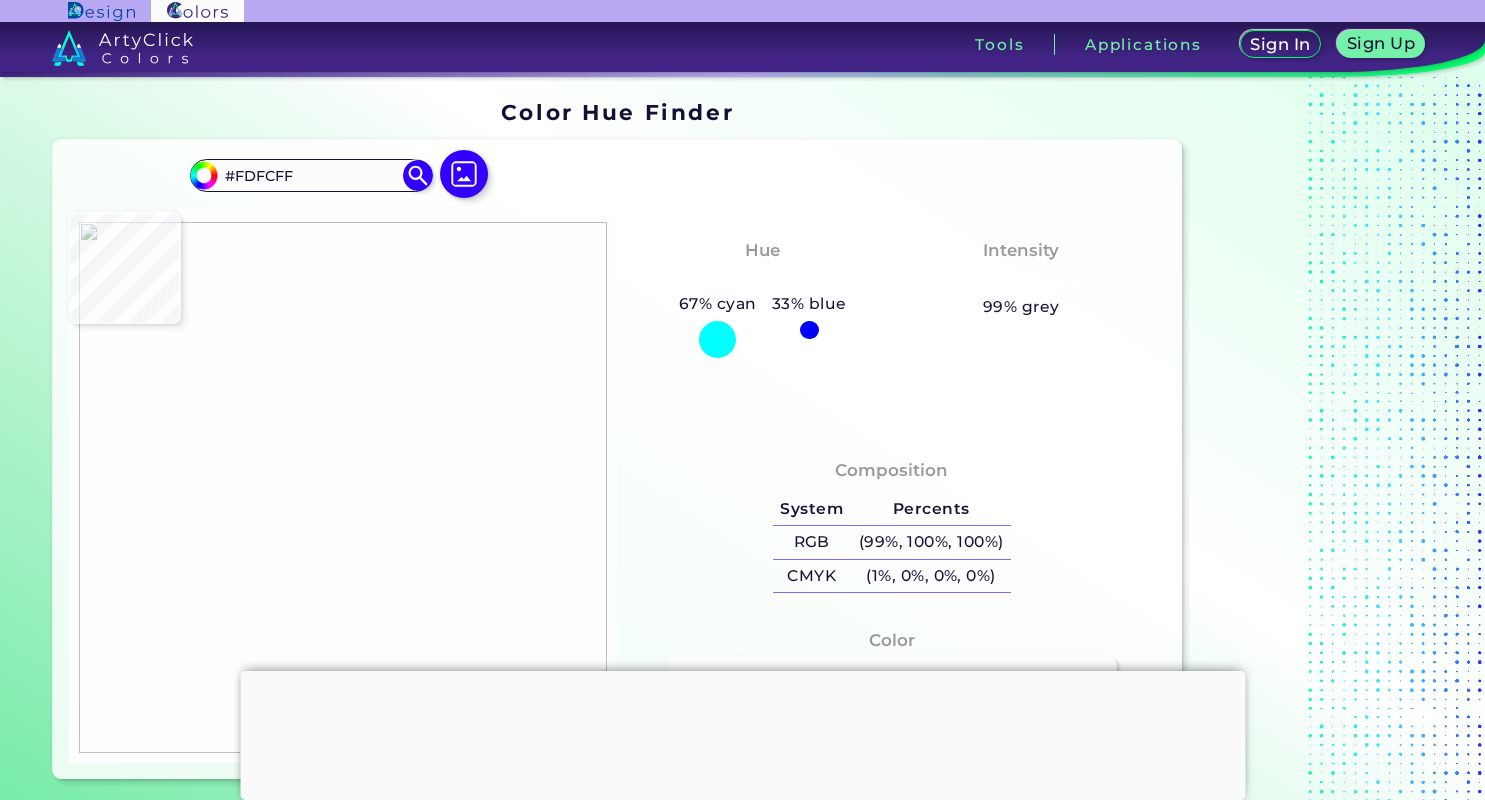 type on "#fdfffc" 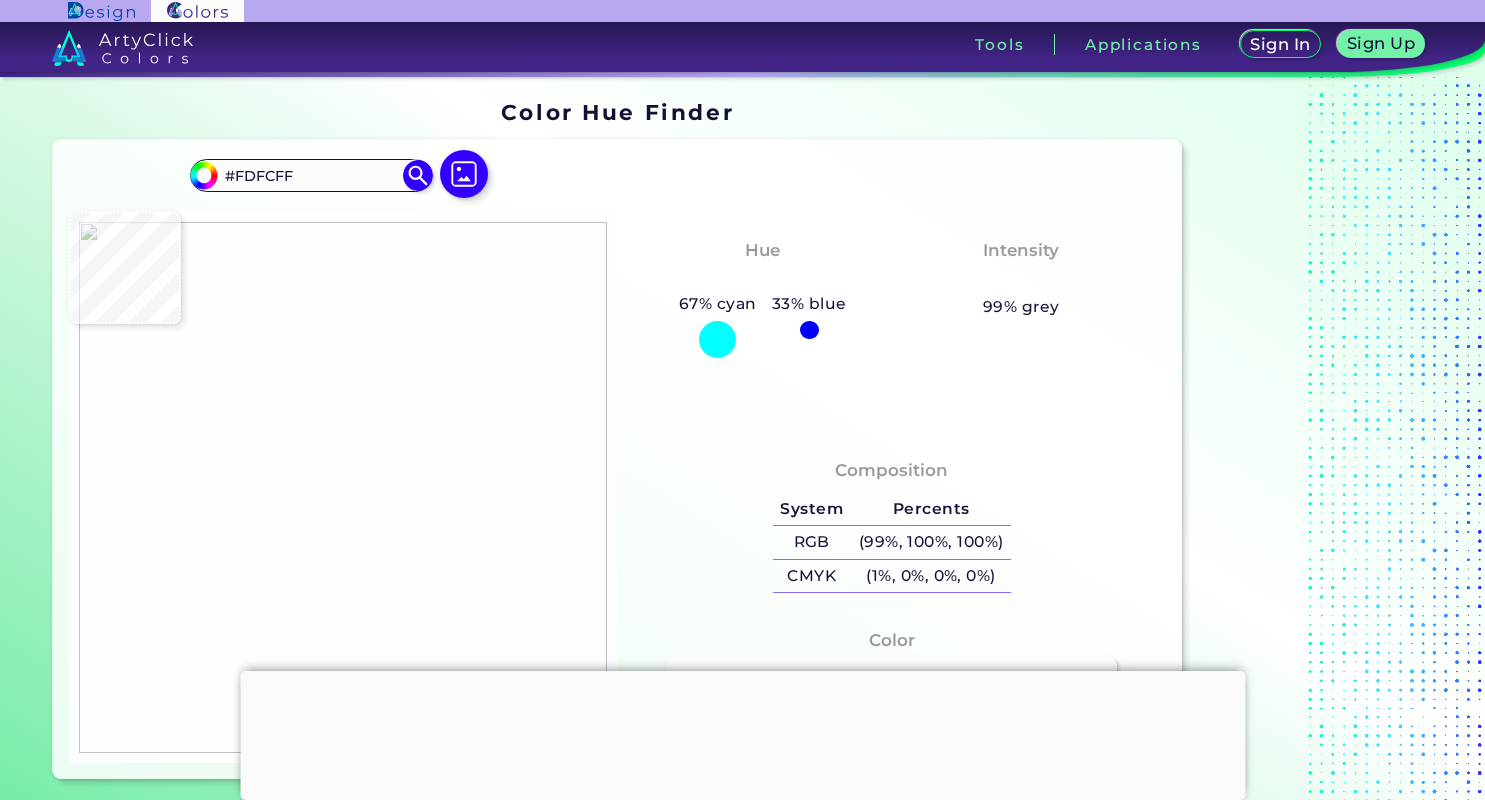 type on "#FDFFFC" 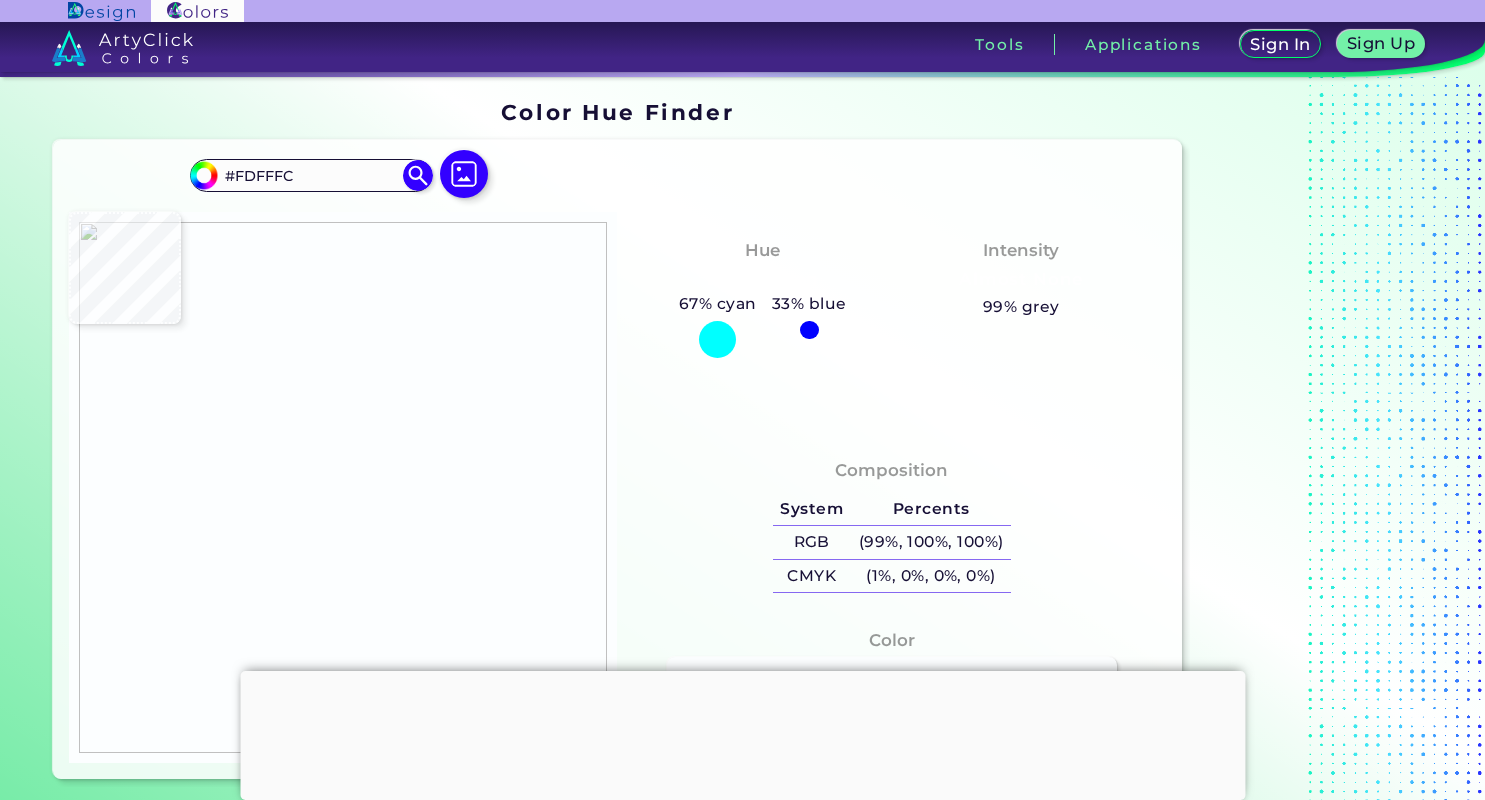 type on "#fffefe" 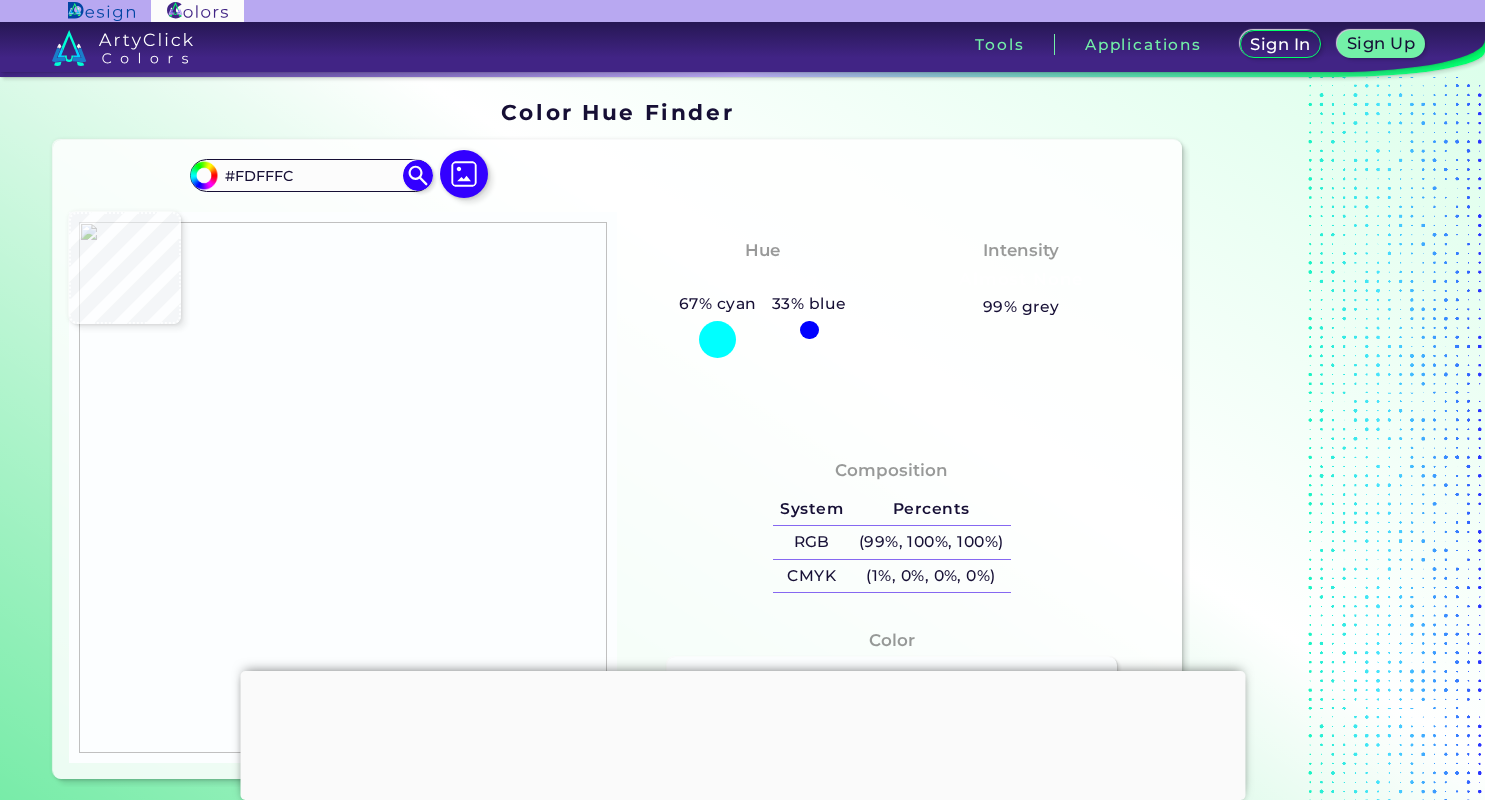 type on "#FFFEFE" 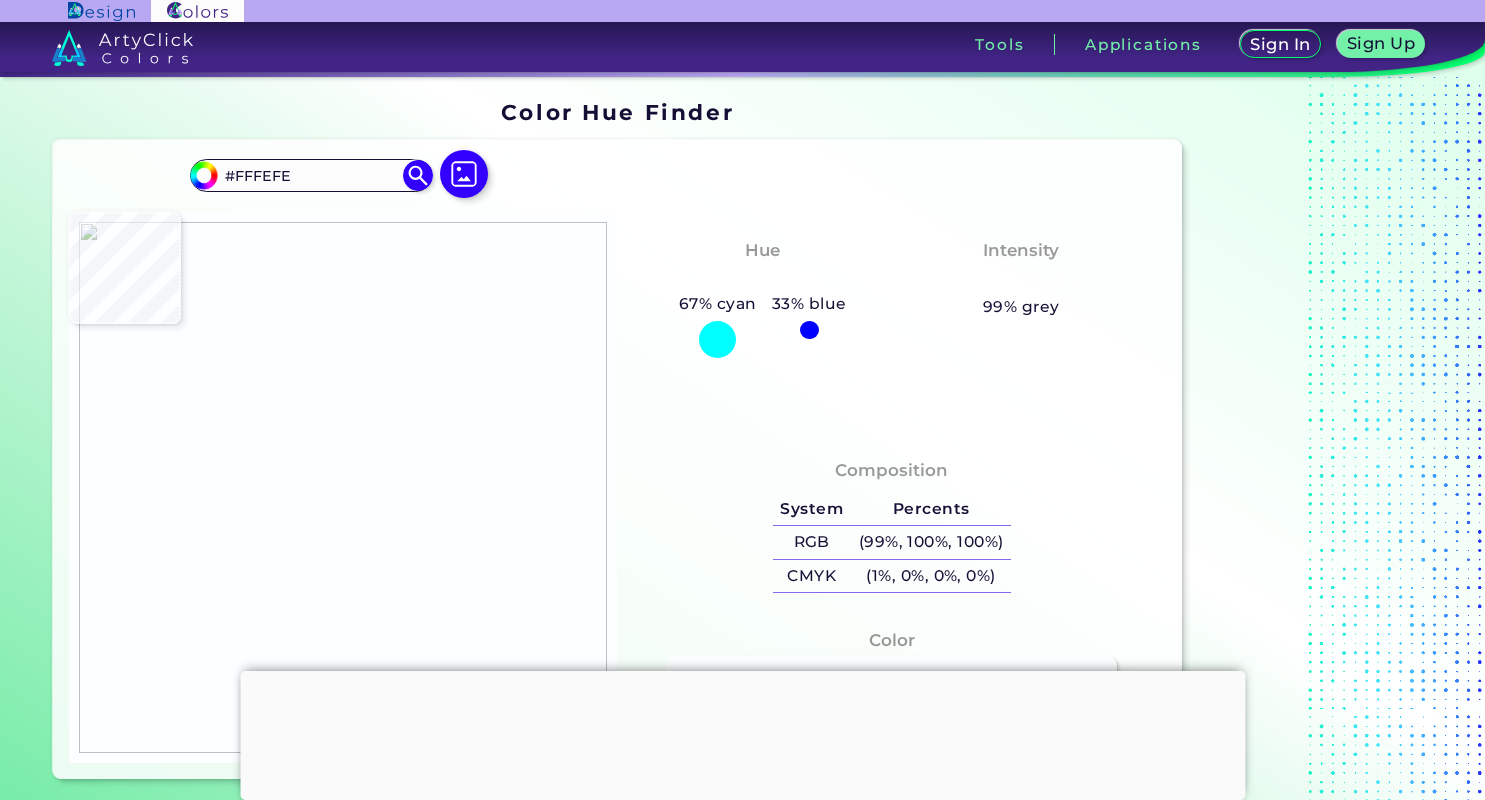 type on "#fffeff" 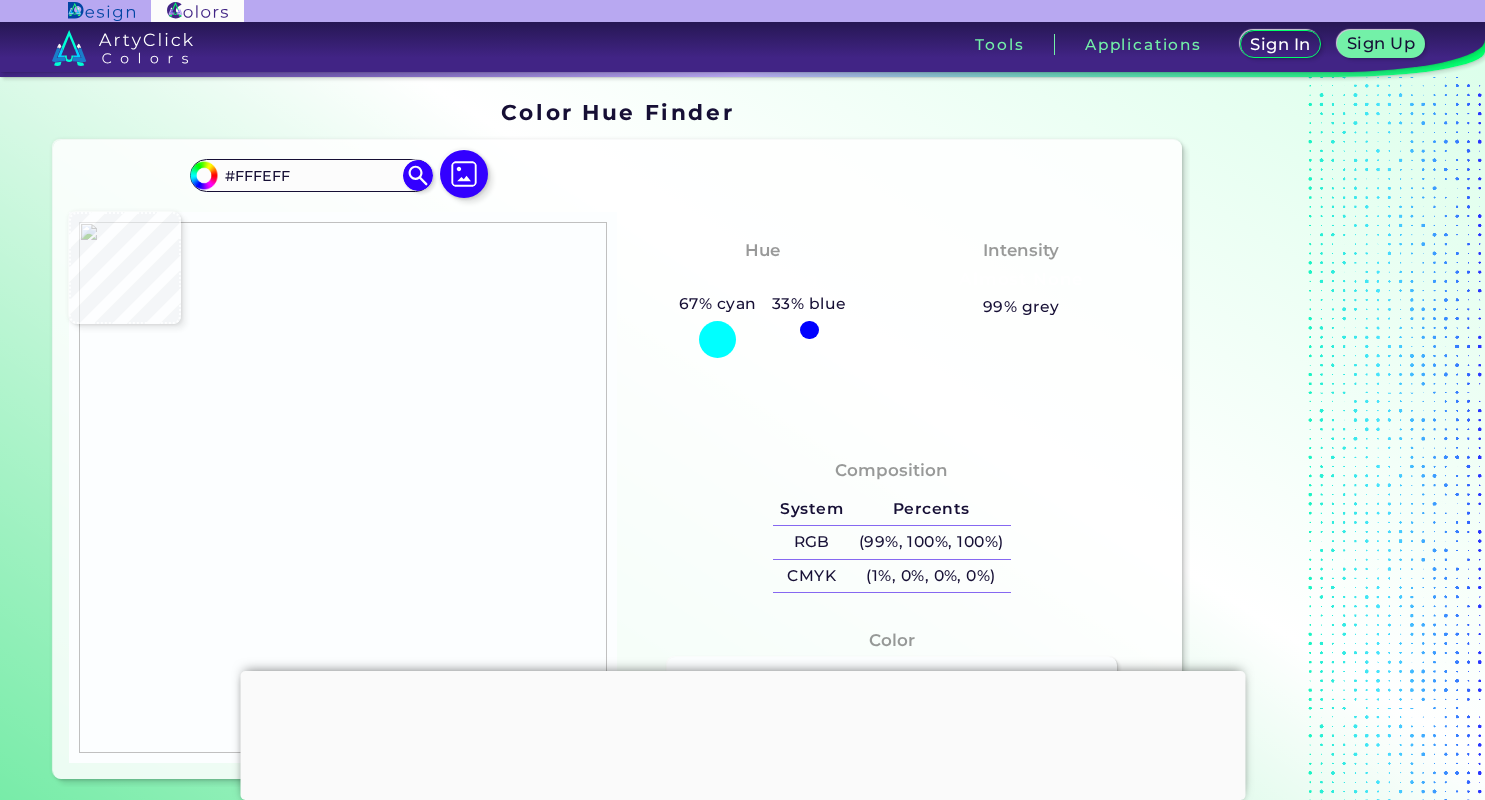 type on "#feffff" 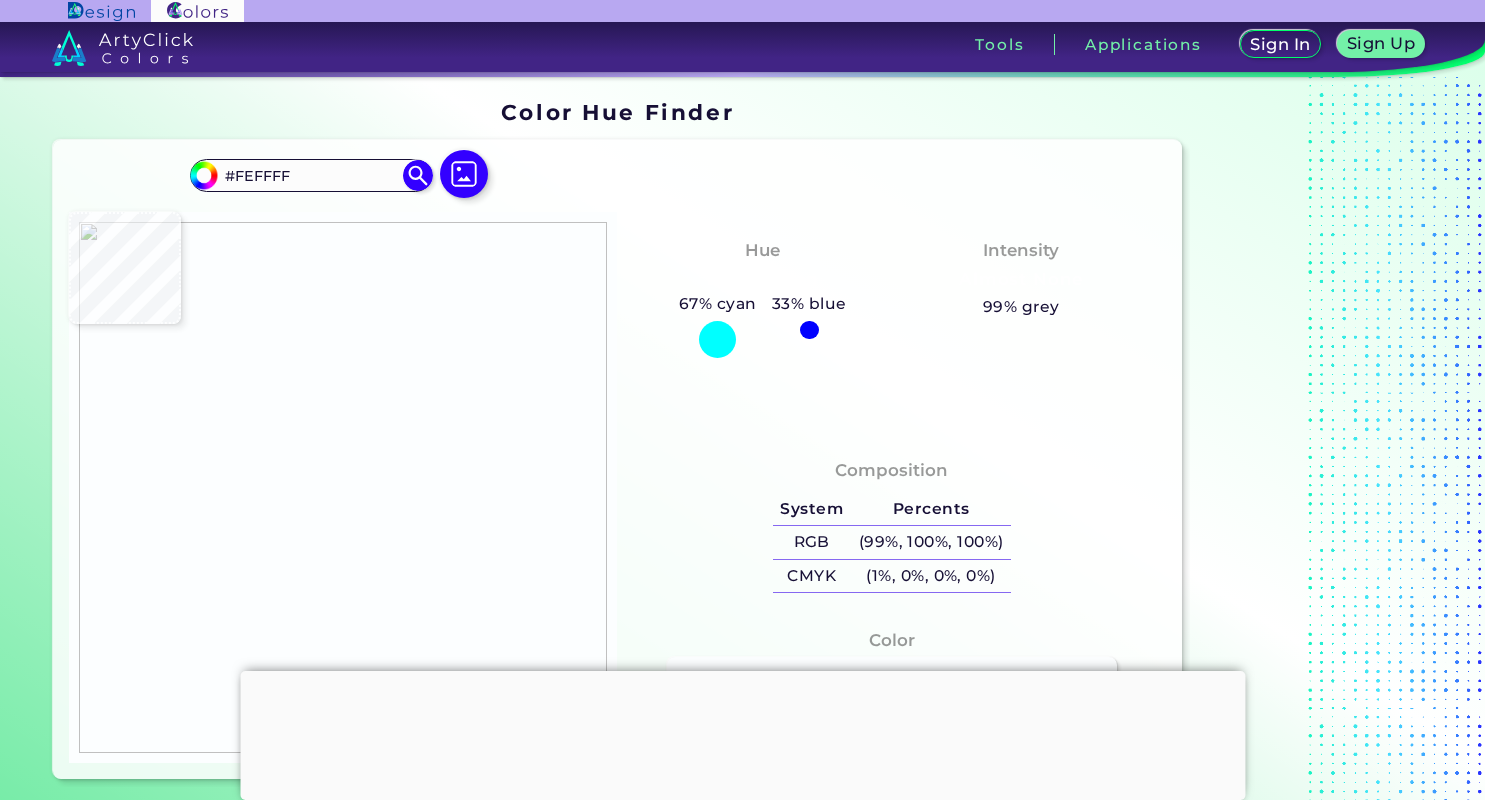type on "#fefeff" 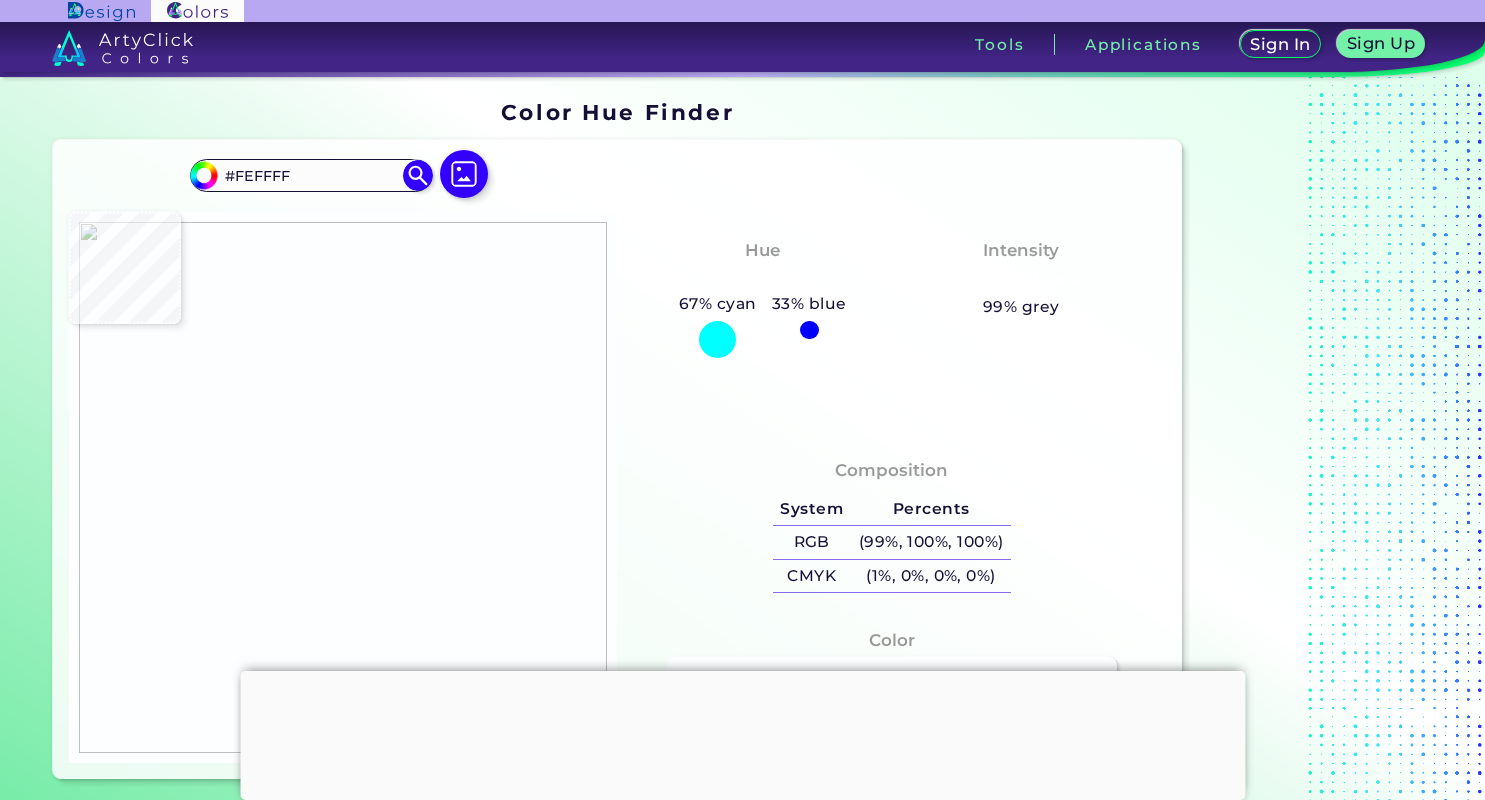 type on "#FEFEFF" 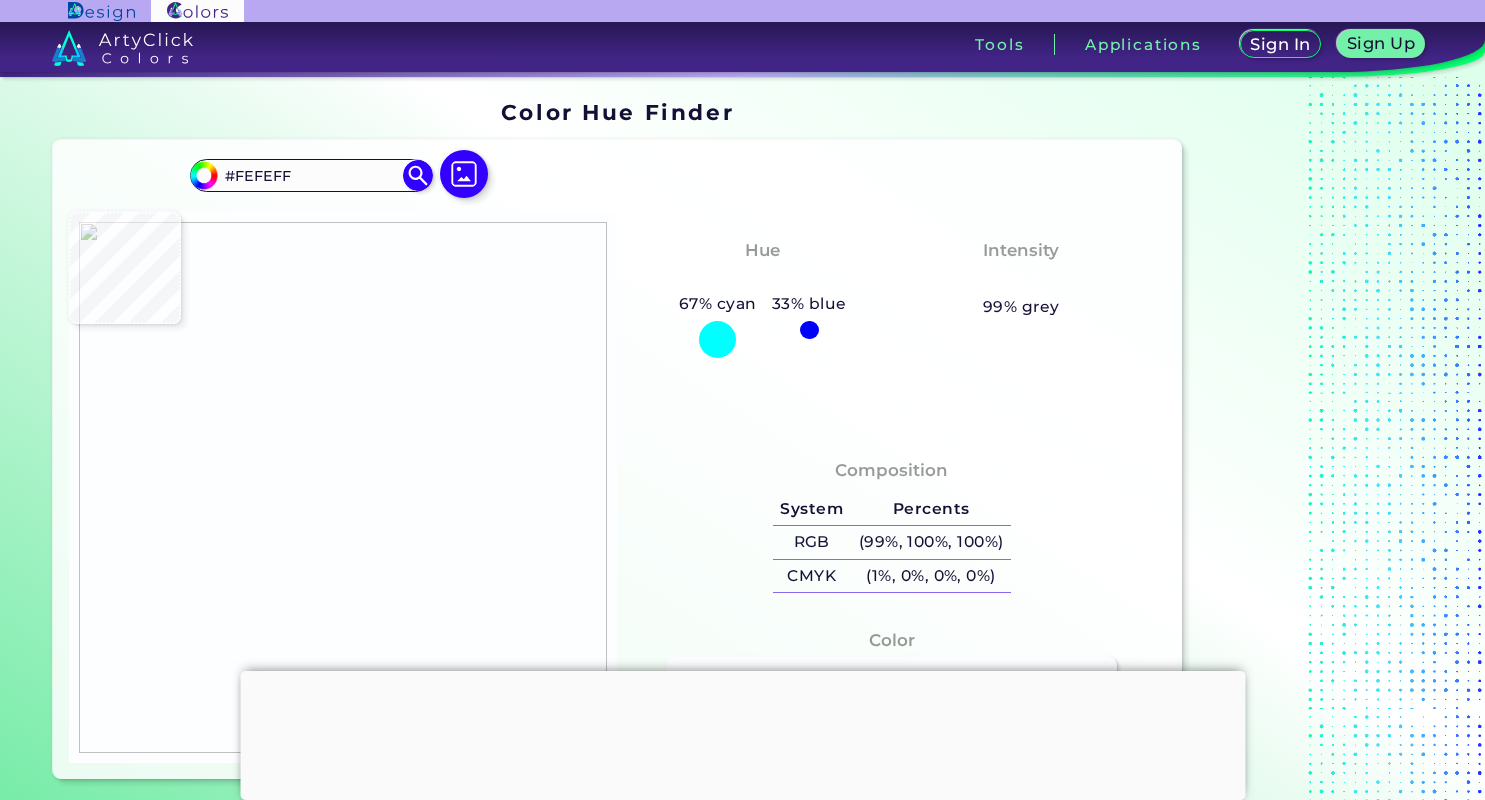 type on "#ffffff" 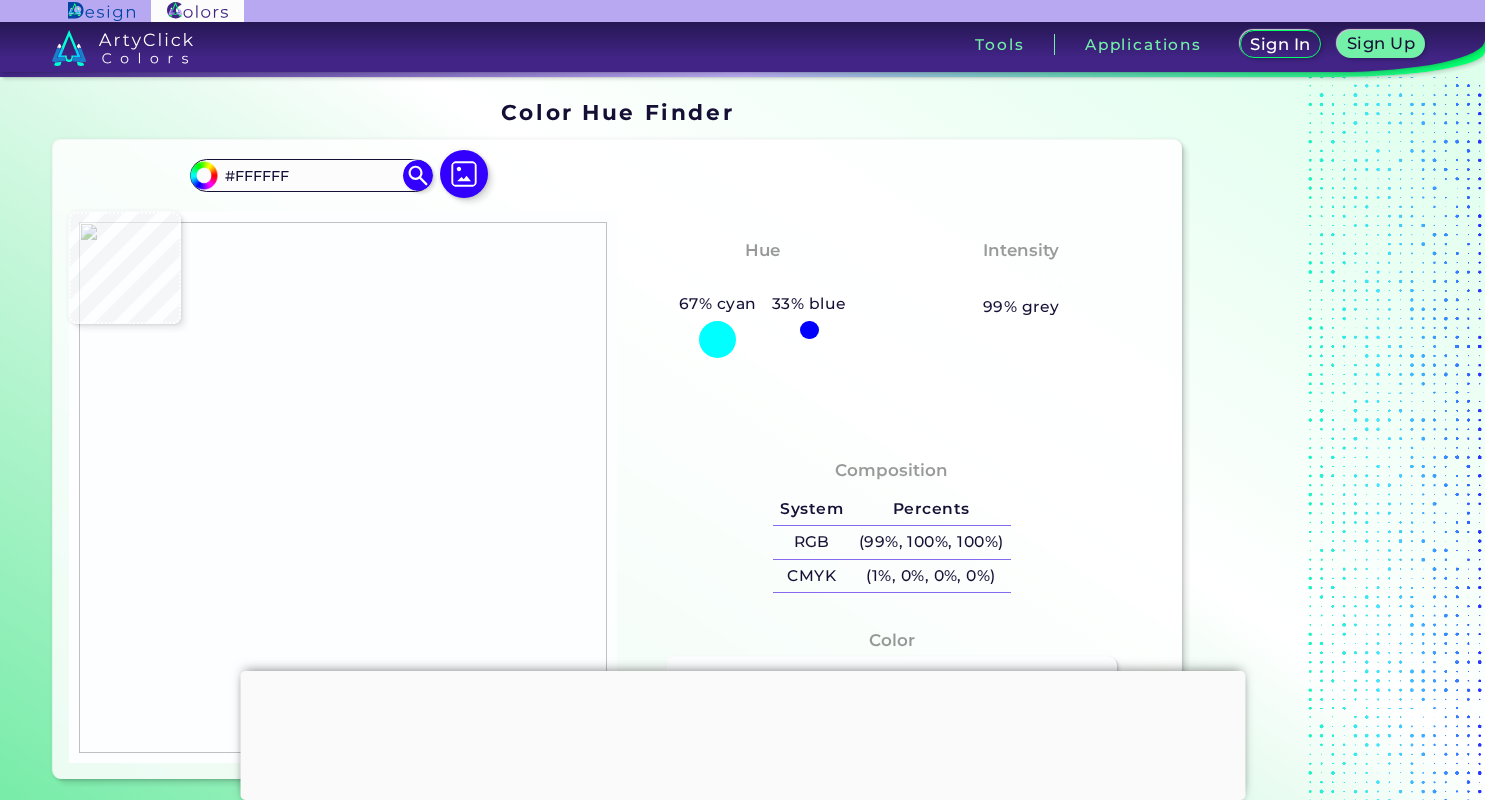 type on "#fefefe" 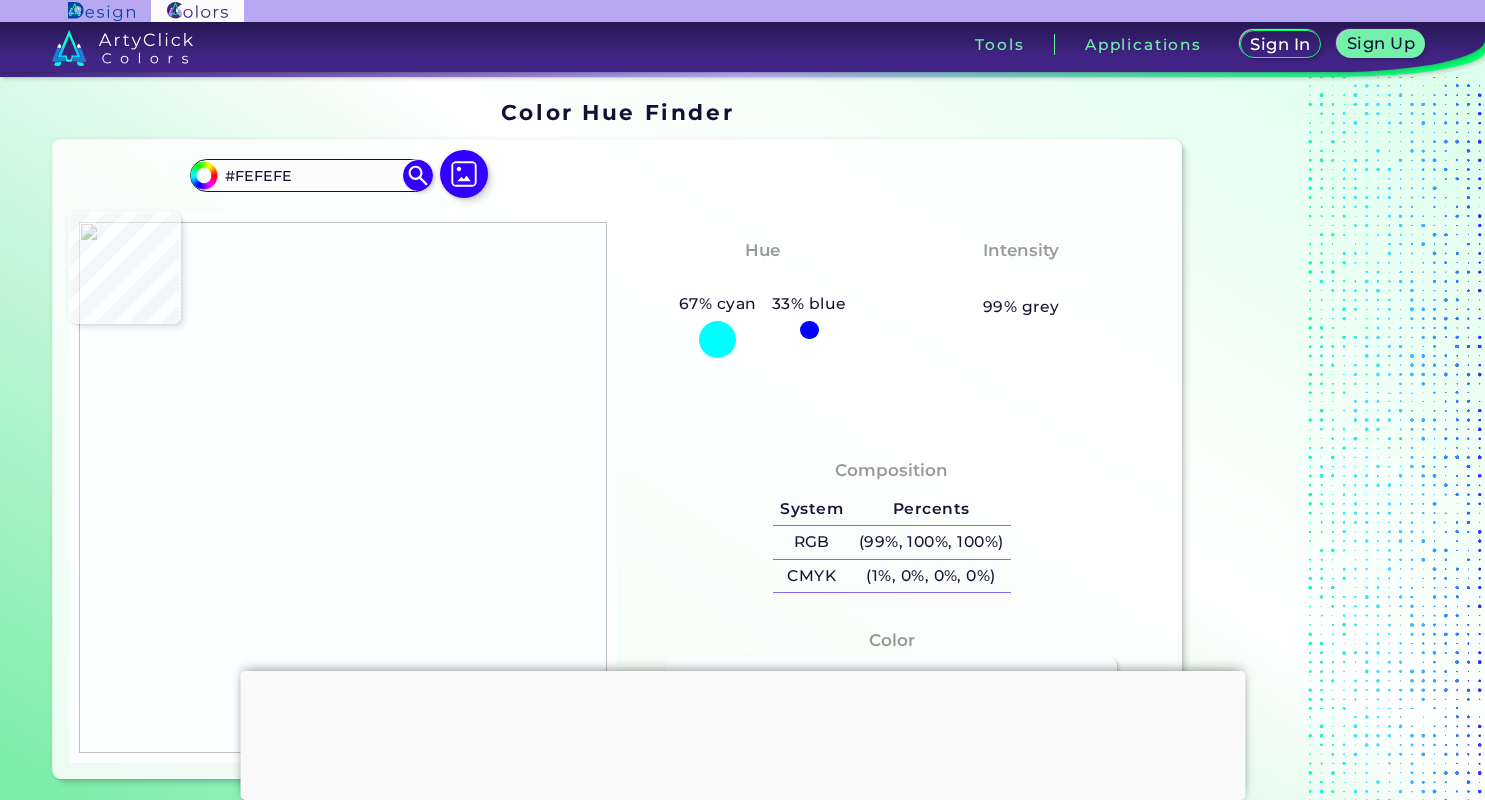 type on "#a7a7a7" 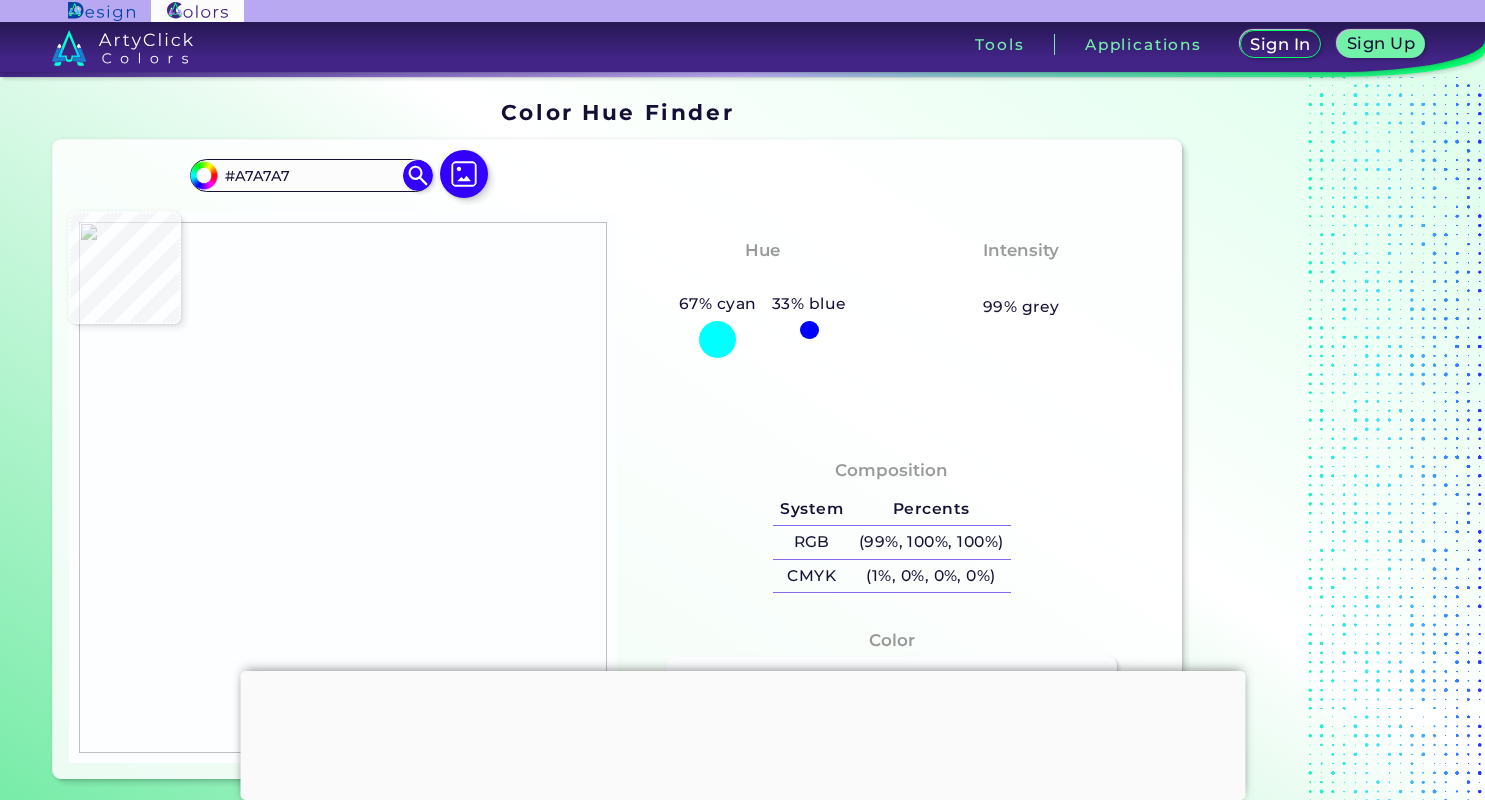 type on "#fffefe" 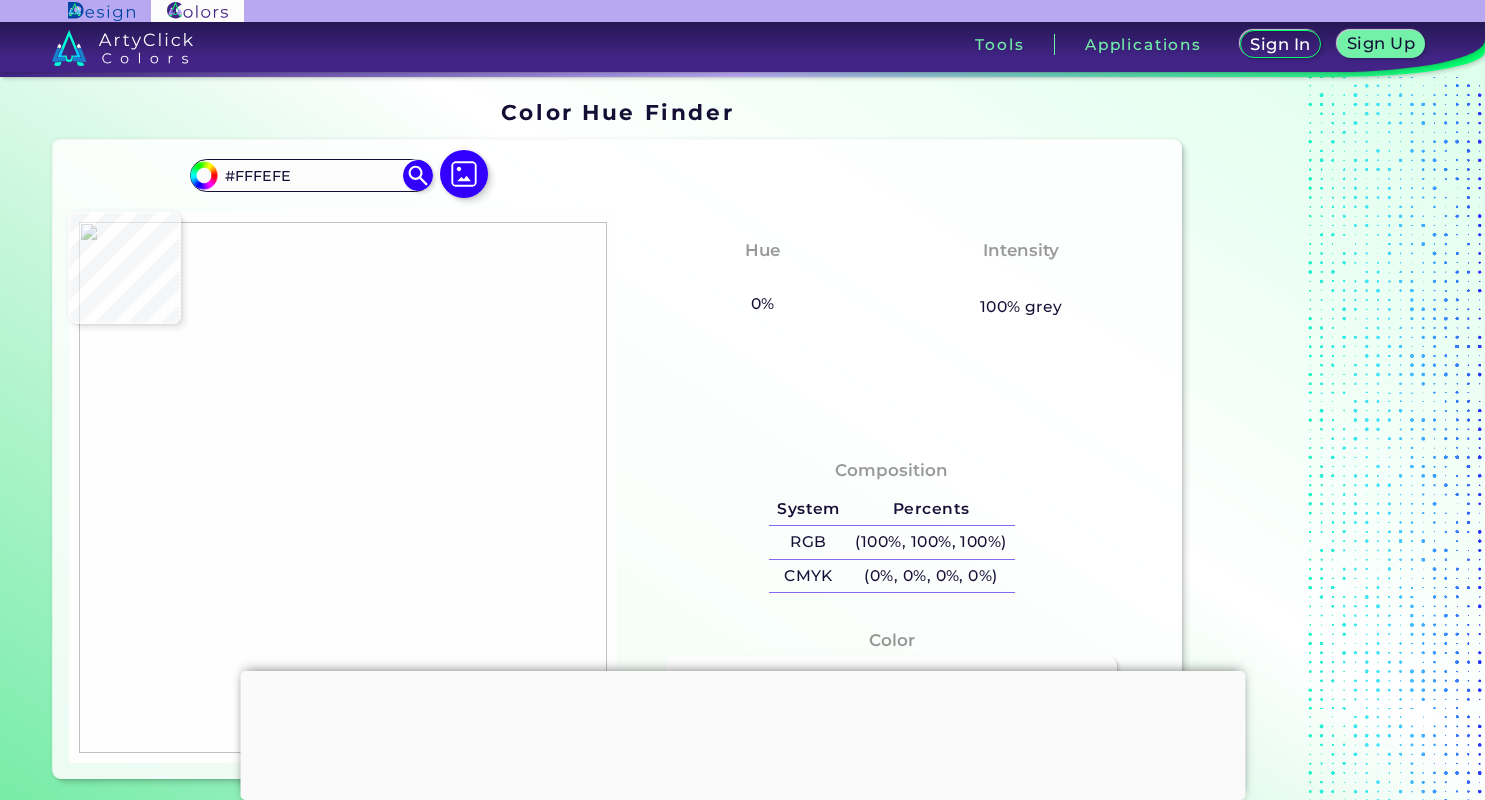 type on "#fffefd" 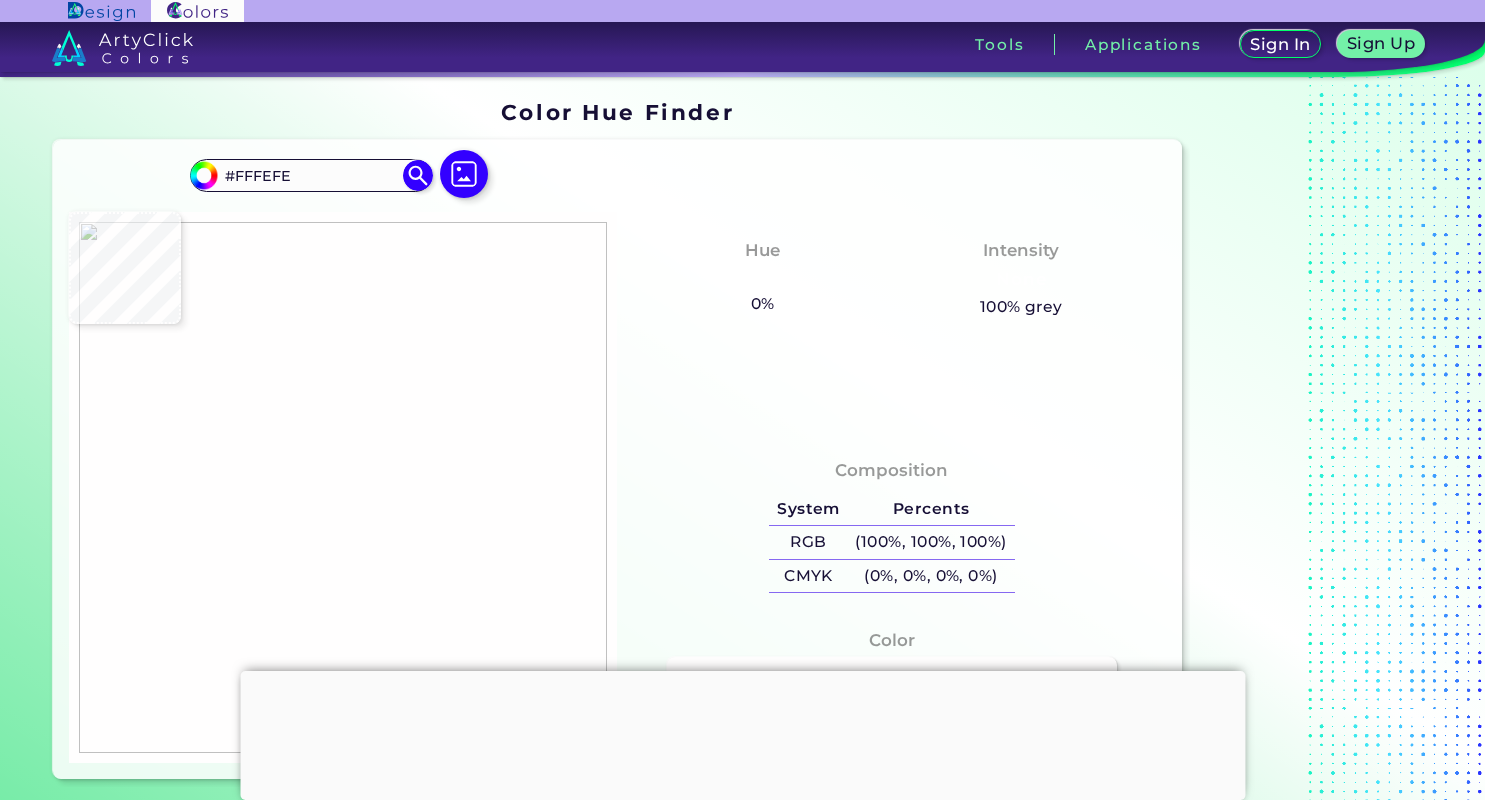 type on "#FFFEFD" 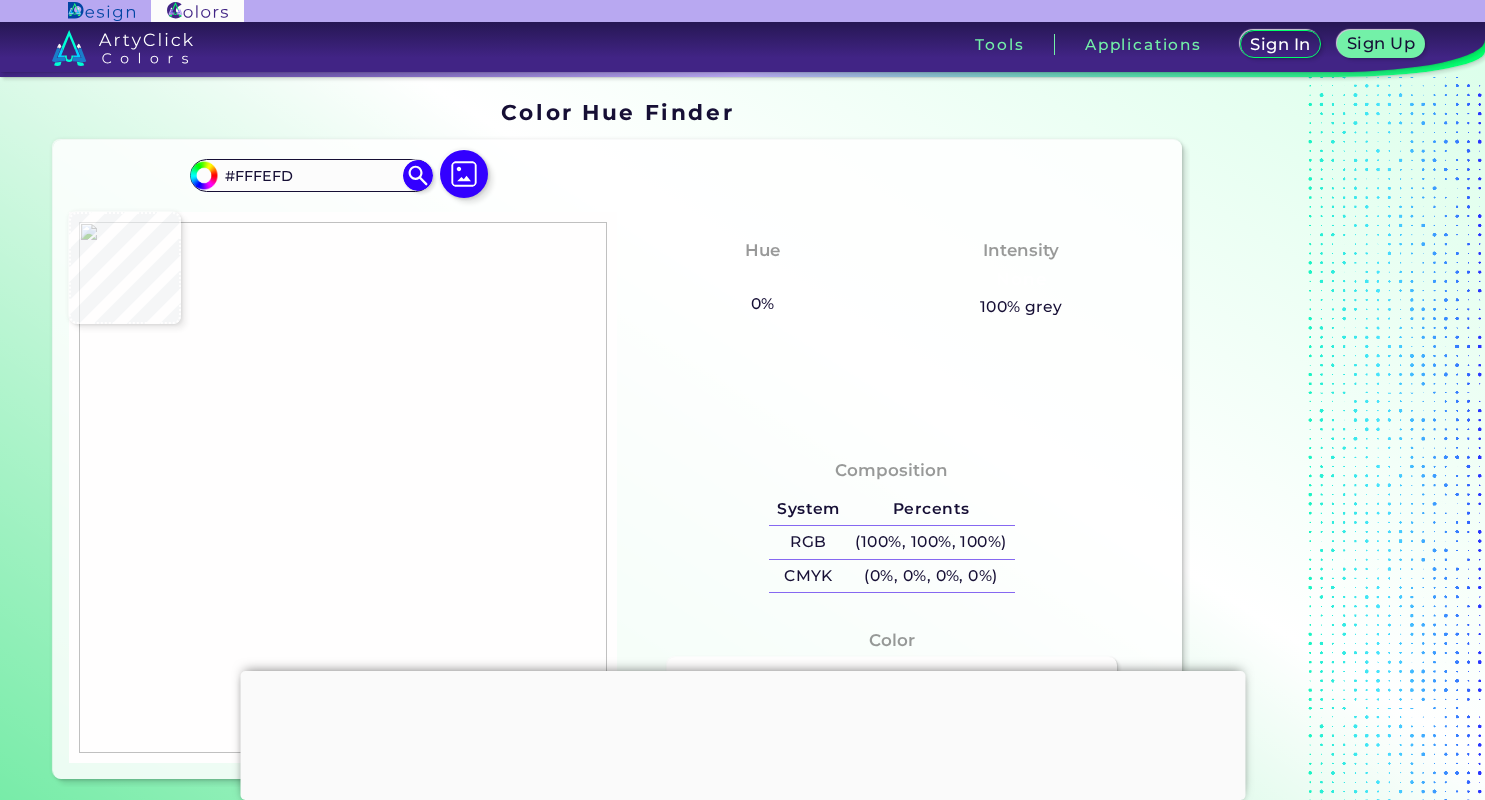 type on "#fefffa" 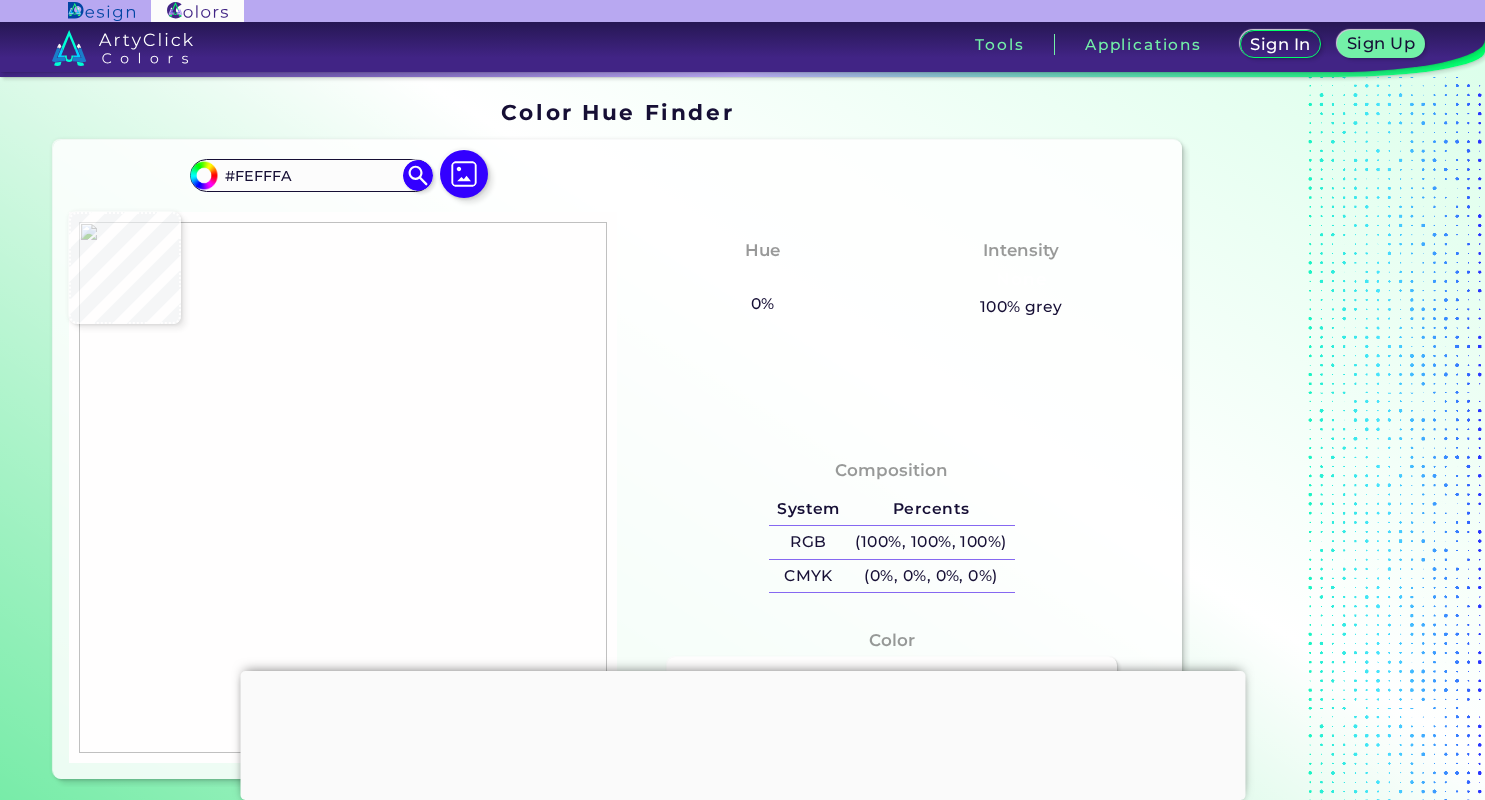 type on "#fffffc" 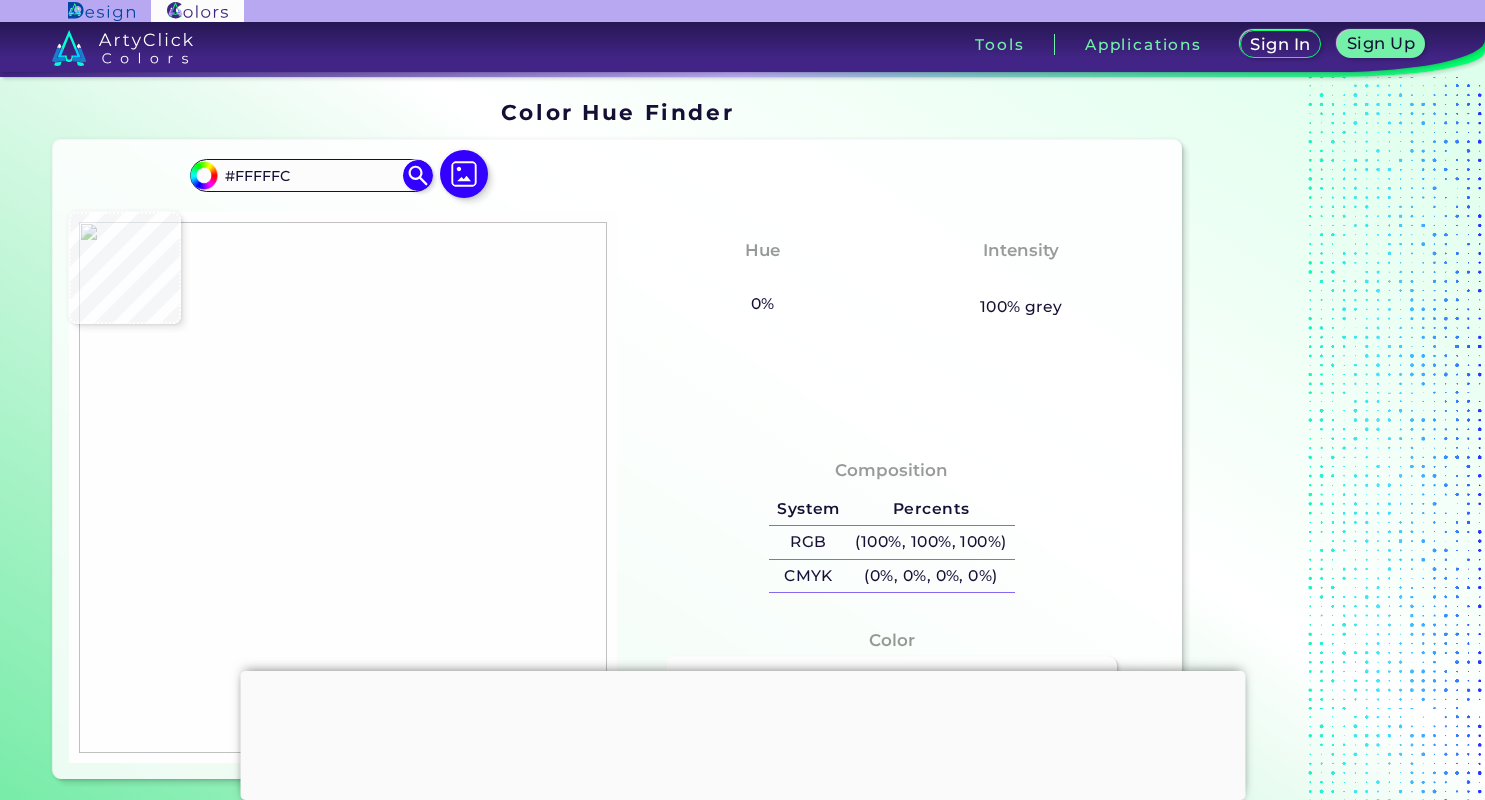 type on "#fffffe" 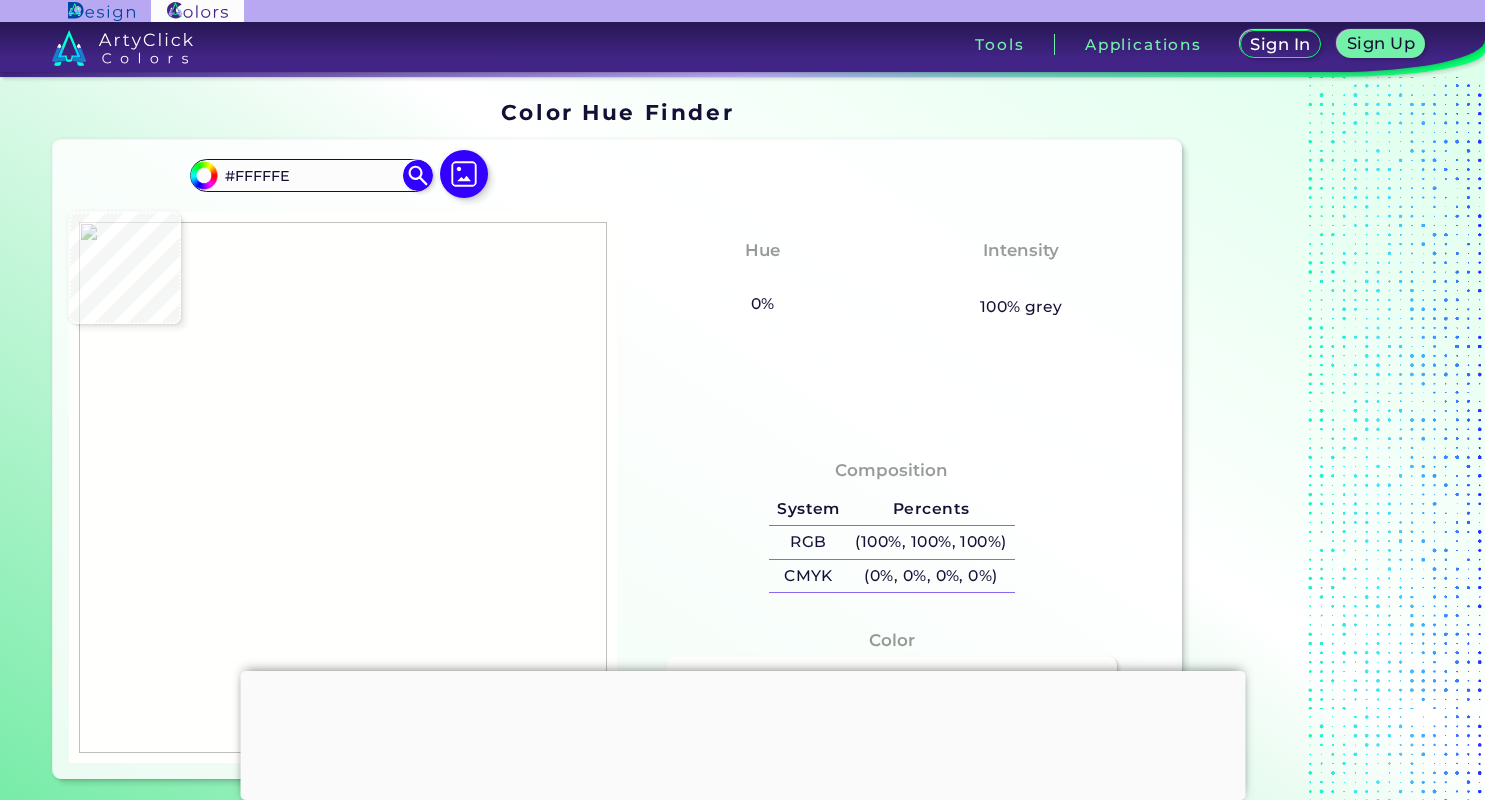 type on "#ffffff" 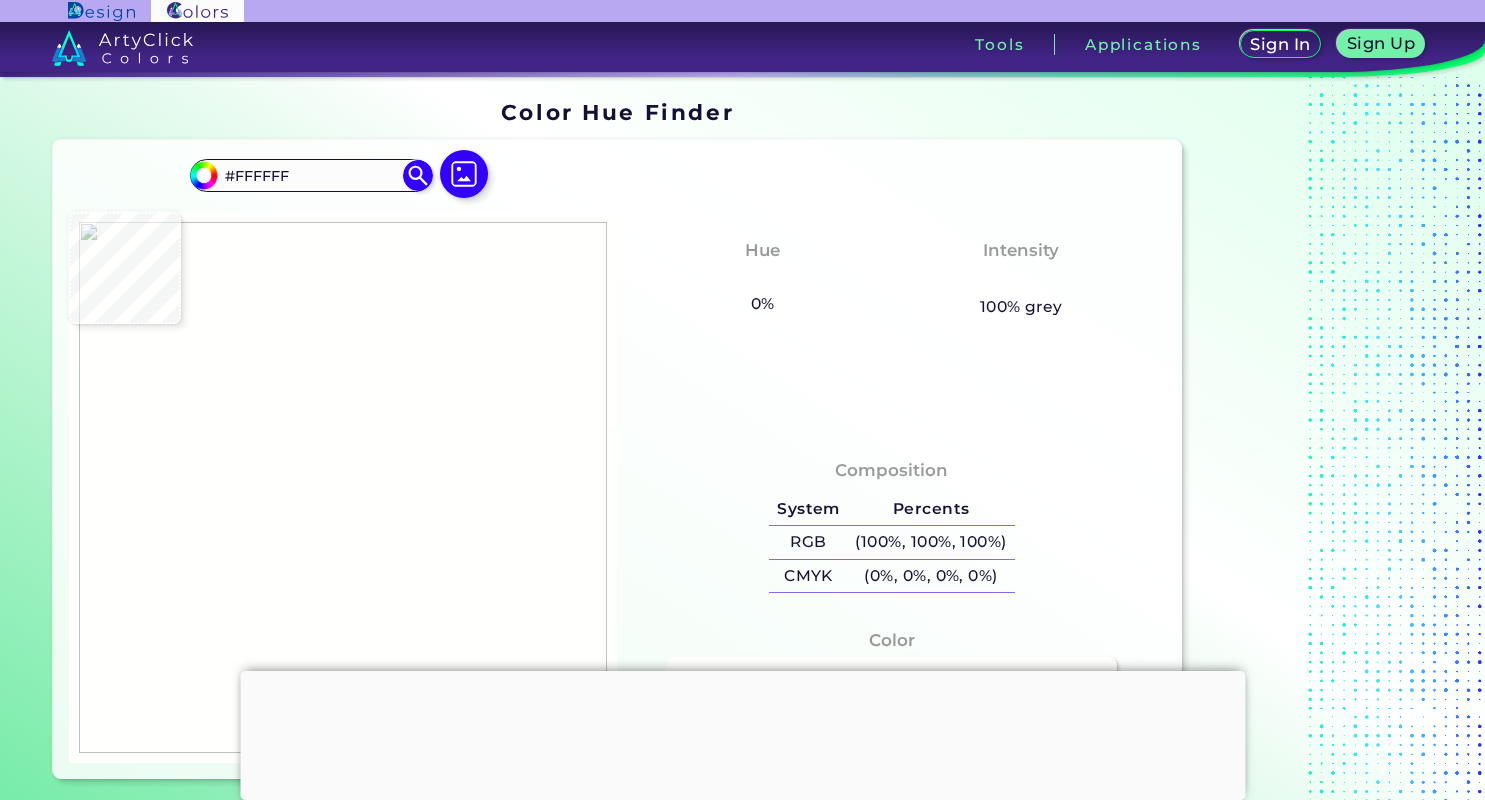 type on "#fefefe" 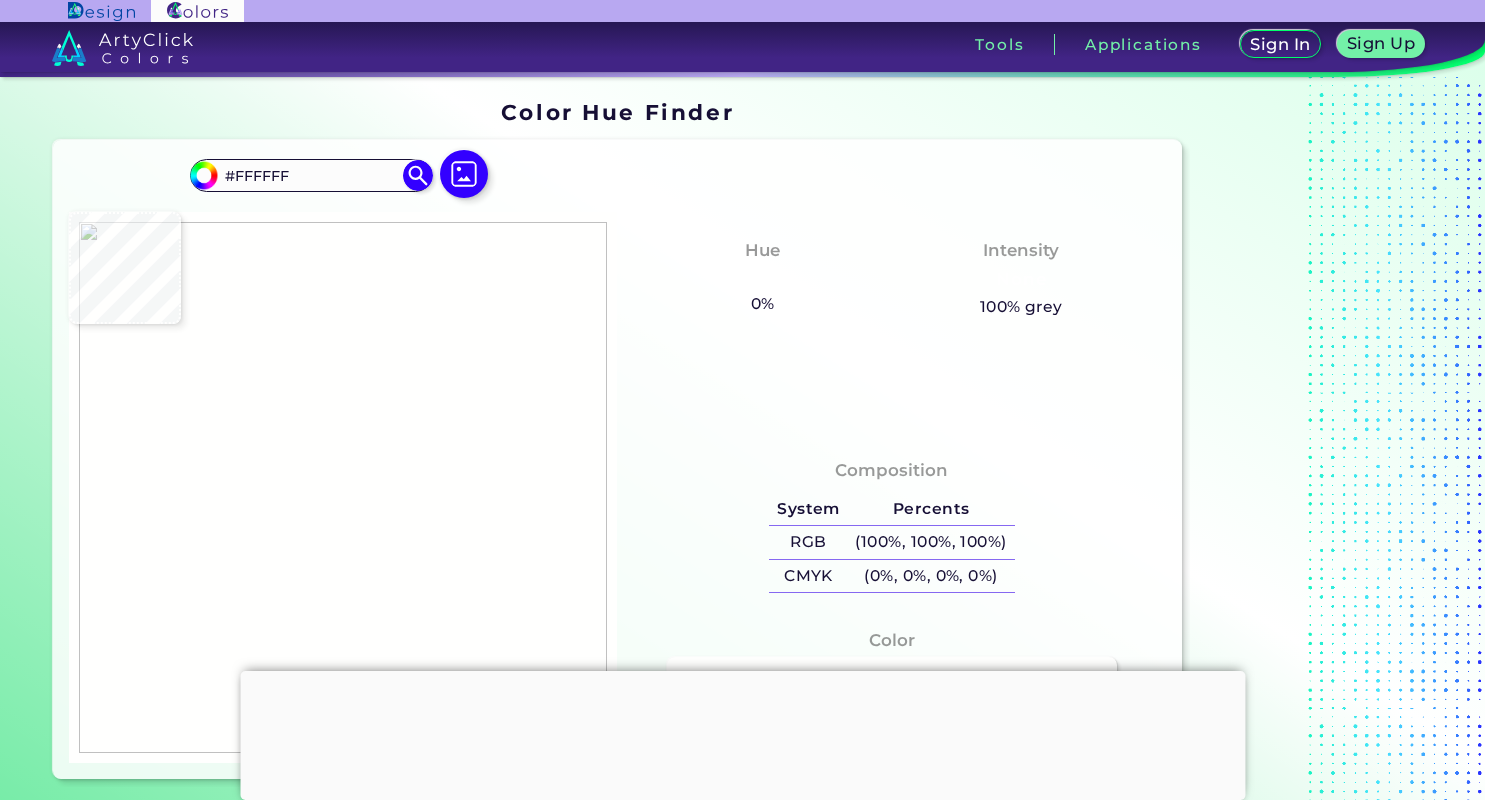 type on "#FEFEFE" 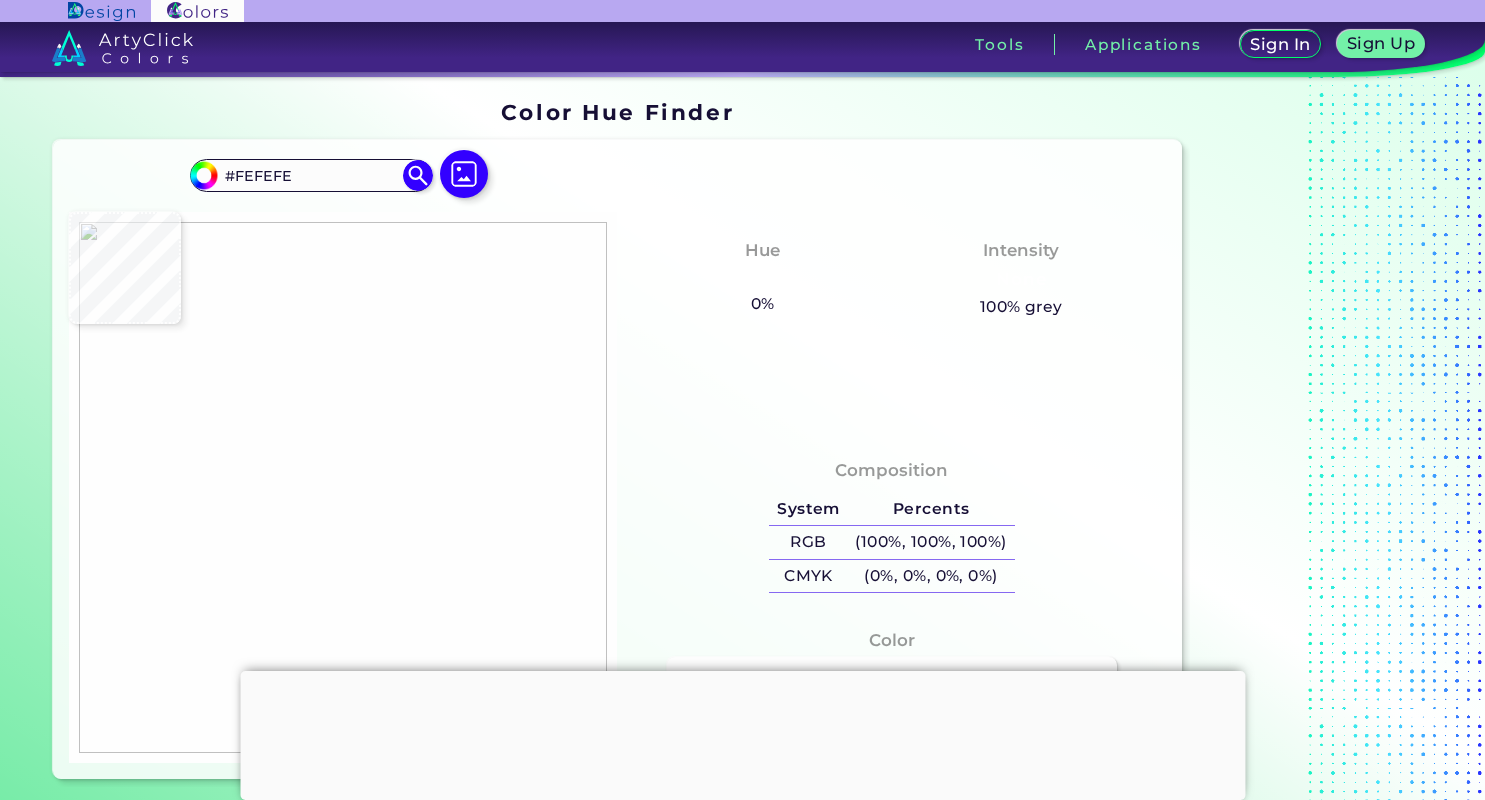 type on "#f6f6f6" 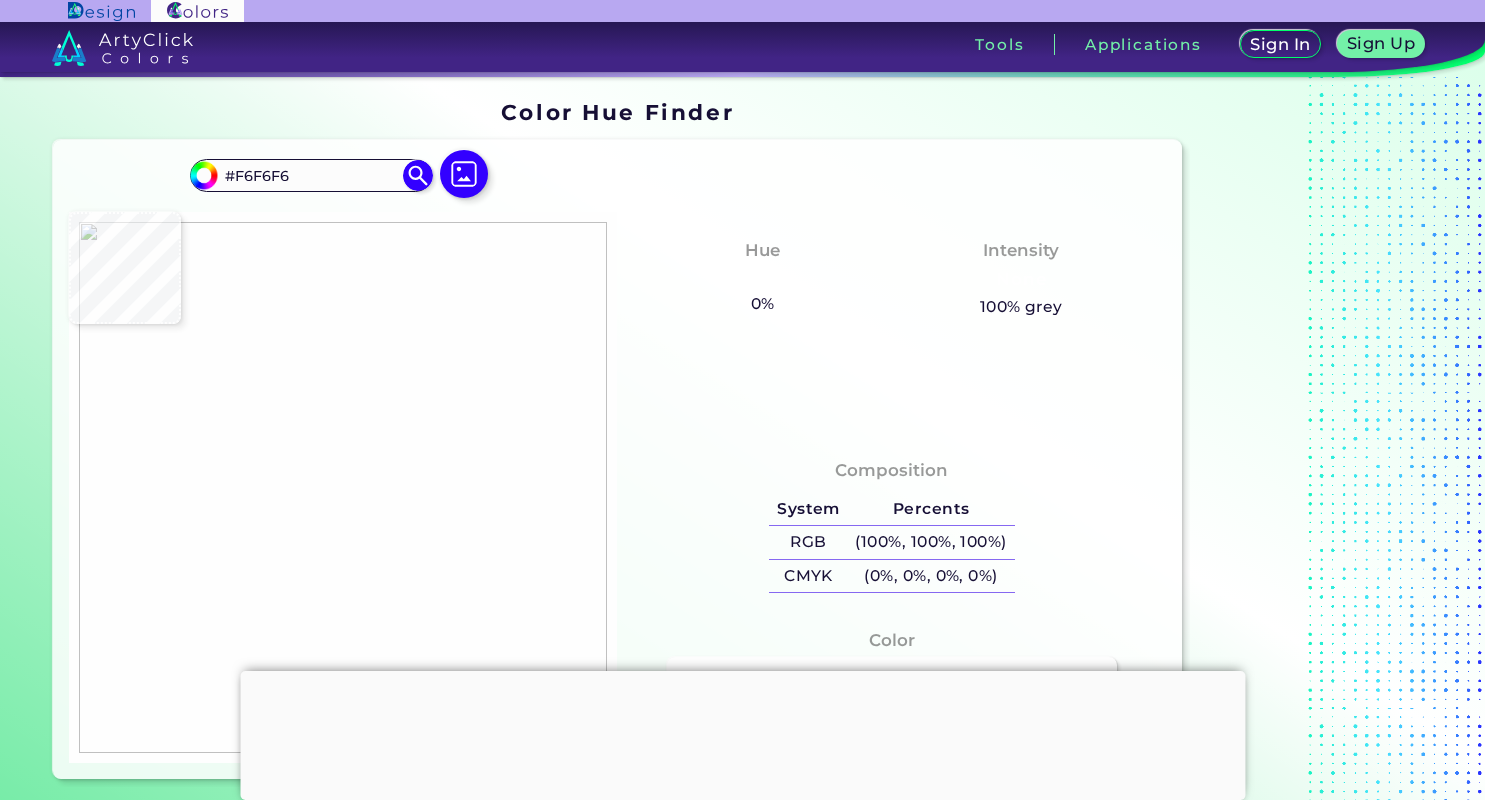 type on "#ffffff" 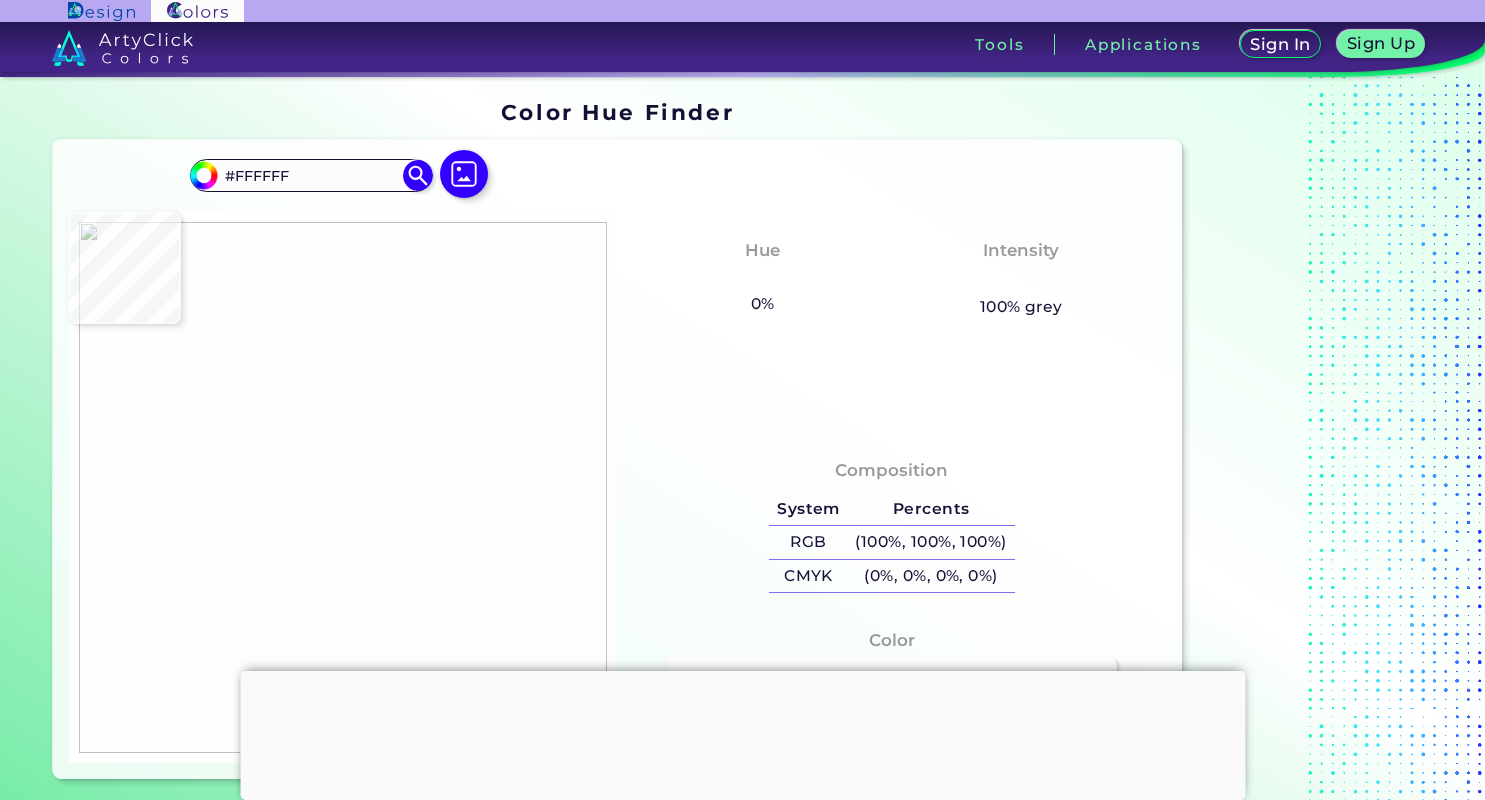 type on "#fefefe" 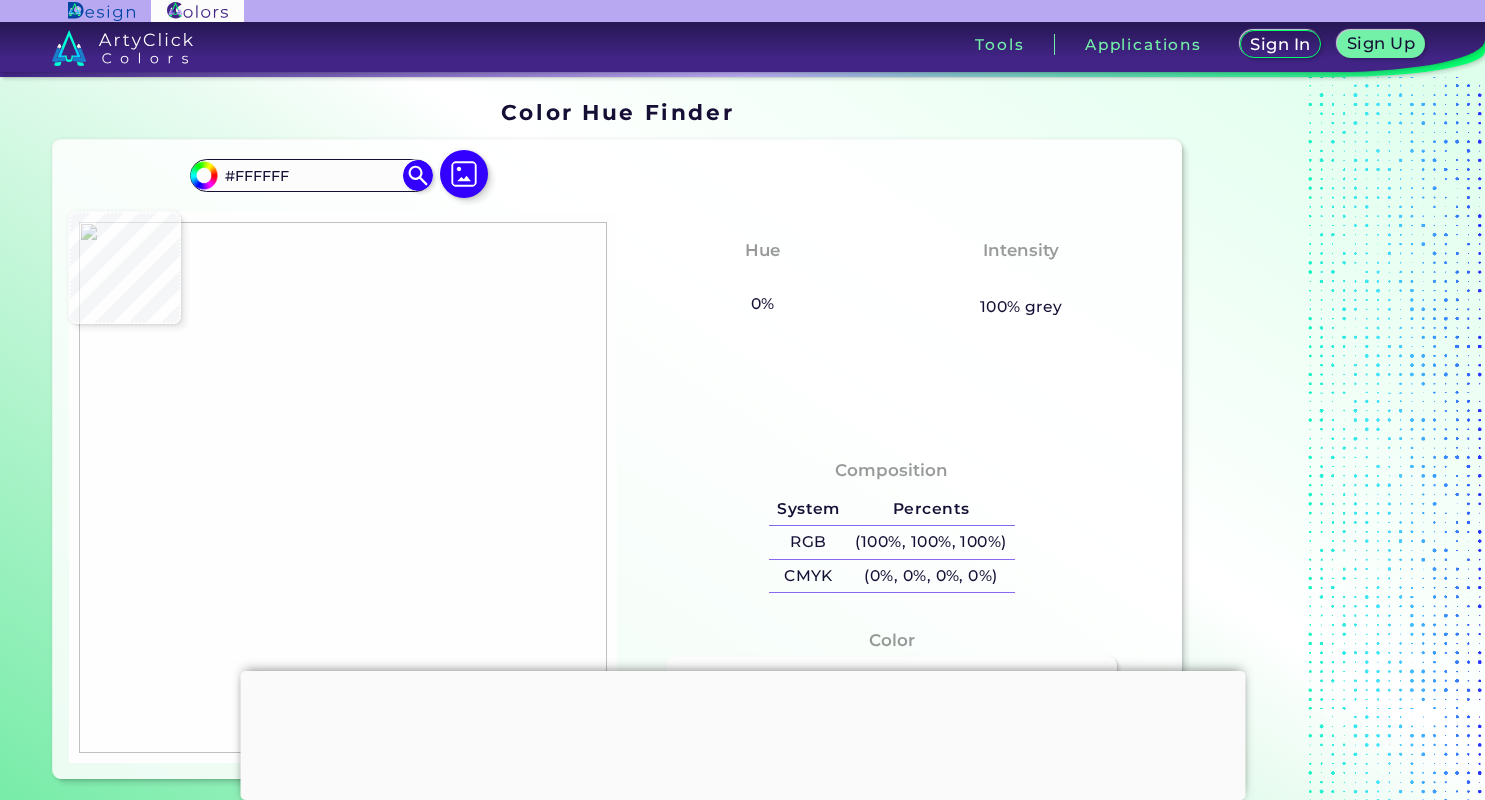 type on "#FEFEFE" 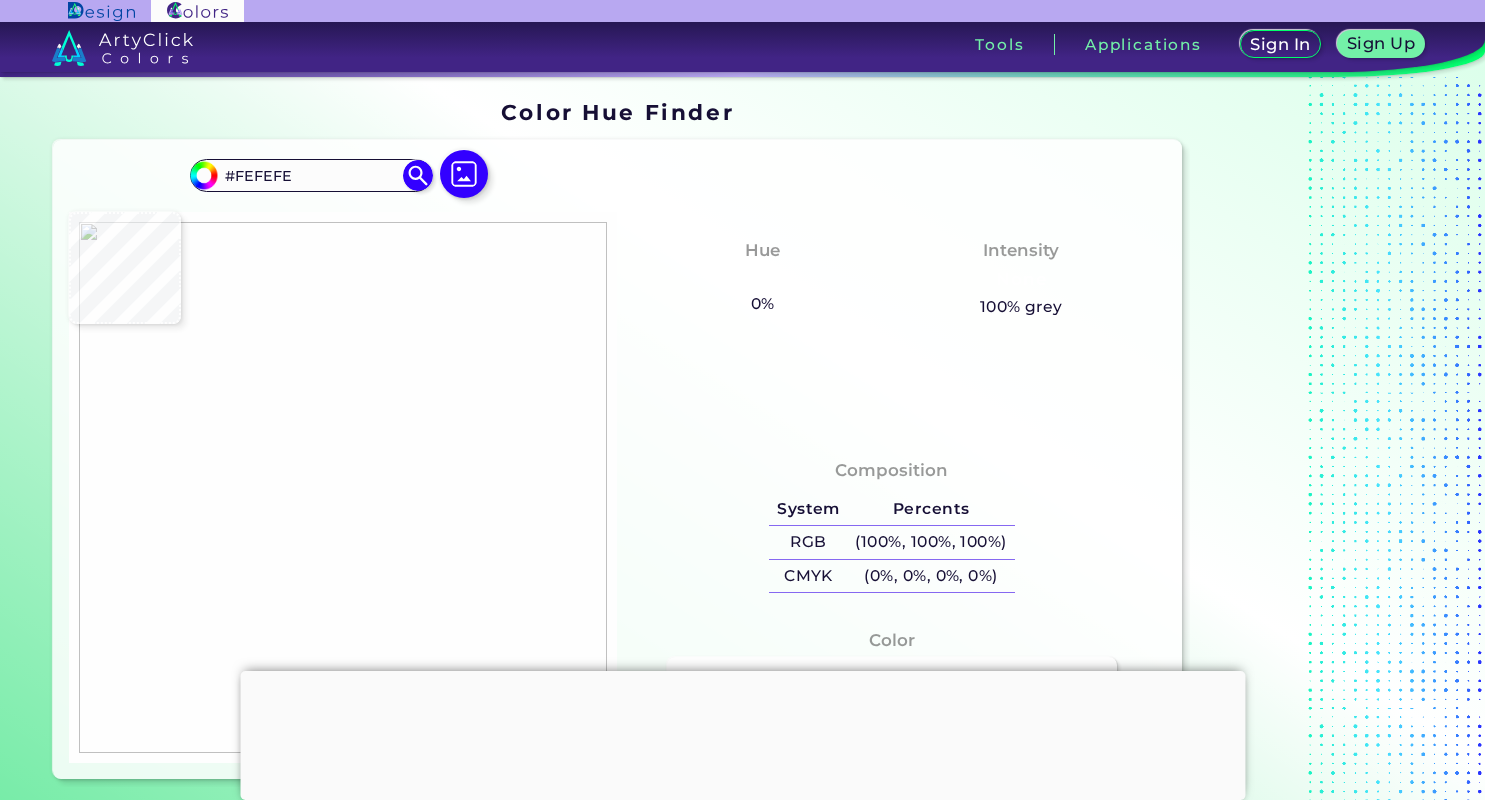 type on "#757575" 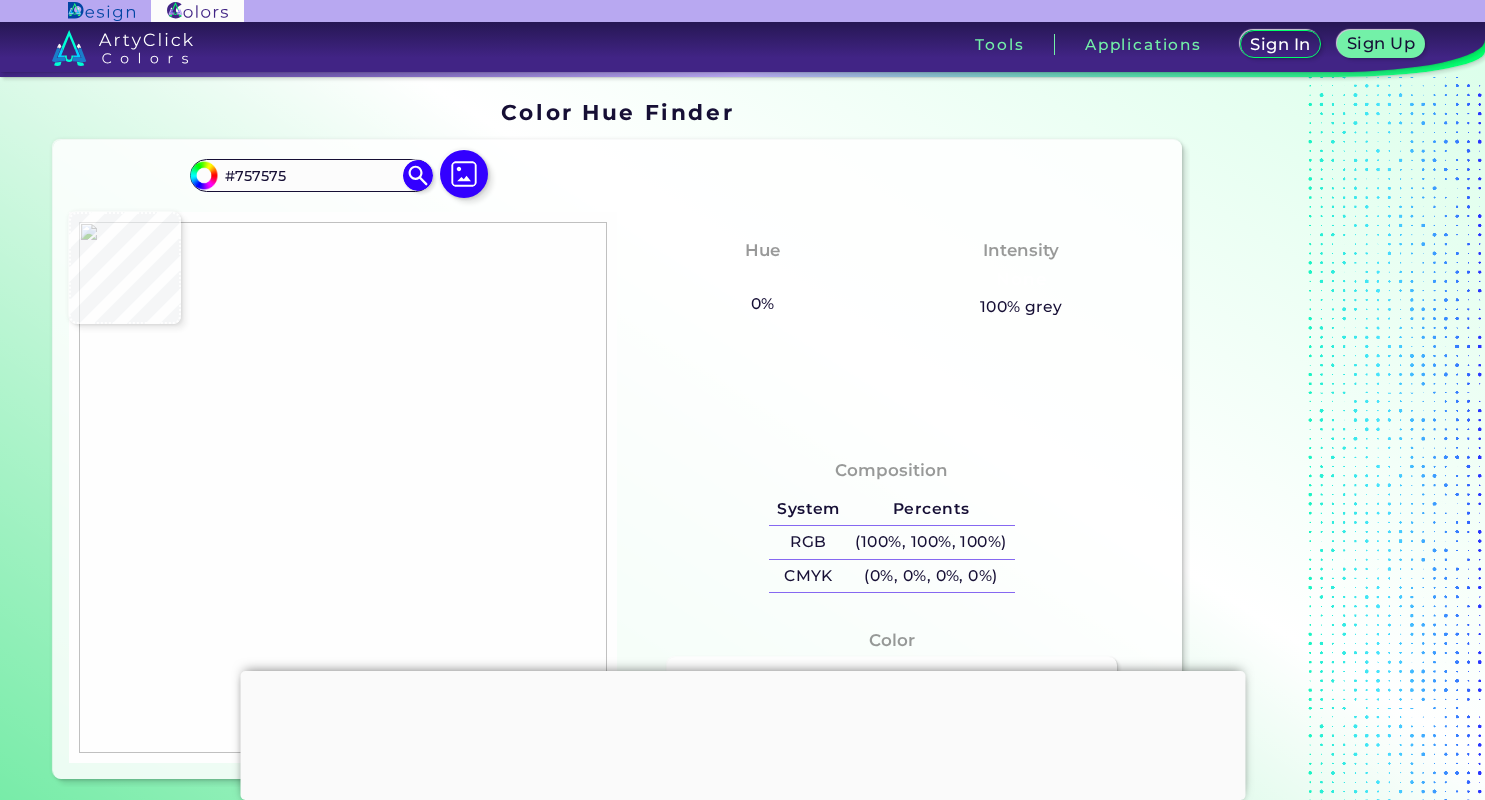 type 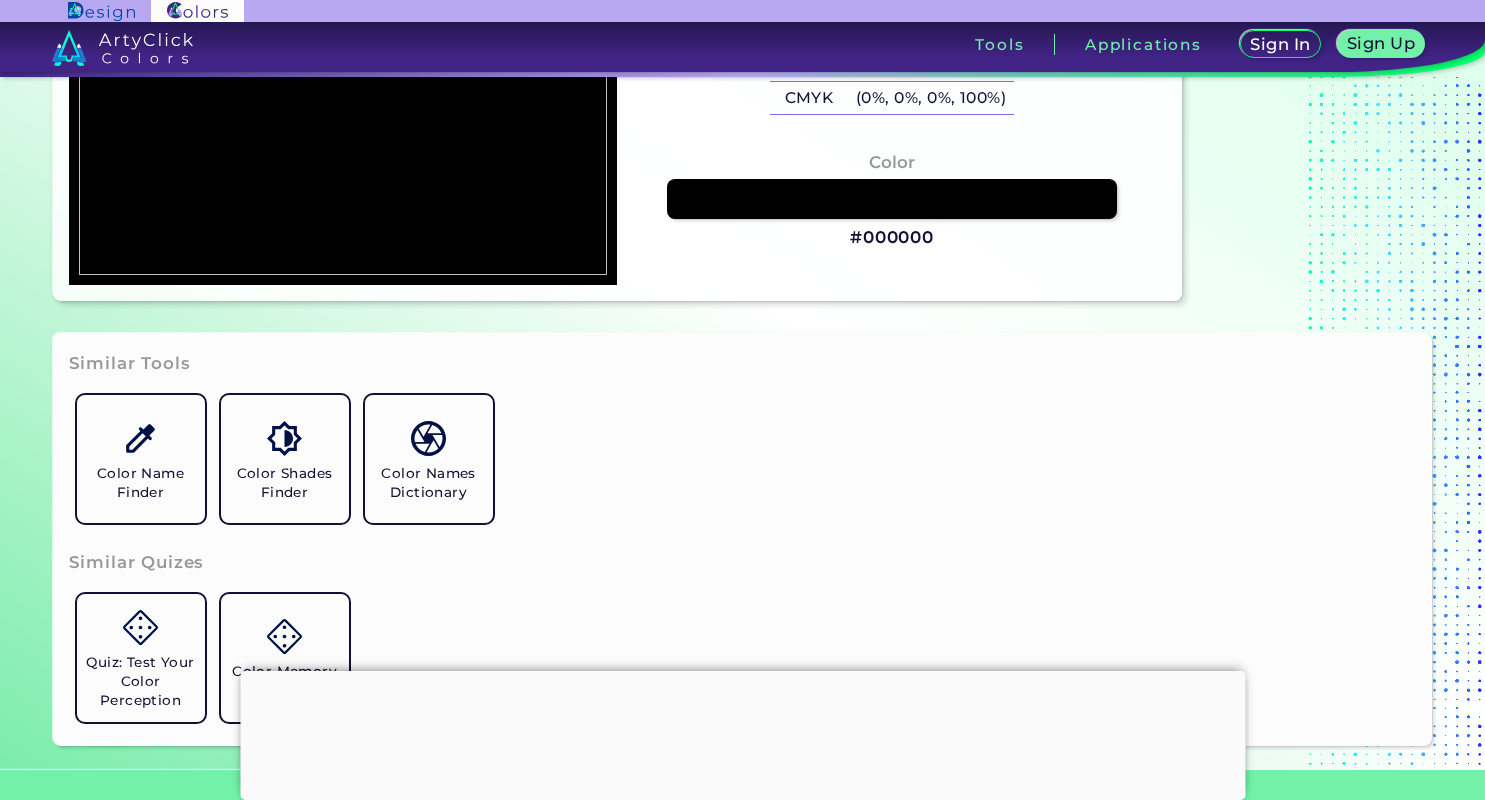 scroll, scrollTop: 648, scrollLeft: 0, axis: vertical 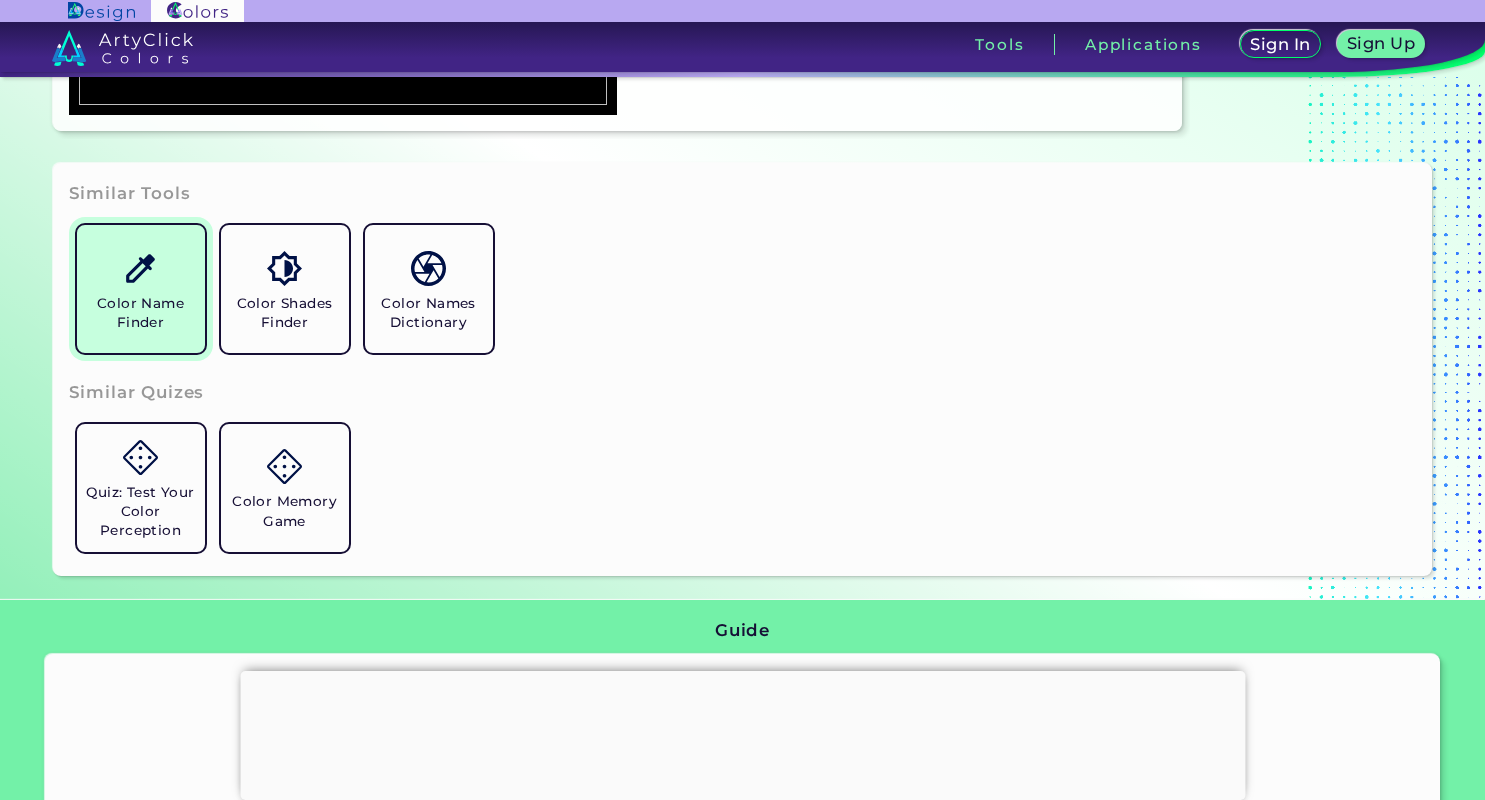 click on "Color Name Finder" at bounding box center [141, 313] 